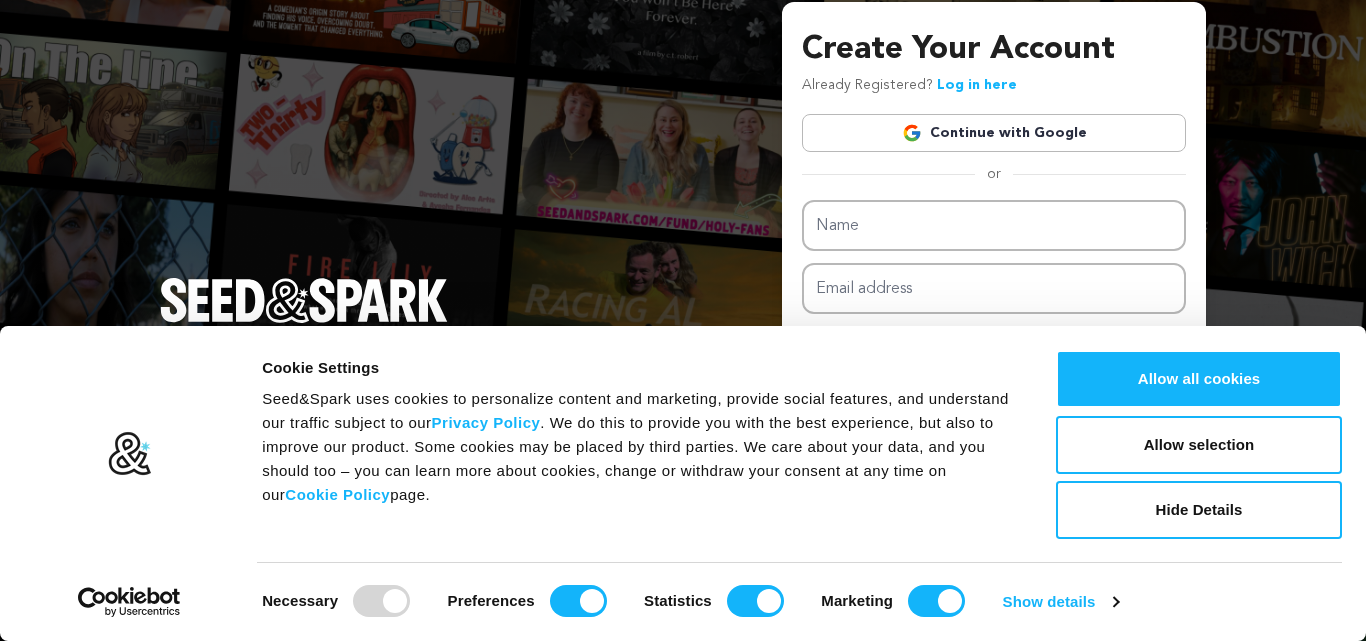 scroll, scrollTop: 0, scrollLeft: 0, axis: both 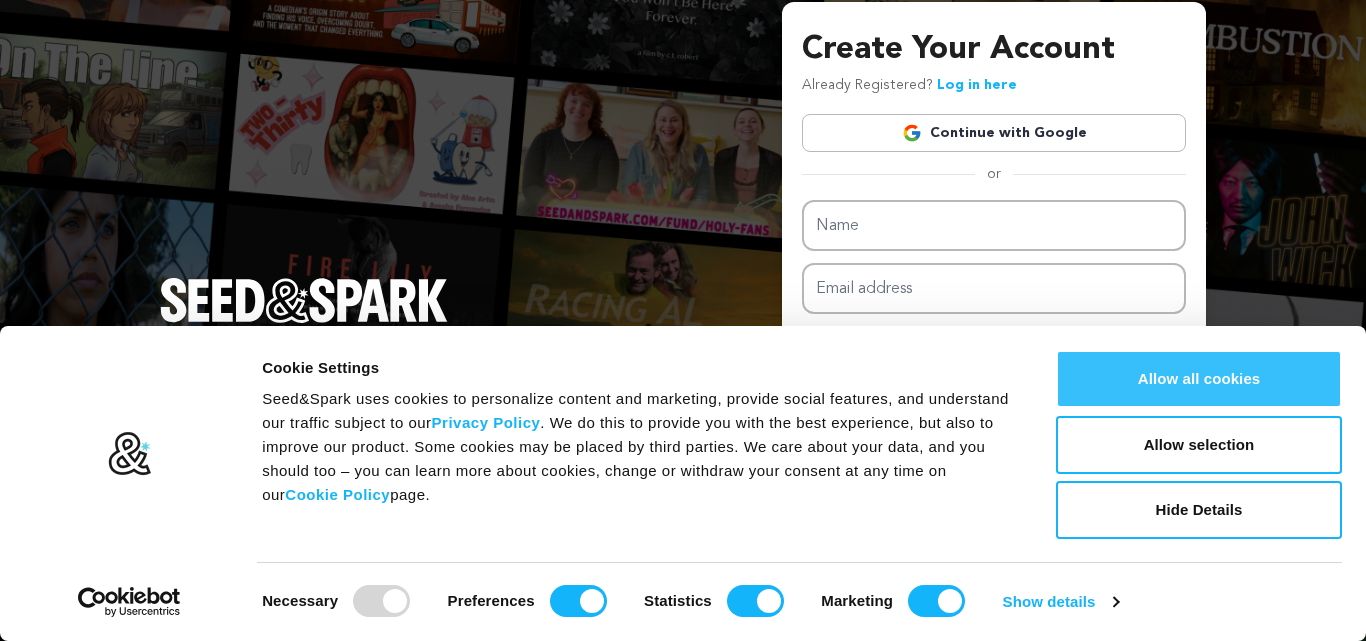 click on "Allow all cookies" at bounding box center (1199, 379) 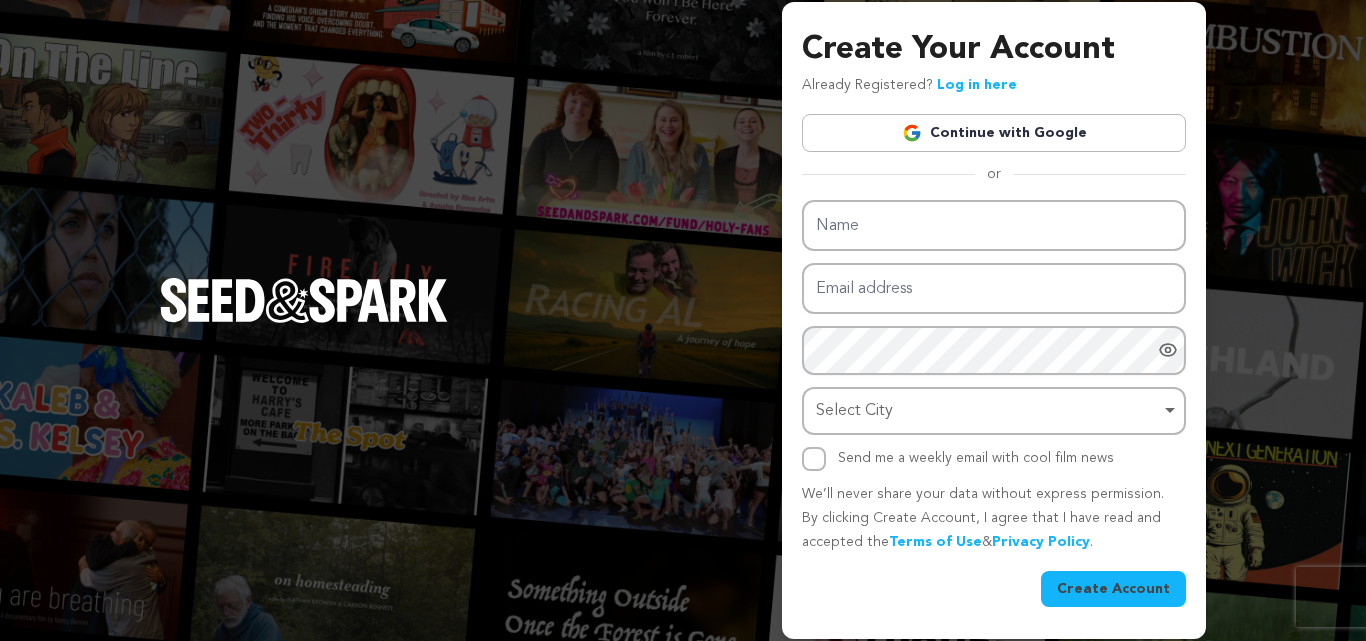 click on "Continue with Google" at bounding box center (994, 133) 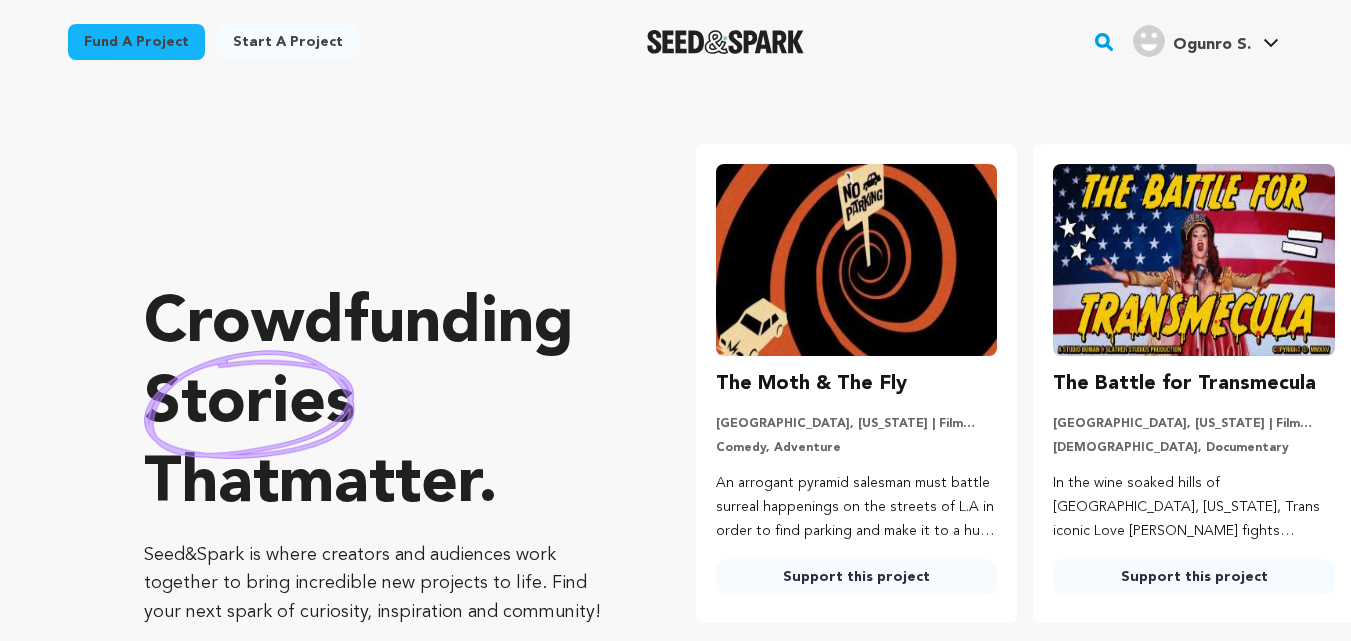scroll, scrollTop: 0, scrollLeft: 0, axis: both 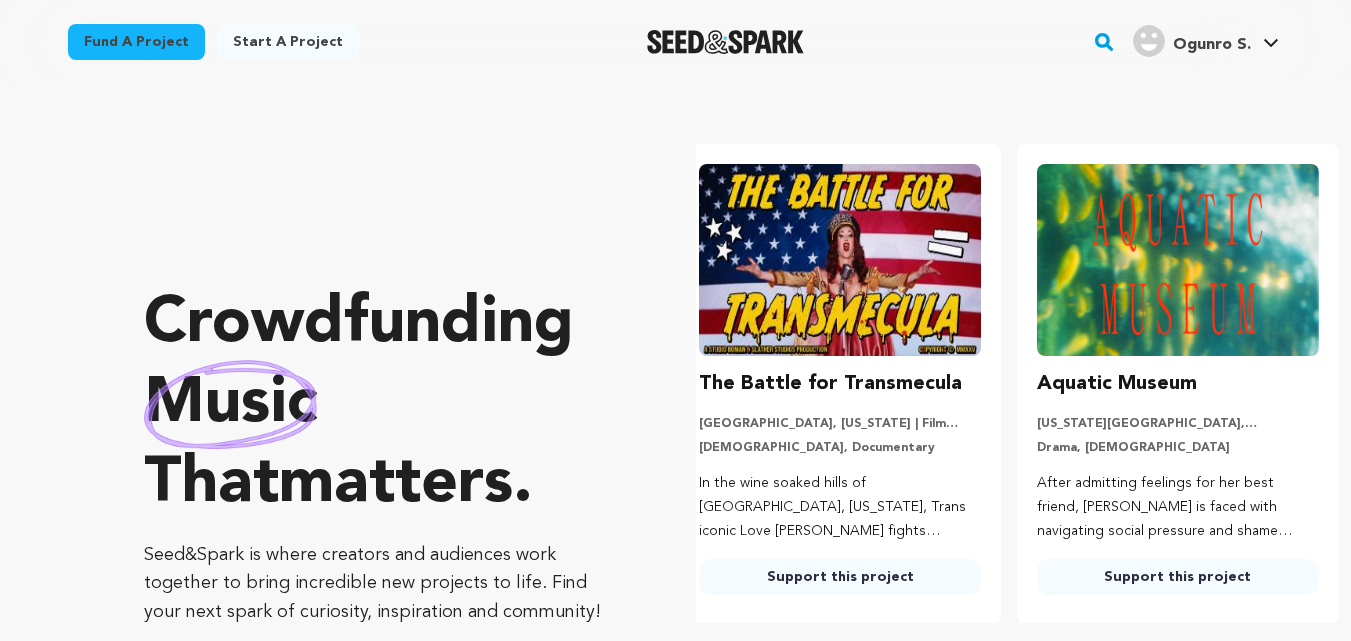 click on "Fund a project" at bounding box center [136, 42] 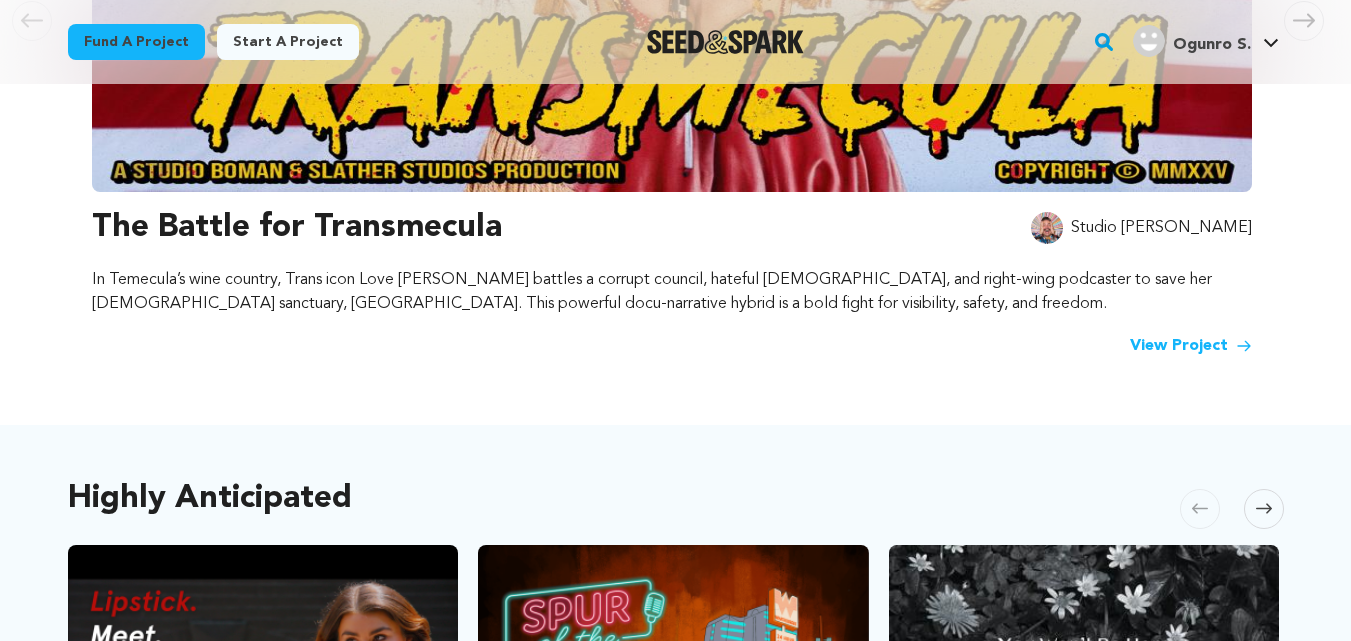 scroll, scrollTop: 689, scrollLeft: 0, axis: vertical 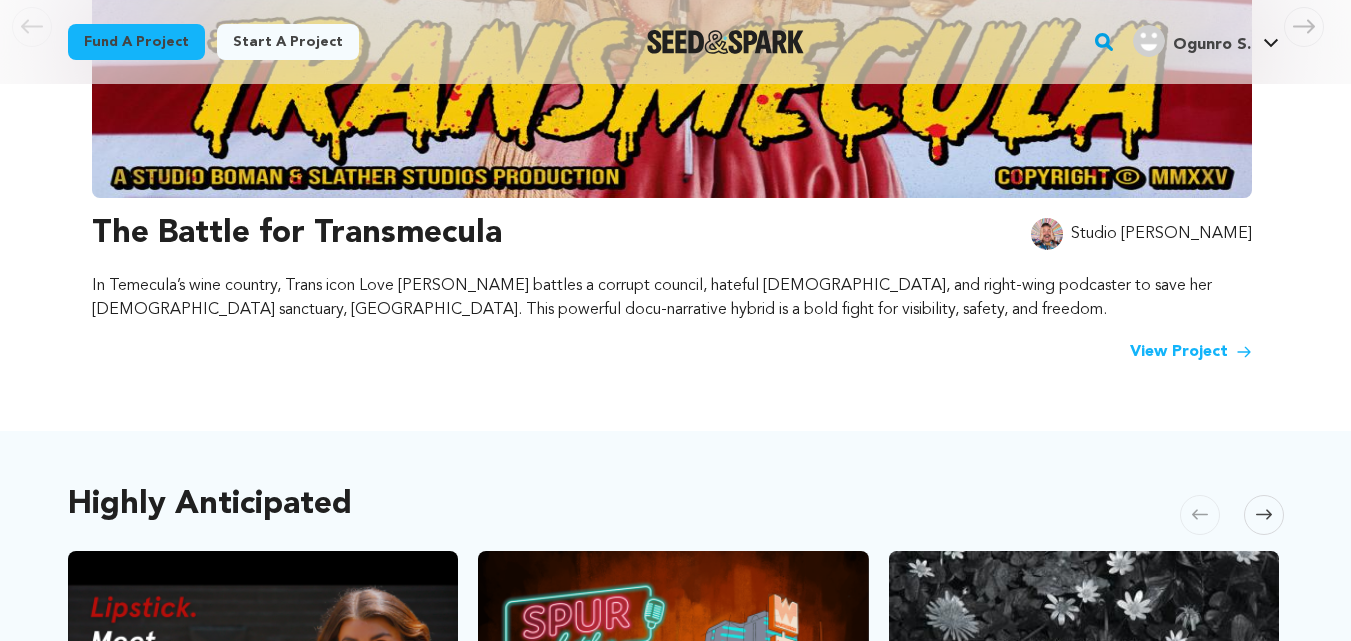 click on "View Project" at bounding box center [1191, 352] 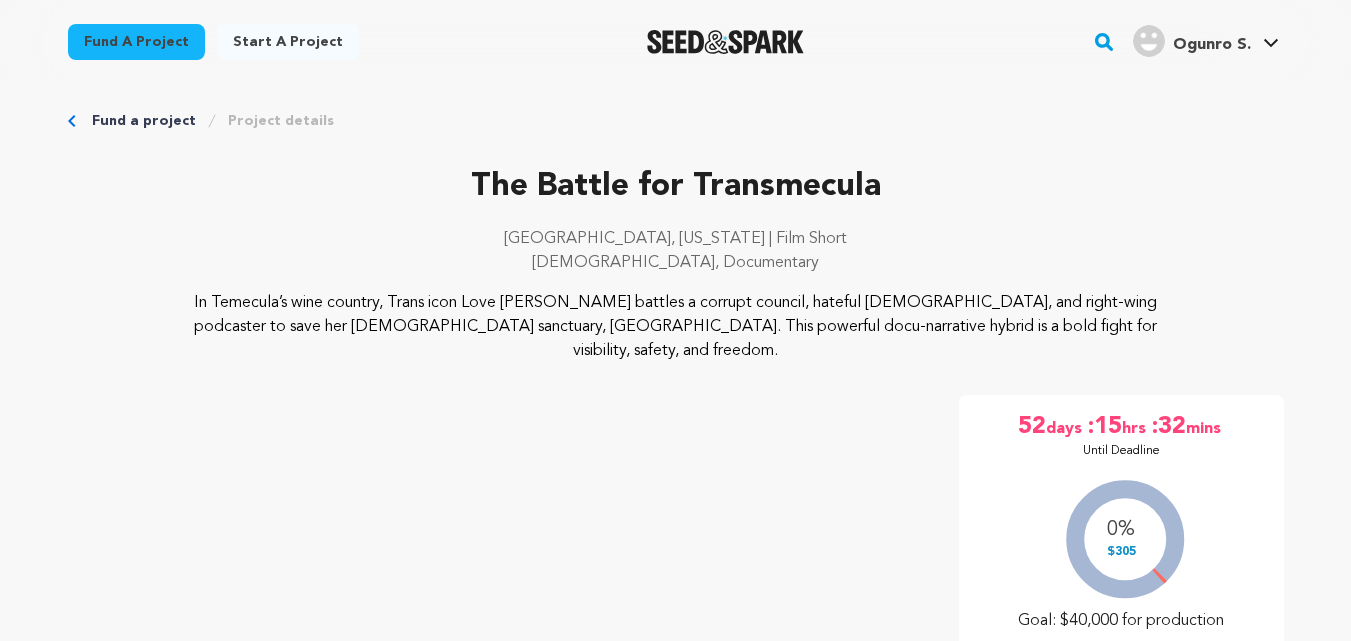 scroll, scrollTop: 0, scrollLeft: 0, axis: both 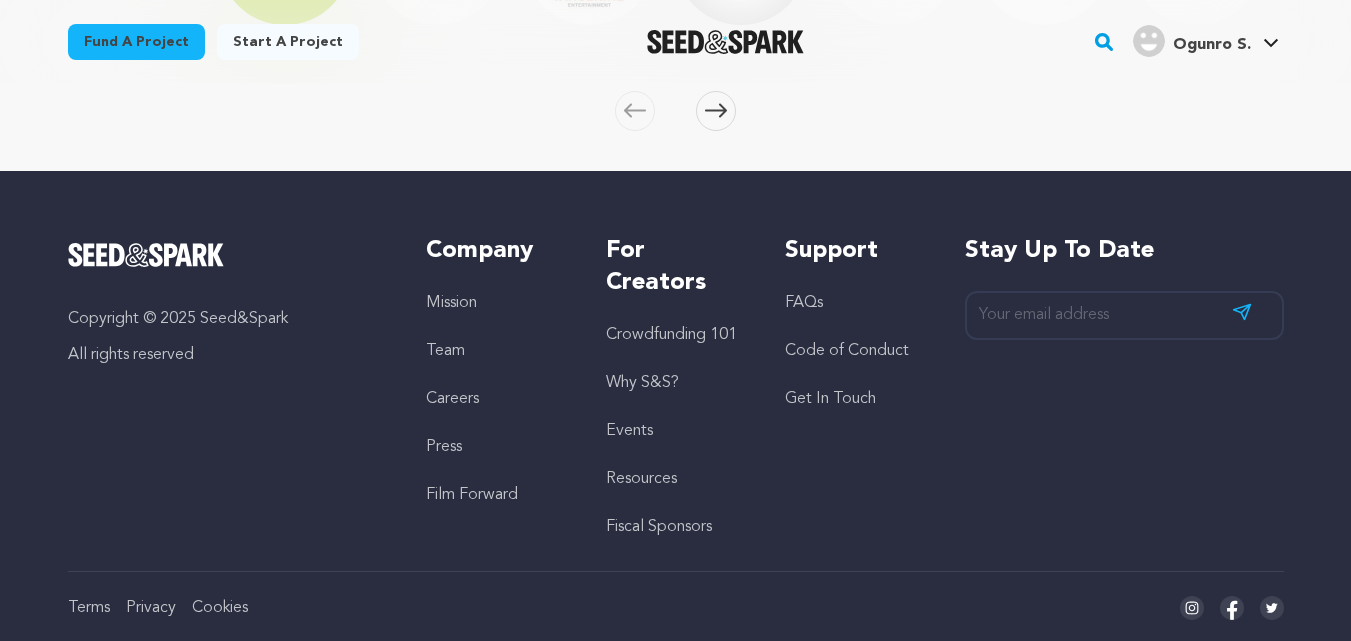 click on "Press" at bounding box center (444, 447) 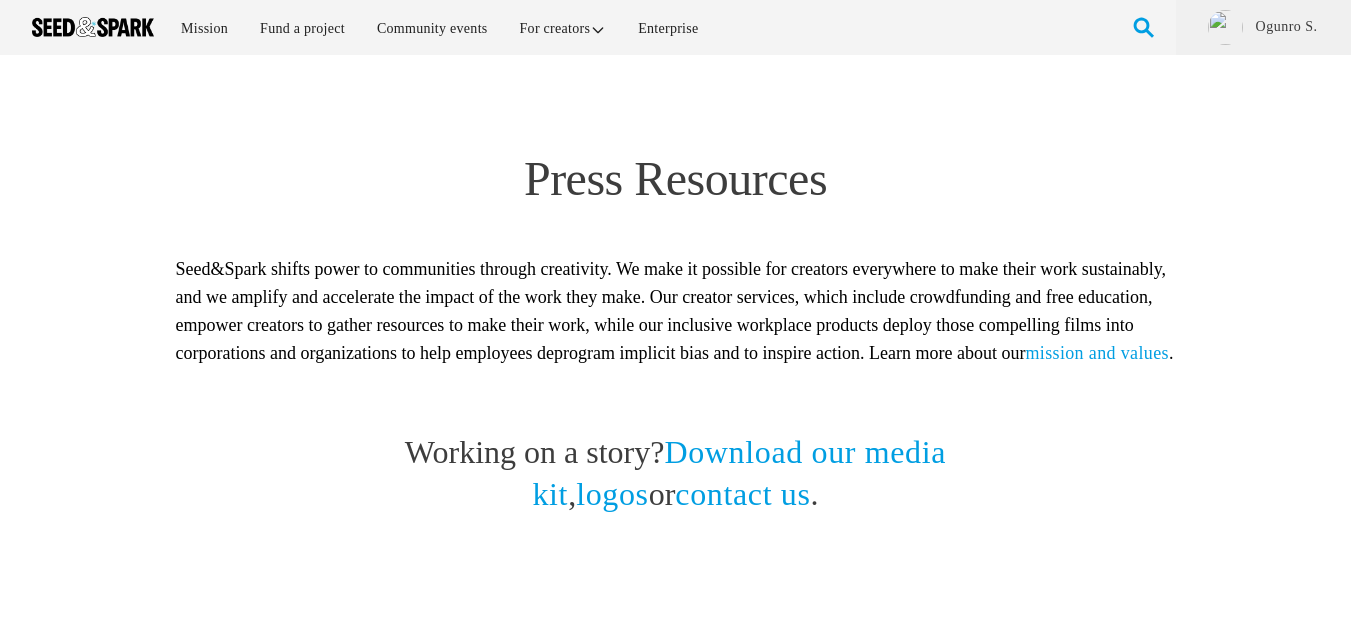 scroll, scrollTop: 0, scrollLeft: 0, axis: both 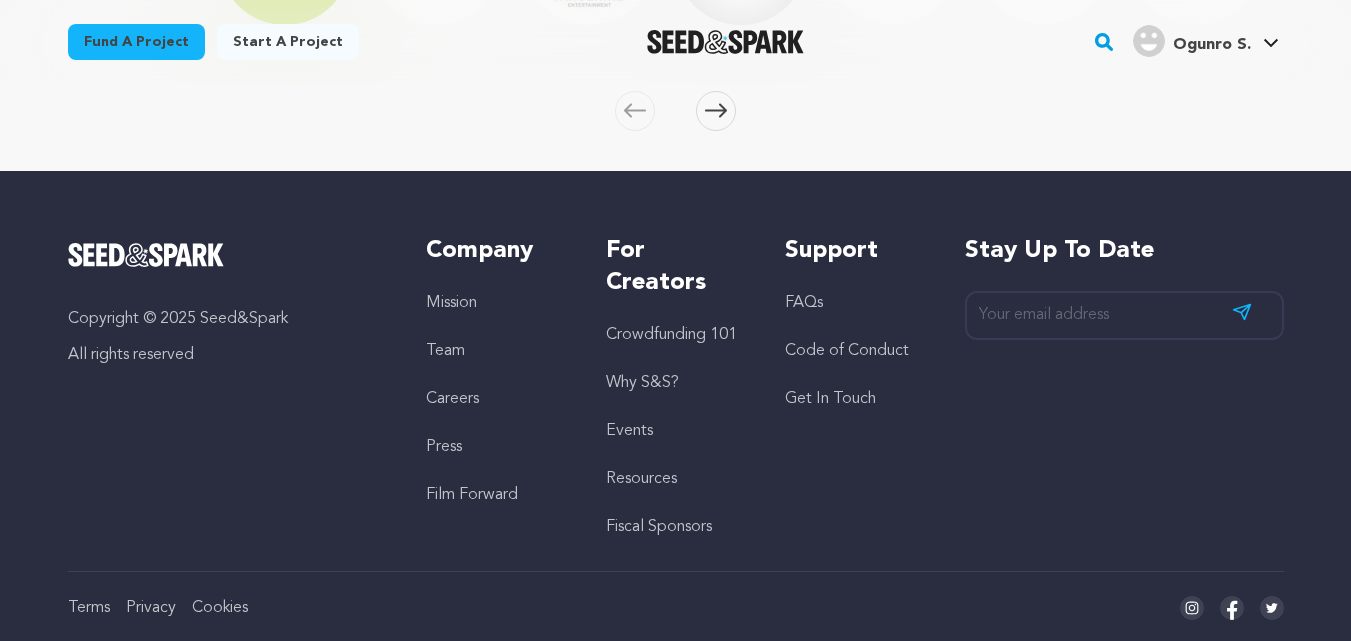 click on "Team" at bounding box center (445, 351) 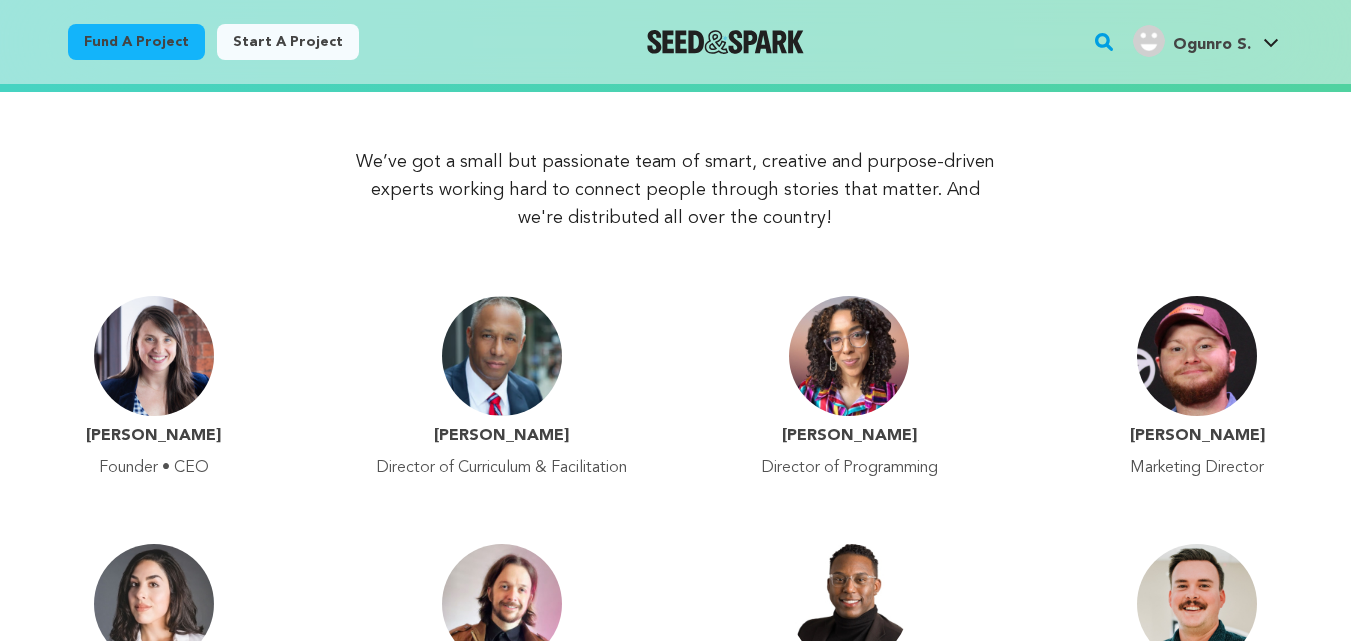 scroll, scrollTop: 350, scrollLeft: 0, axis: vertical 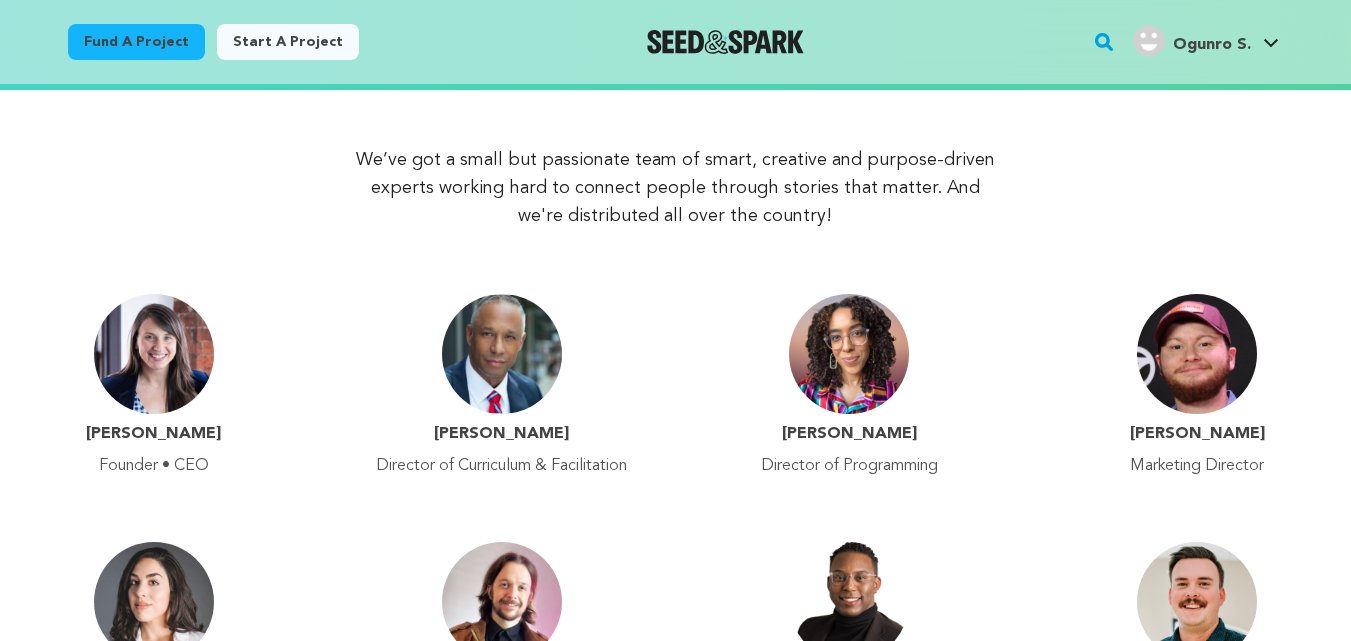 click at bounding box center (154, 354) 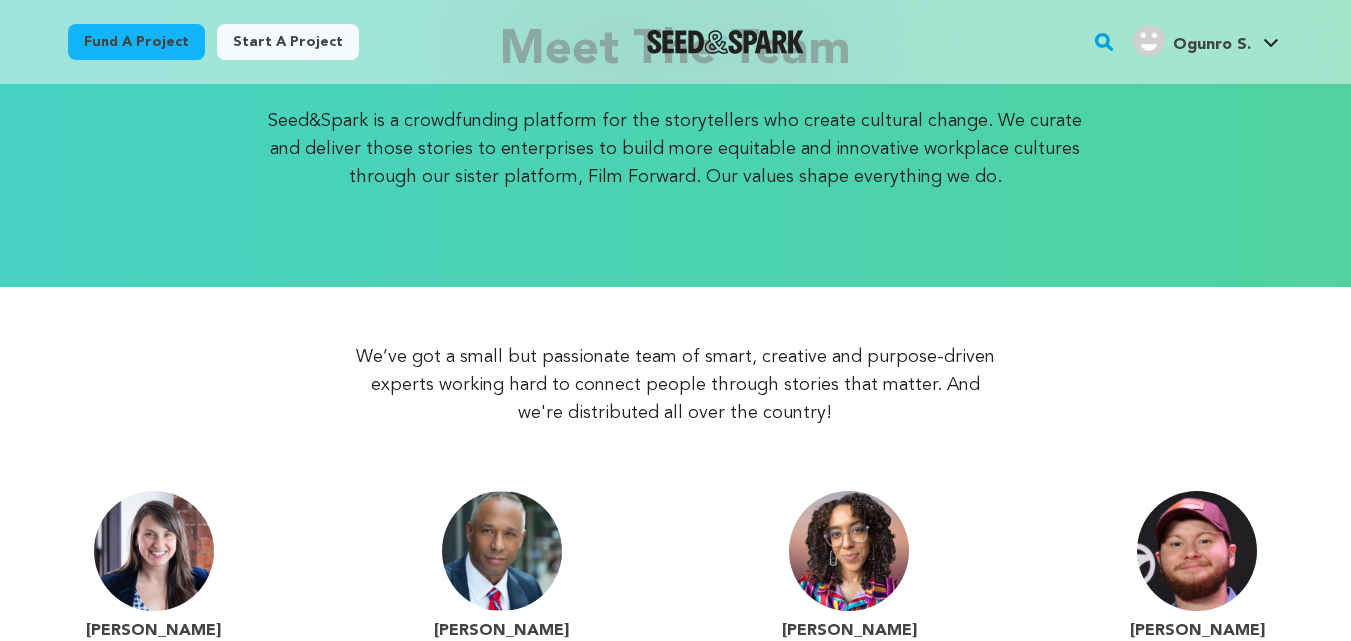 scroll, scrollTop: 0, scrollLeft: 0, axis: both 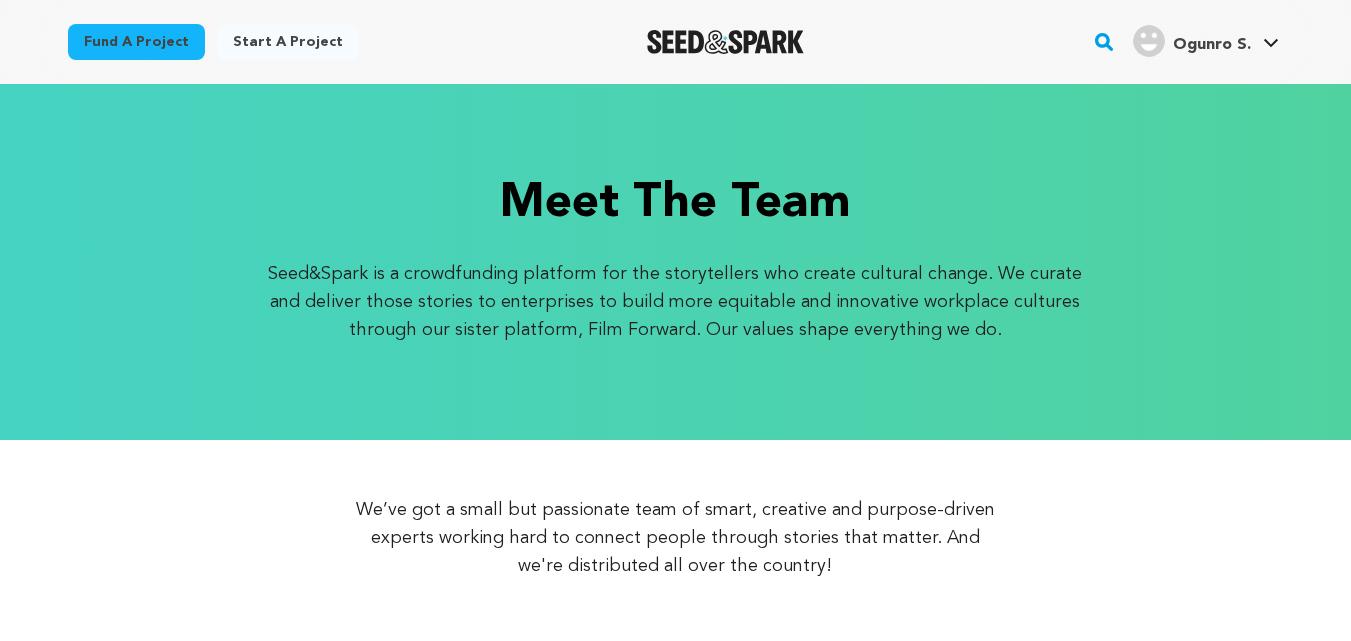 click on "Fund a project" at bounding box center [136, 42] 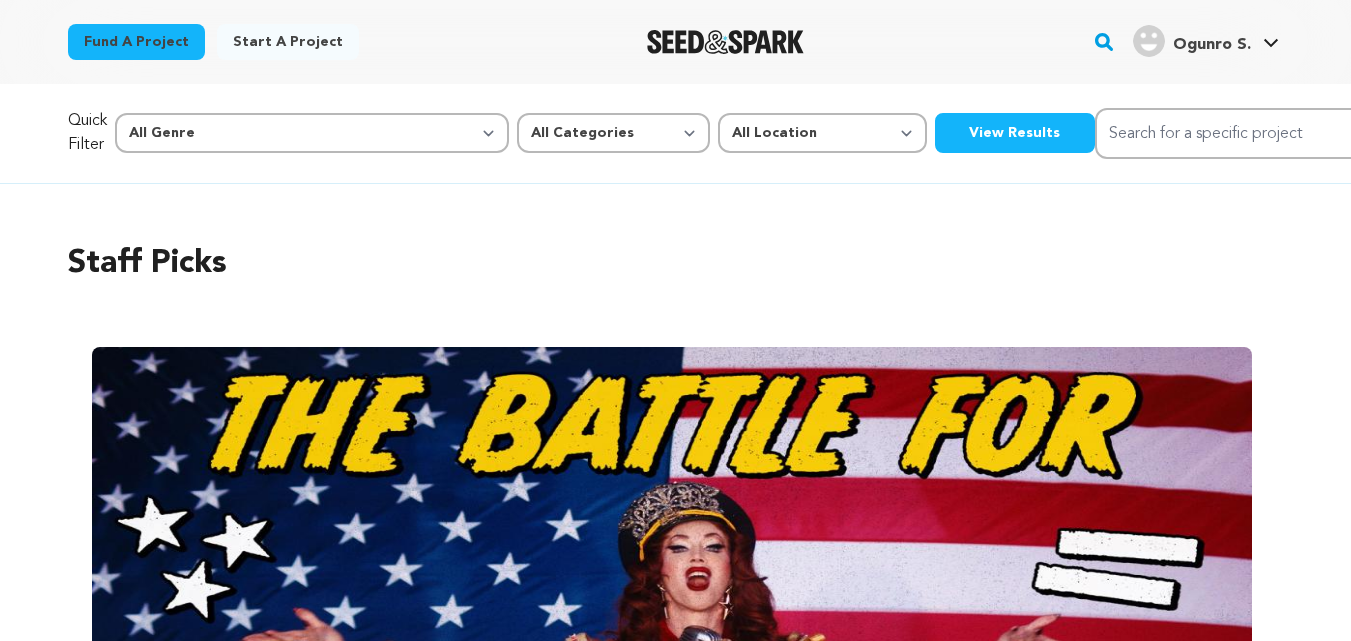 scroll, scrollTop: 0, scrollLeft: 0, axis: both 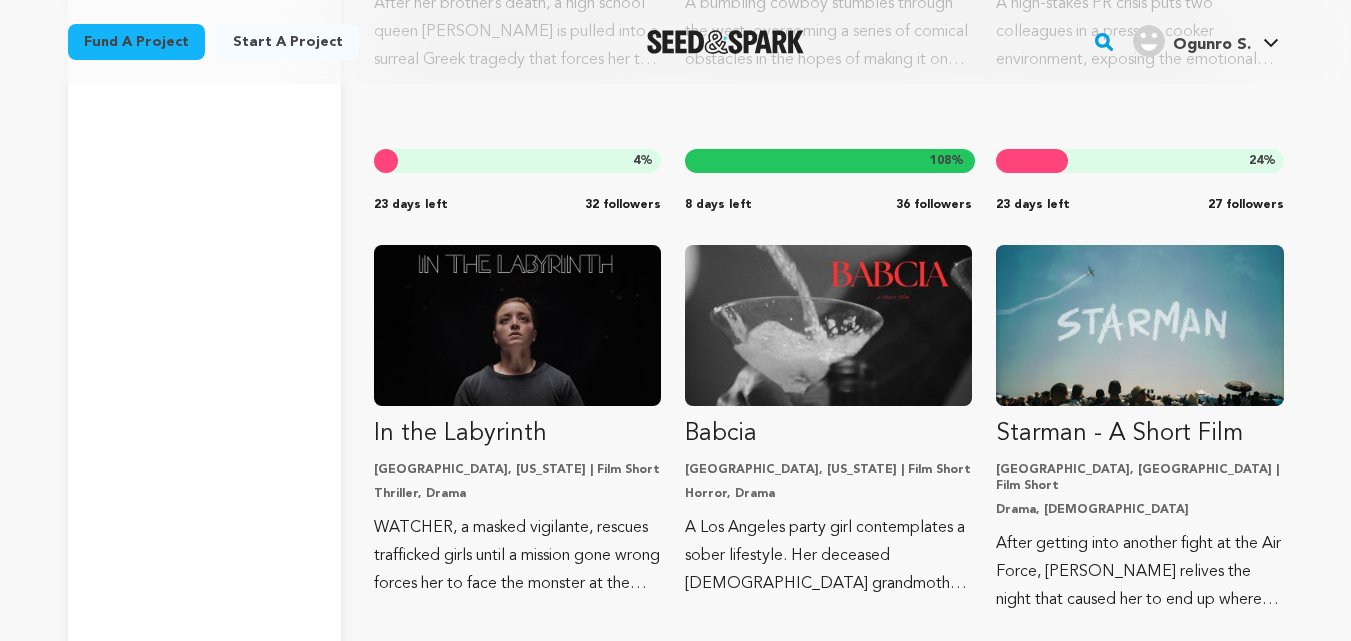 drag, startPoint x: 0, startPoint y: 0, endPoint x: 300, endPoint y: 403, distance: 502.40323 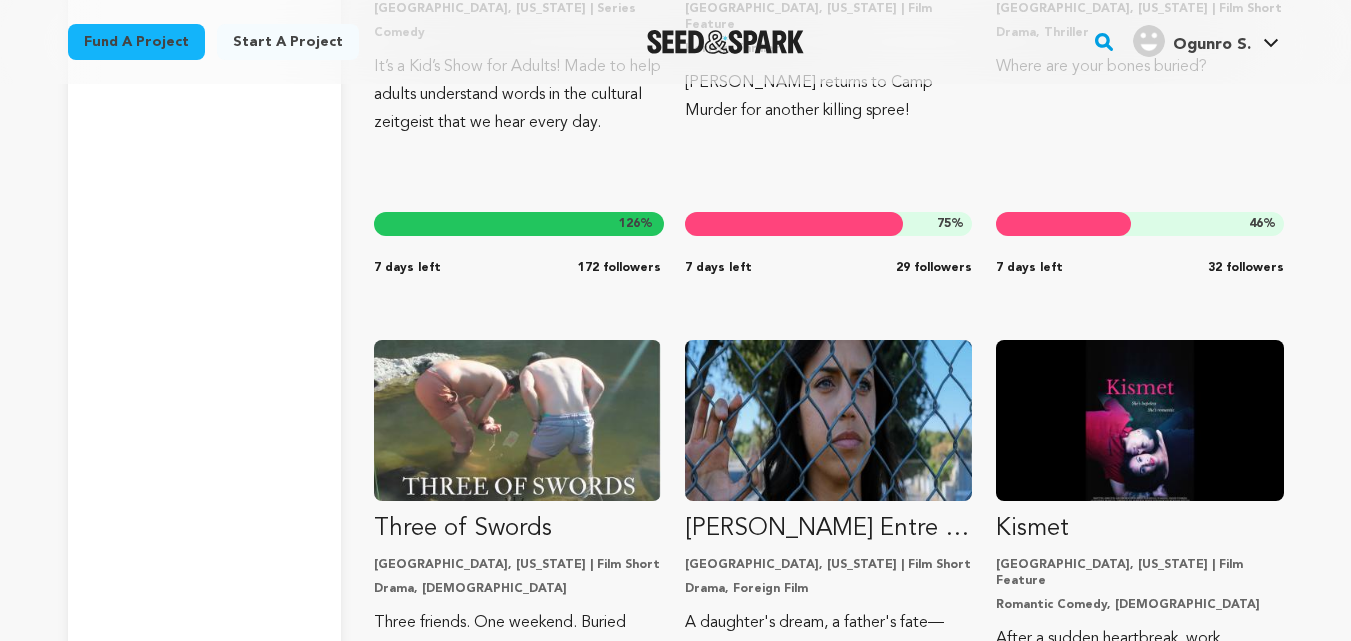 scroll, scrollTop: 19155, scrollLeft: 0, axis: vertical 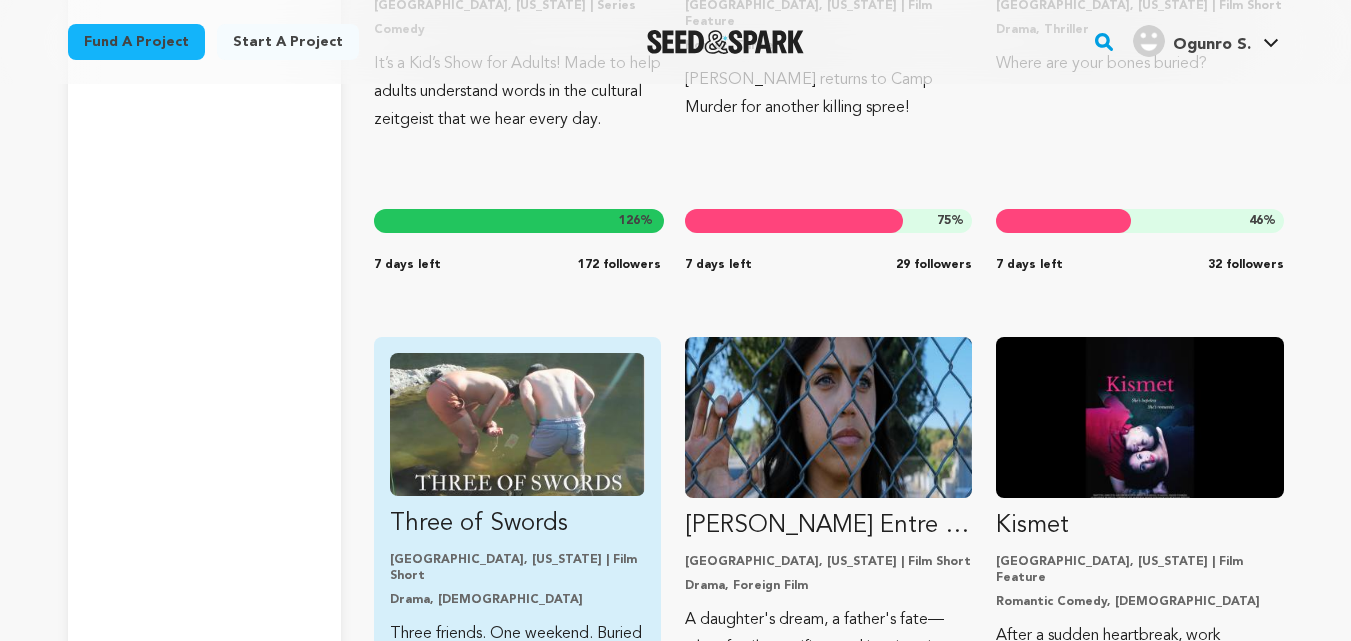 click at bounding box center (517, 424) 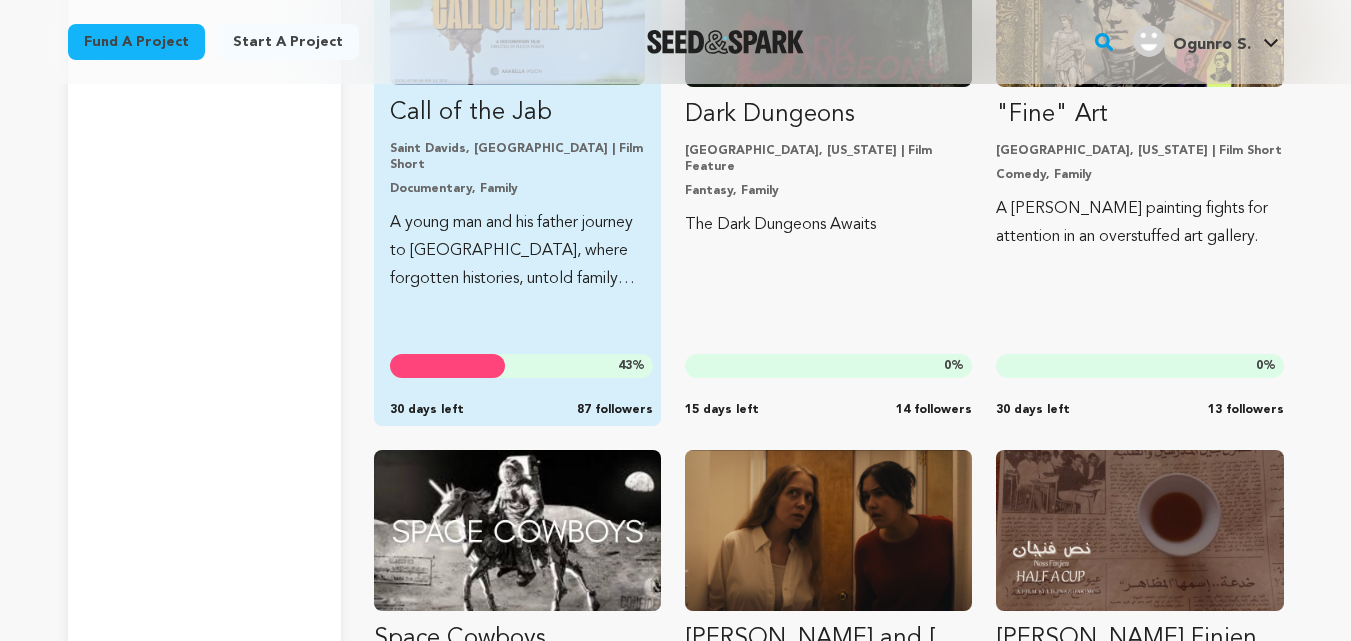 scroll, scrollTop: 28079, scrollLeft: 0, axis: vertical 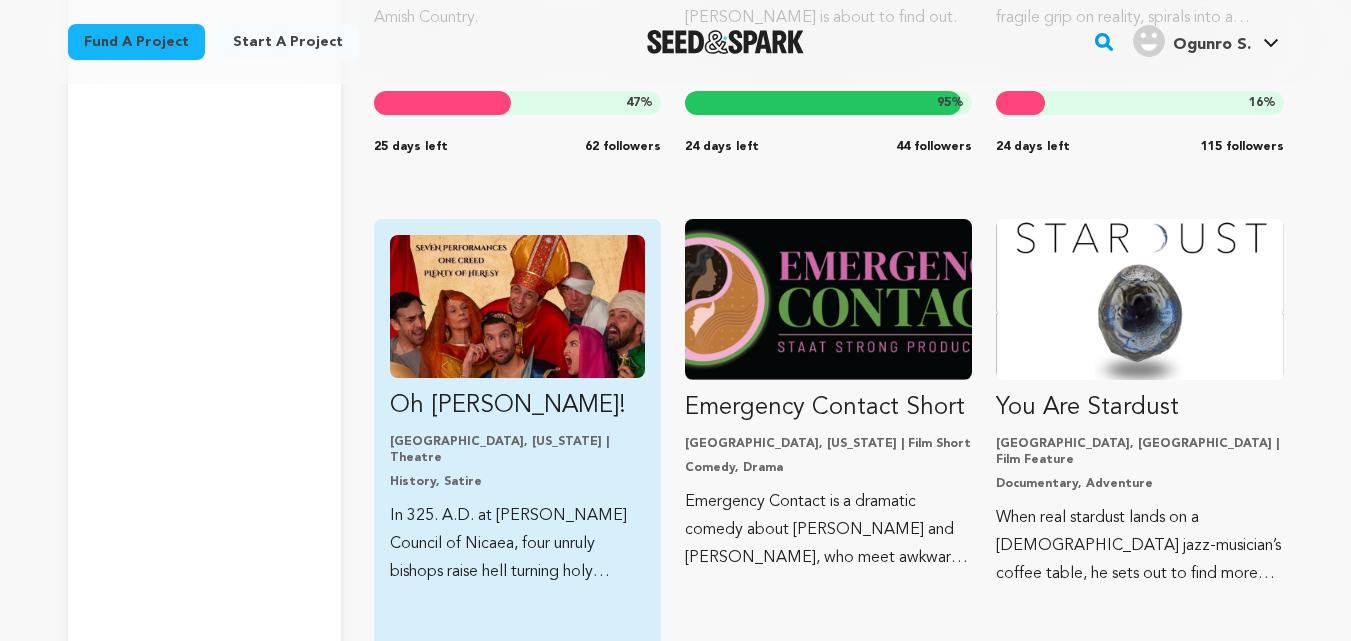 drag, startPoint x: 526, startPoint y: 358, endPoint x: 496, endPoint y: 357, distance: 30.016663 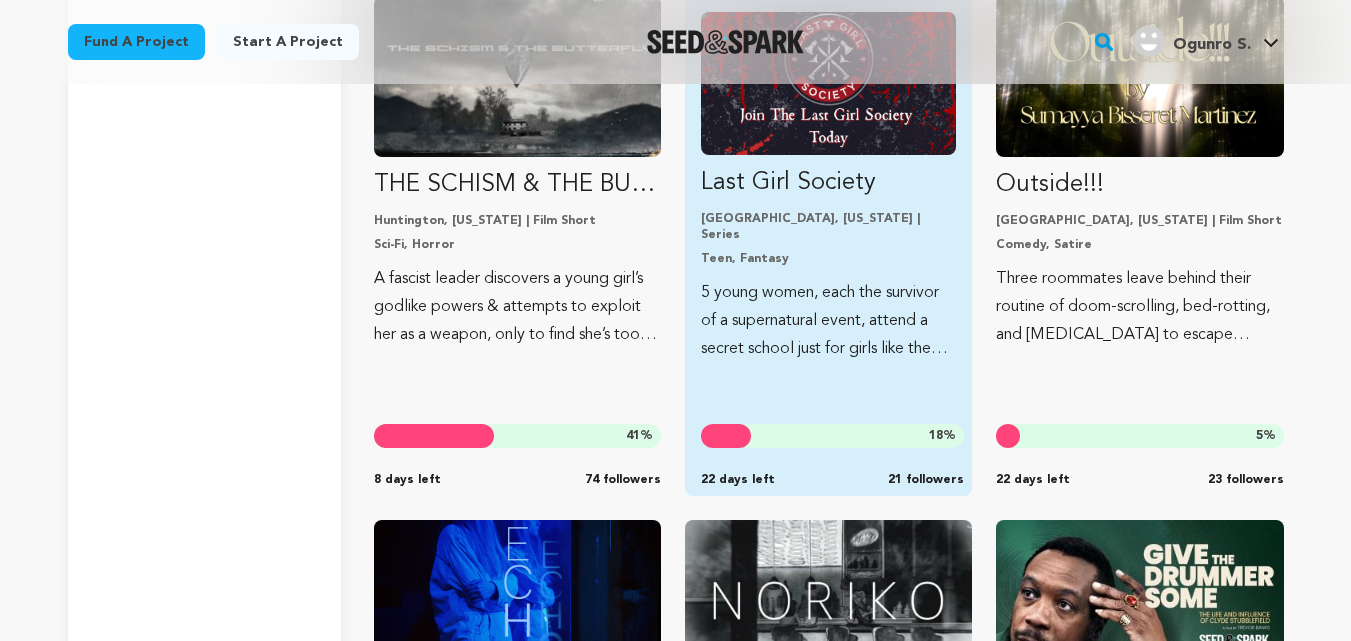 scroll, scrollTop: 30662, scrollLeft: 0, axis: vertical 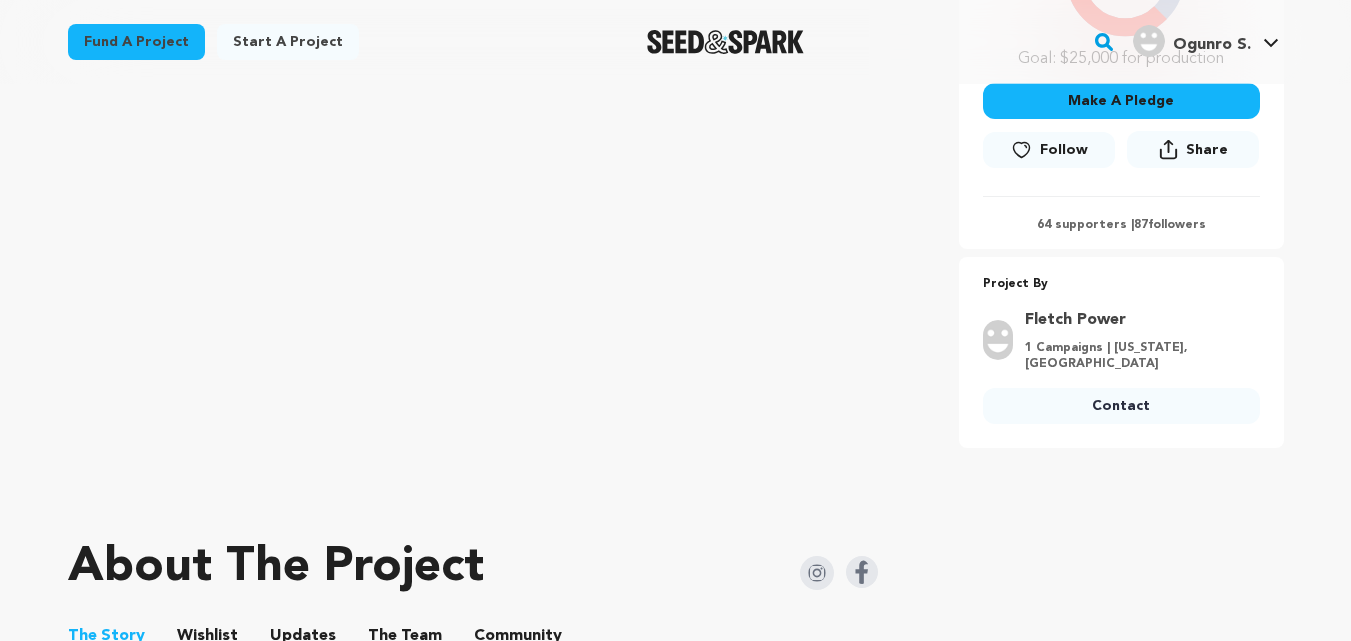 click on "Contact" at bounding box center [1121, 406] 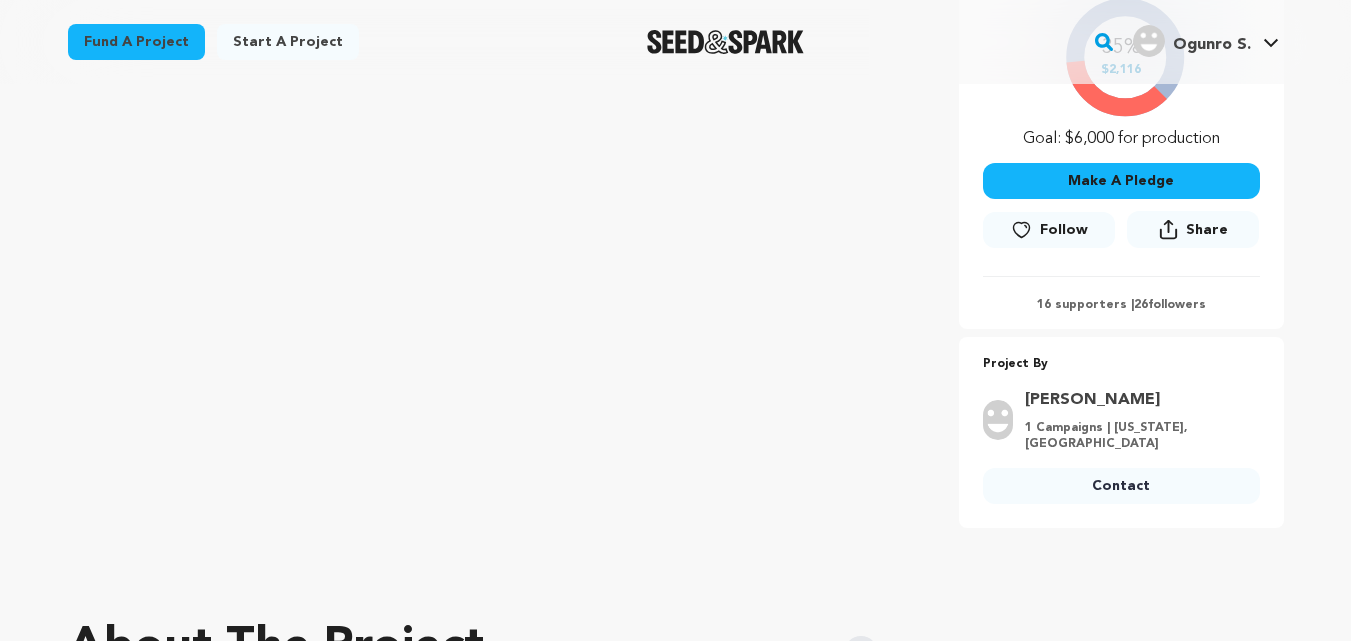scroll, scrollTop: 518, scrollLeft: 0, axis: vertical 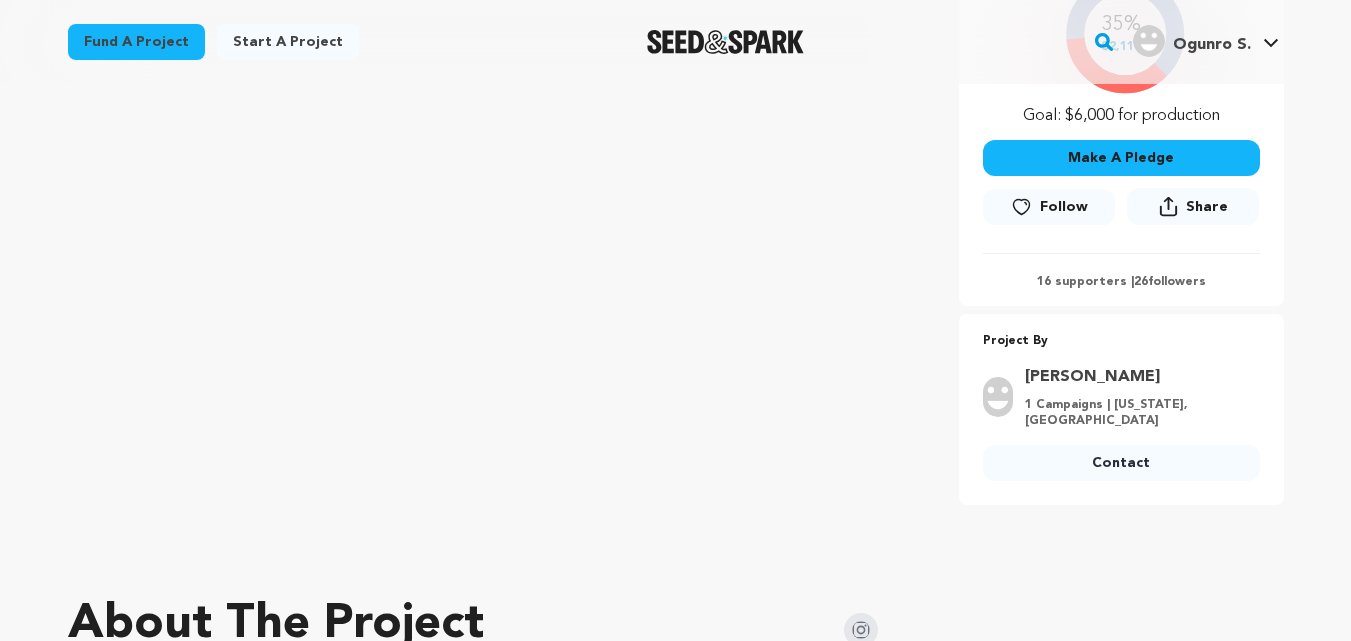 click on "Contact" at bounding box center (1121, 463) 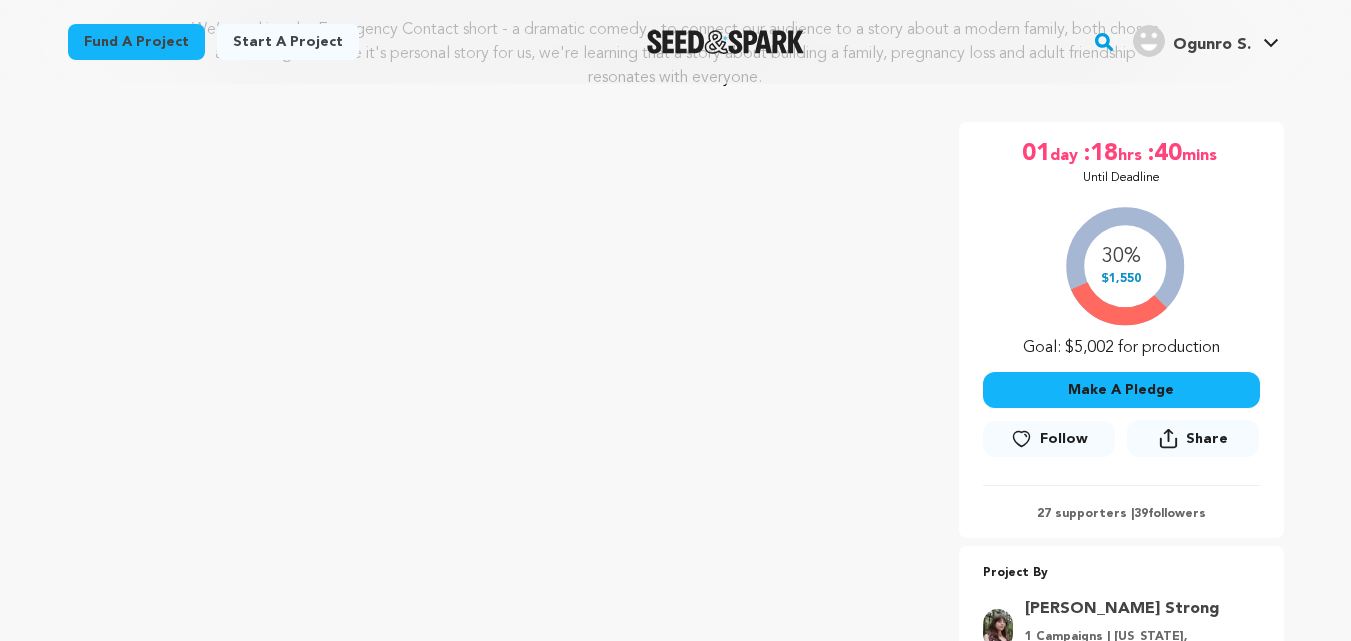 scroll, scrollTop: 399, scrollLeft: 0, axis: vertical 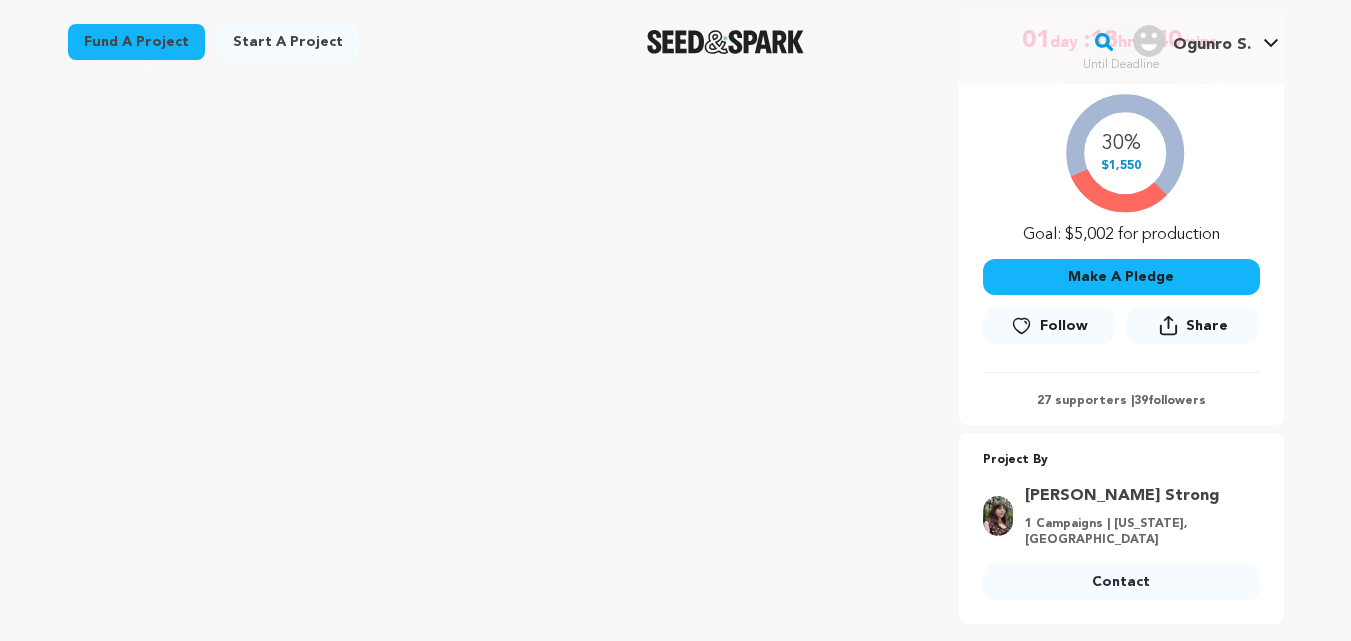 click on "Contact" at bounding box center [1121, 582] 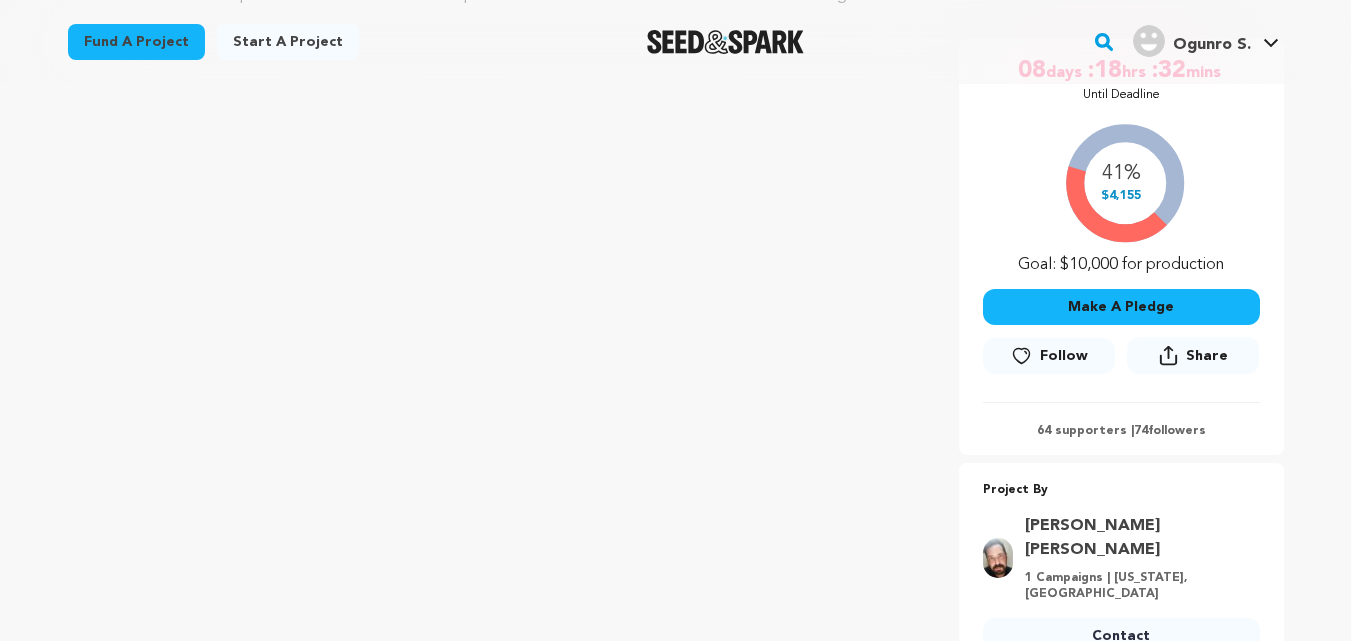 scroll, scrollTop: 482, scrollLeft: 0, axis: vertical 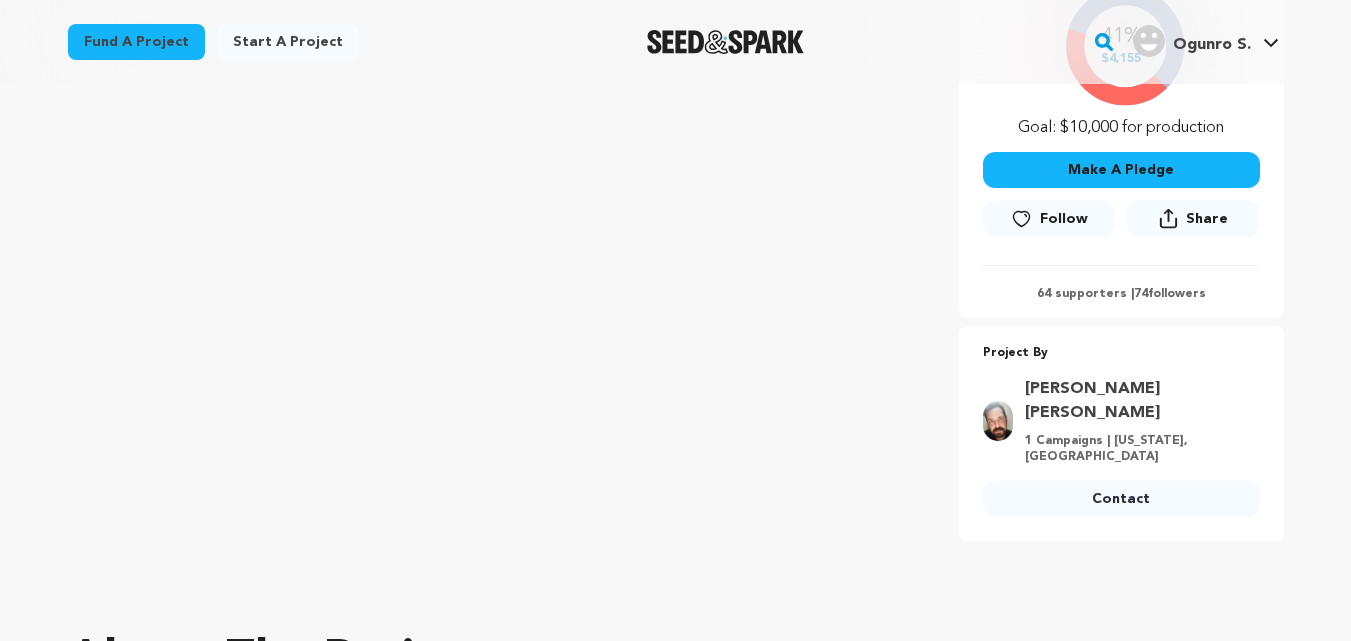 click on "Contact" at bounding box center [1121, 499] 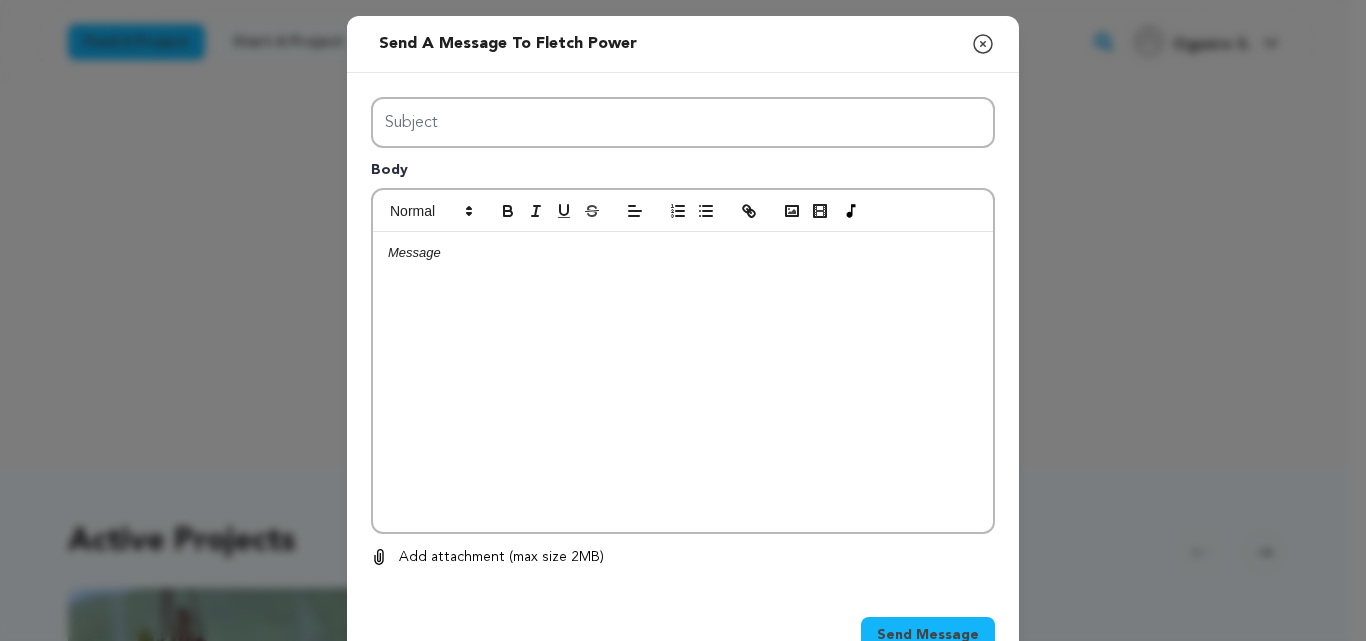 scroll, scrollTop: 0, scrollLeft: 0, axis: both 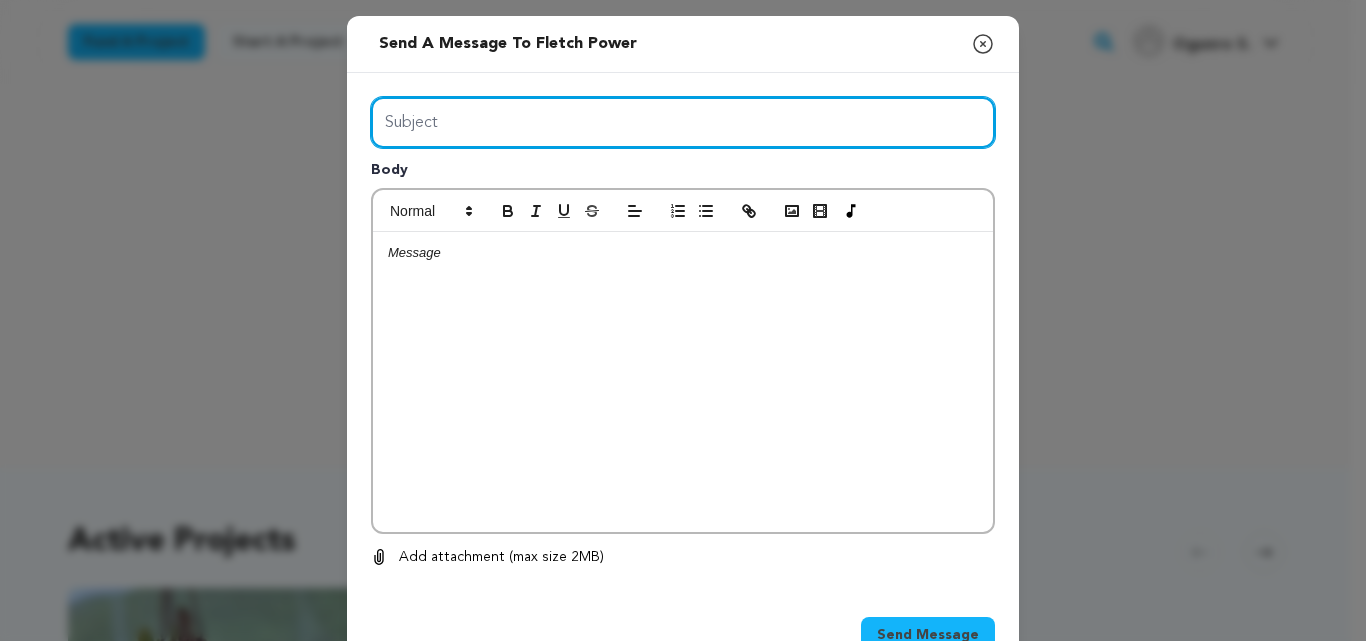 click on "Subject" at bounding box center (683, 122) 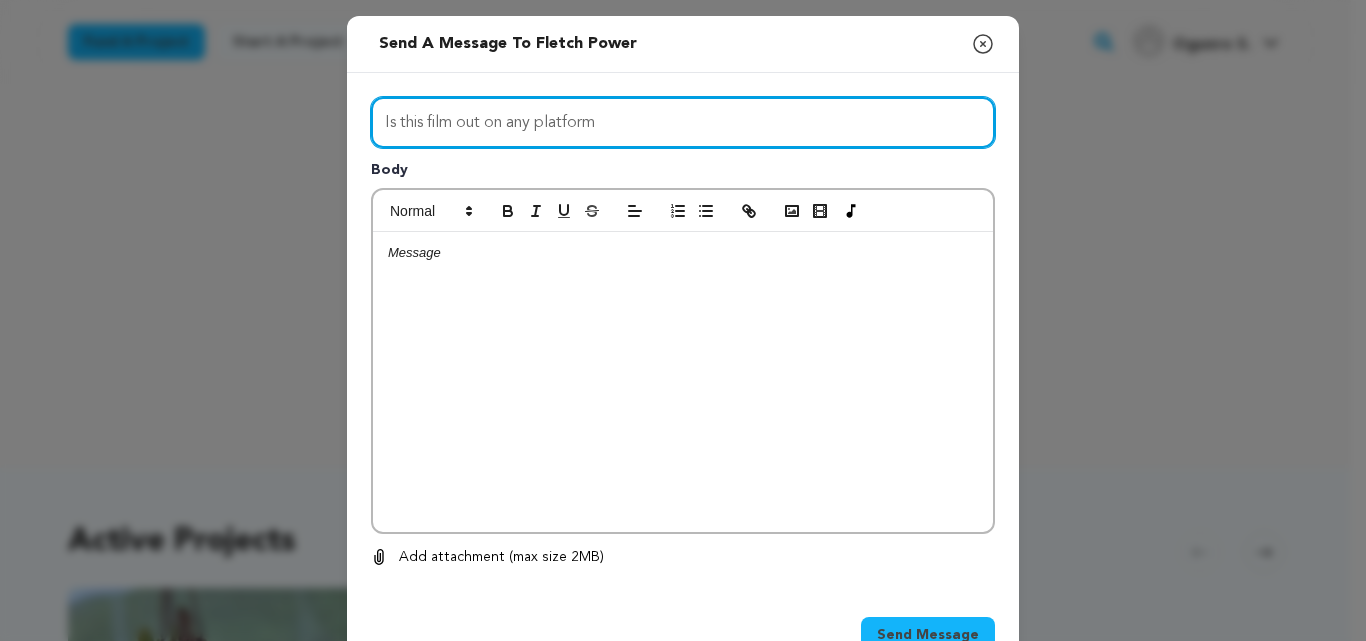 click on "Is this film out on any platform" at bounding box center (683, 122) 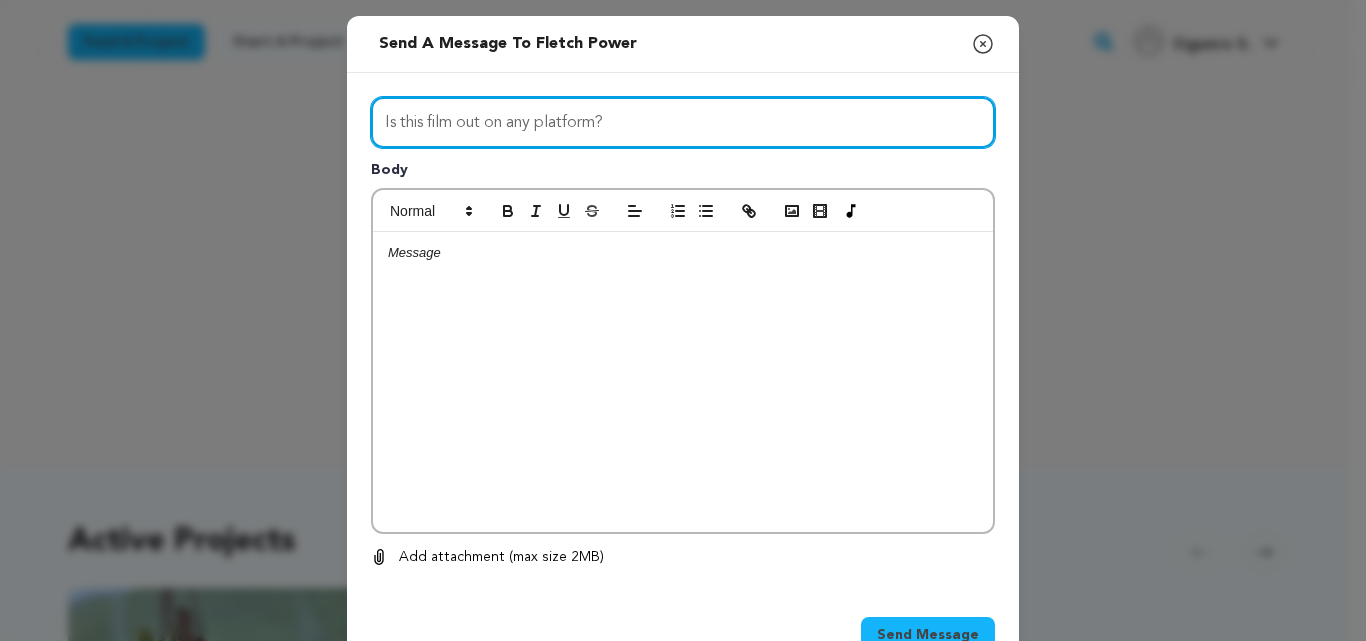 type on "Is this film out on any platform?" 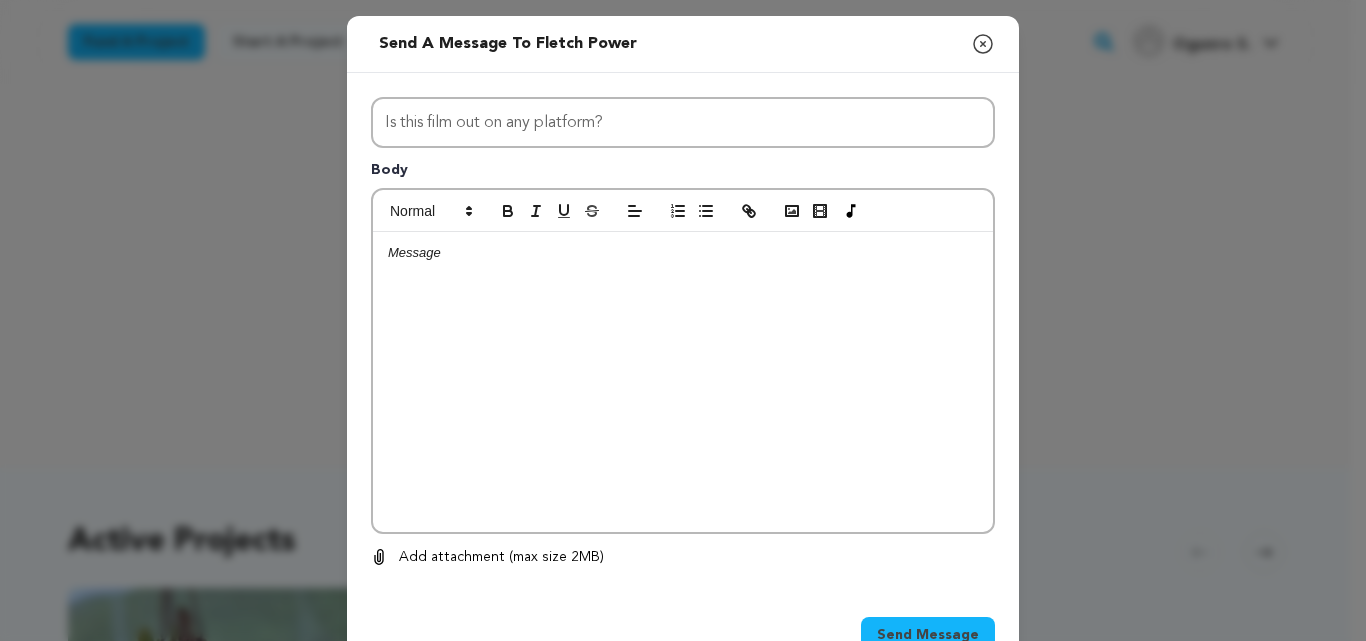 click at bounding box center [683, 253] 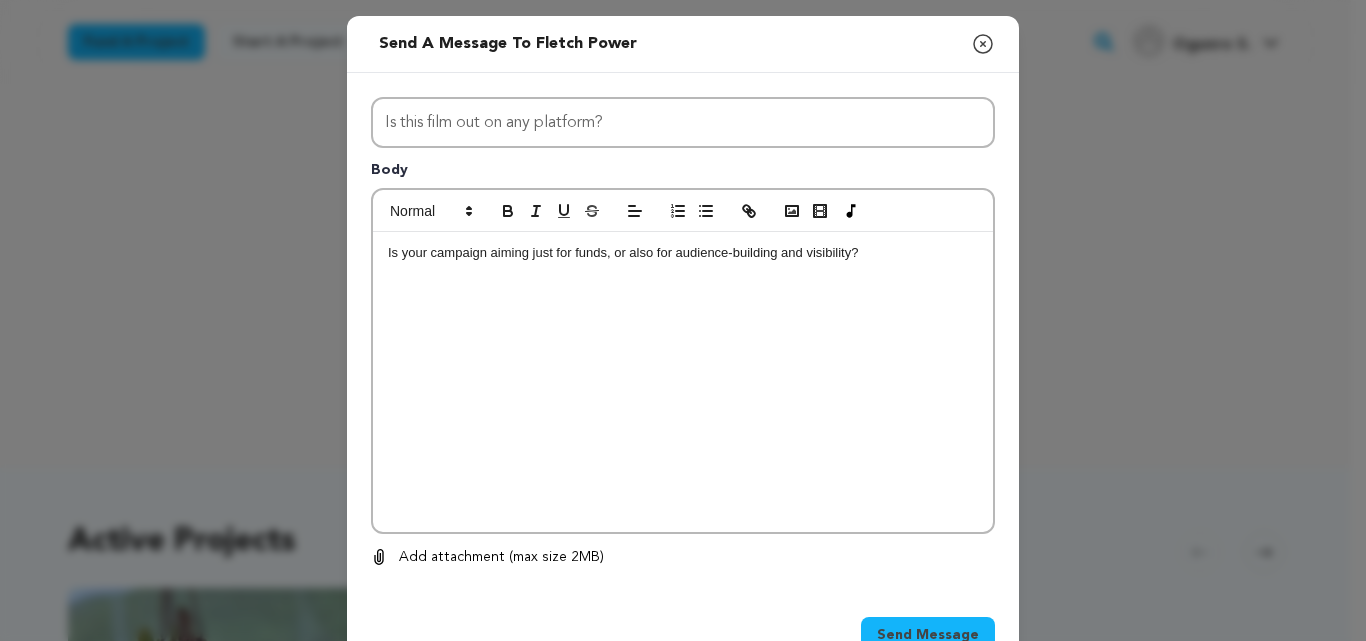 click on "Is your campaign aiming just for funds, or also for audience-building and visibility?" at bounding box center (683, 253) 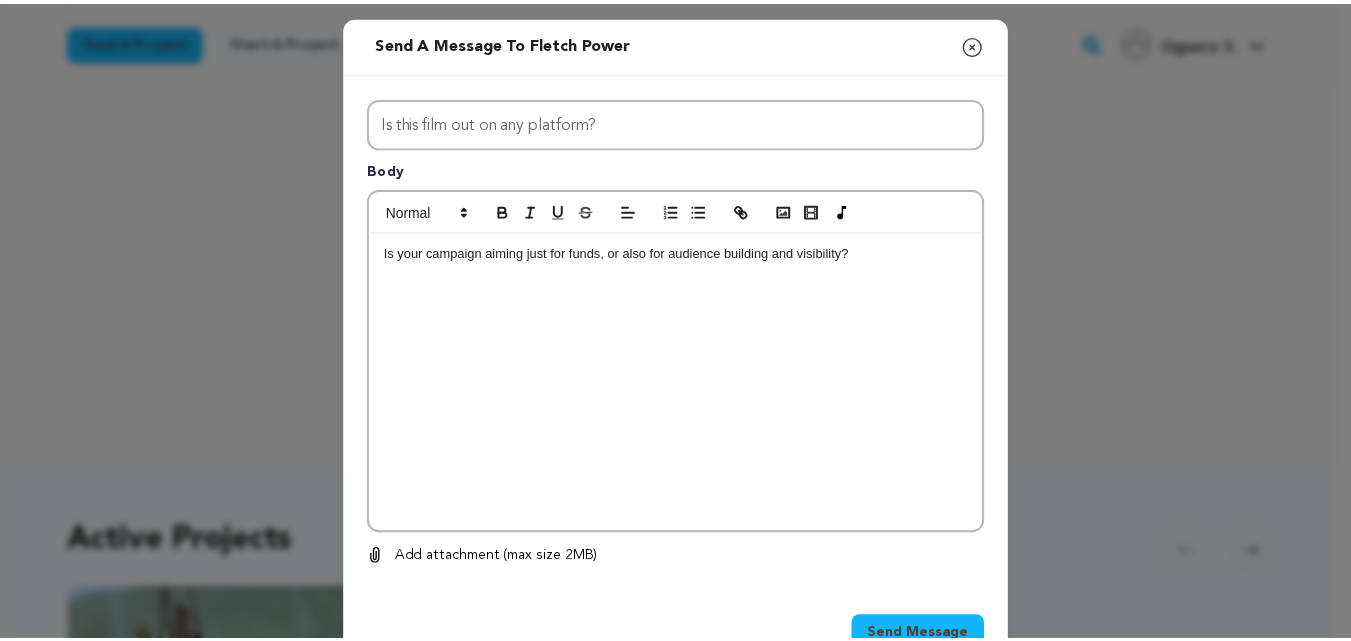 scroll, scrollTop: 60, scrollLeft: 0, axis: vertical 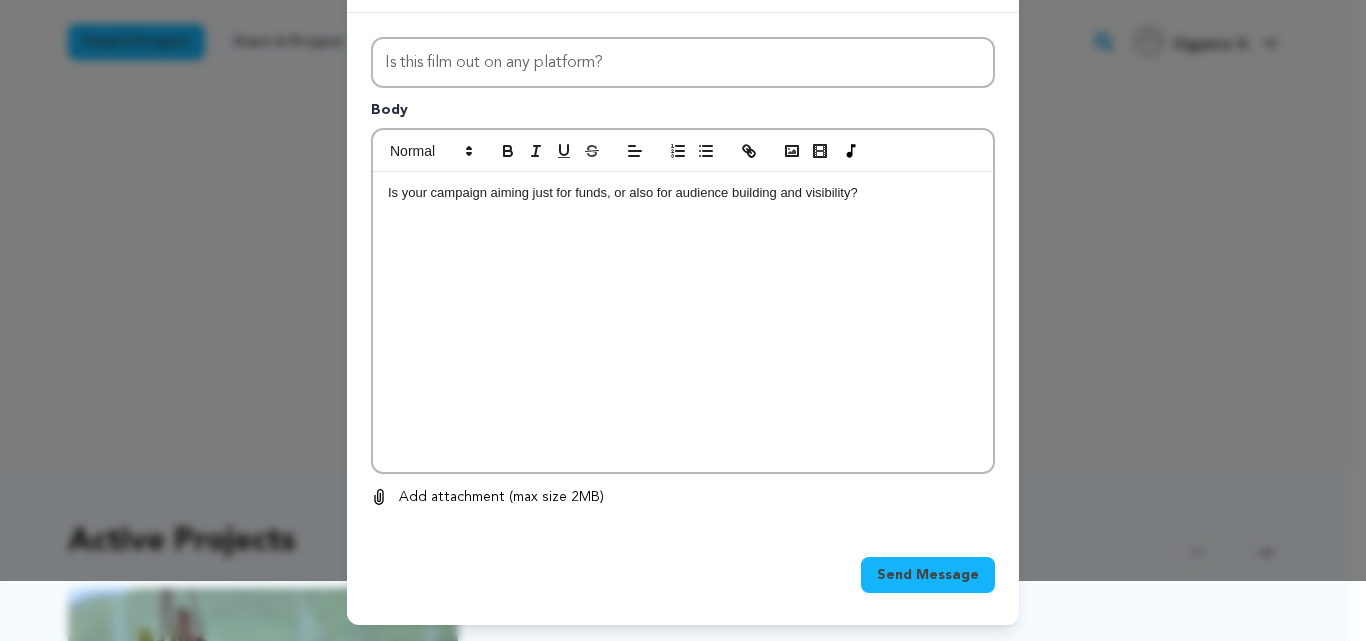 click on "Is your campaign aiming just for funds, or also for audience building and visibility?" at bounding box center [683, 193] 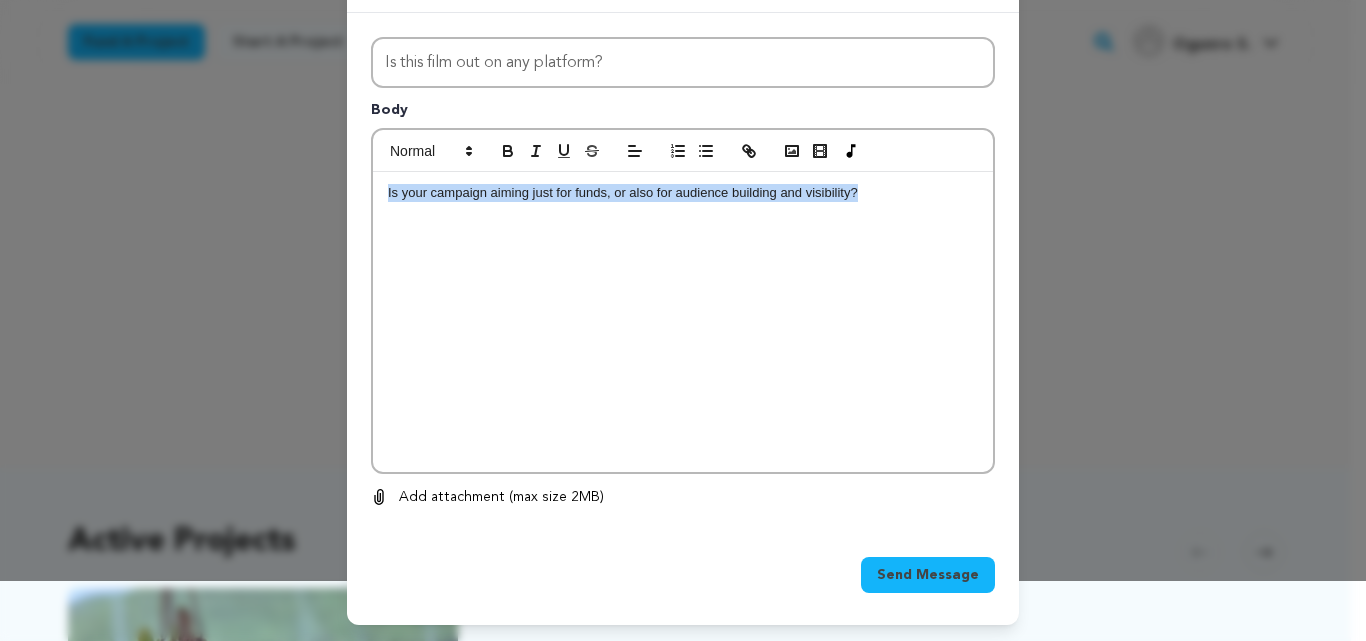 copy on "Is your campaign aiming just for funds, or also for audience building and visibility?" 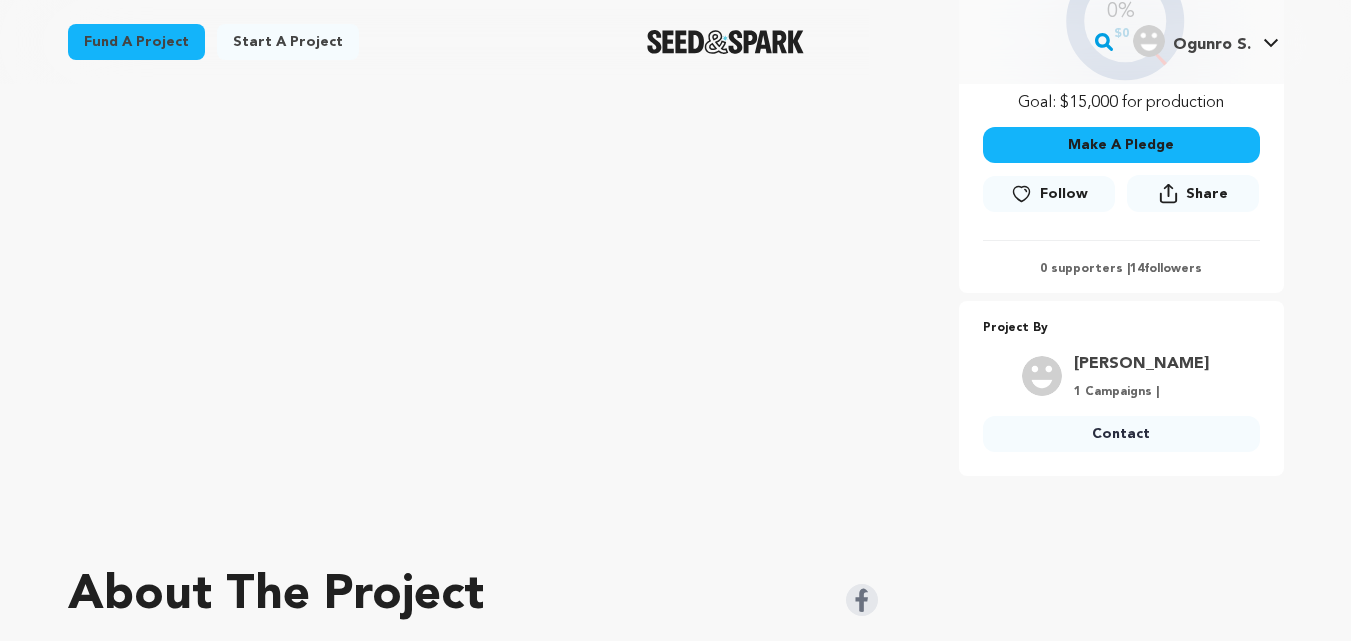 scroll, scrollTop: 508, scrollLeft: 0, axis: vertical 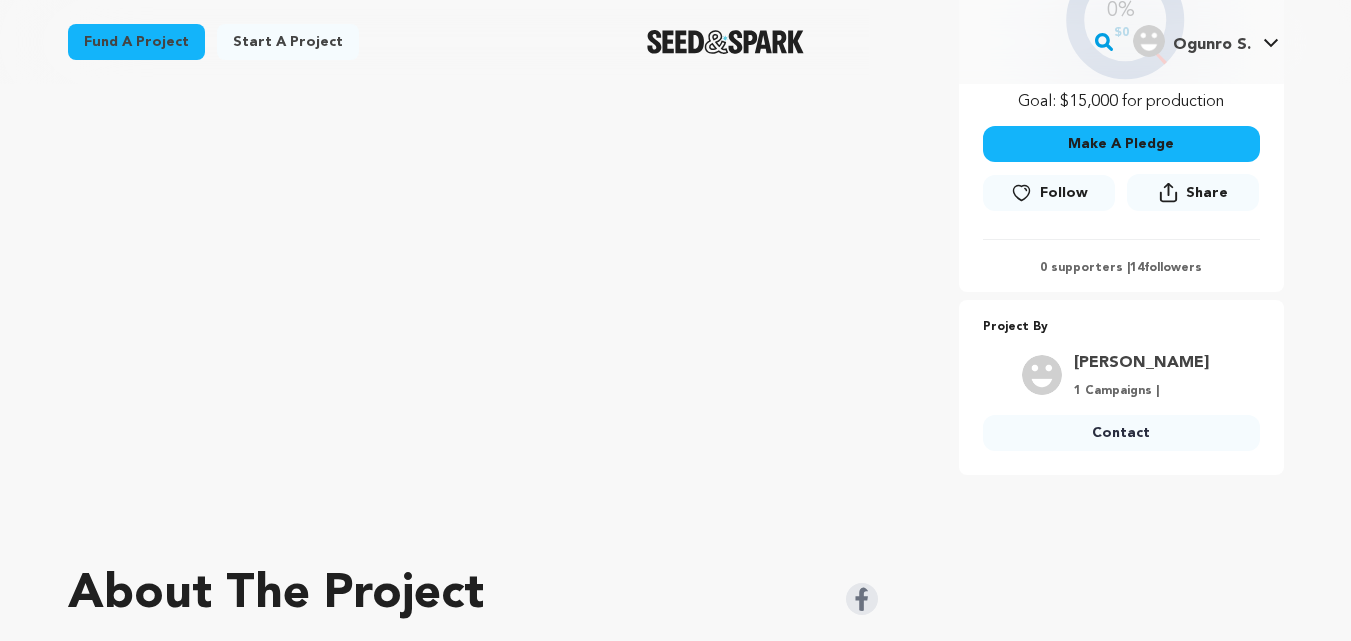 click on "Contact" at bounding box center [1121, 433] 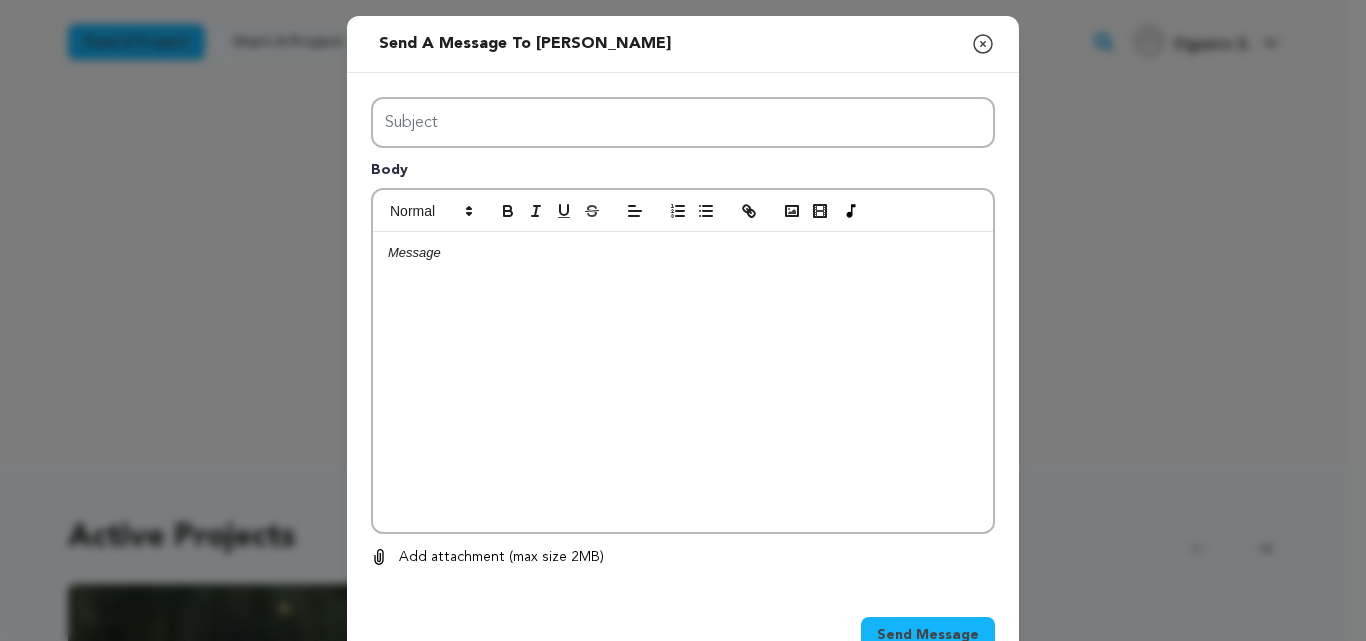 scroll, scrollTop: 0, scrollLeft: 0, axis: both 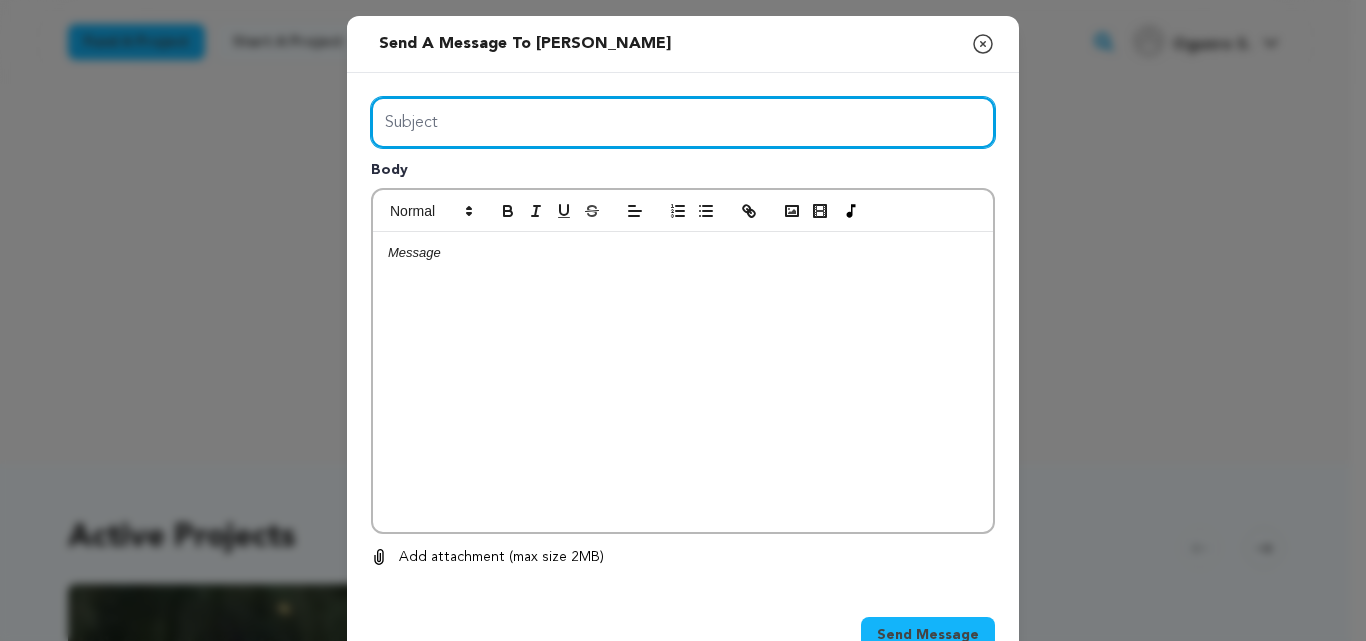 drag, startPoint x: 0, startPoint y: 0, endPoint x: 574, endPoint y: 120, distance: 586.4094 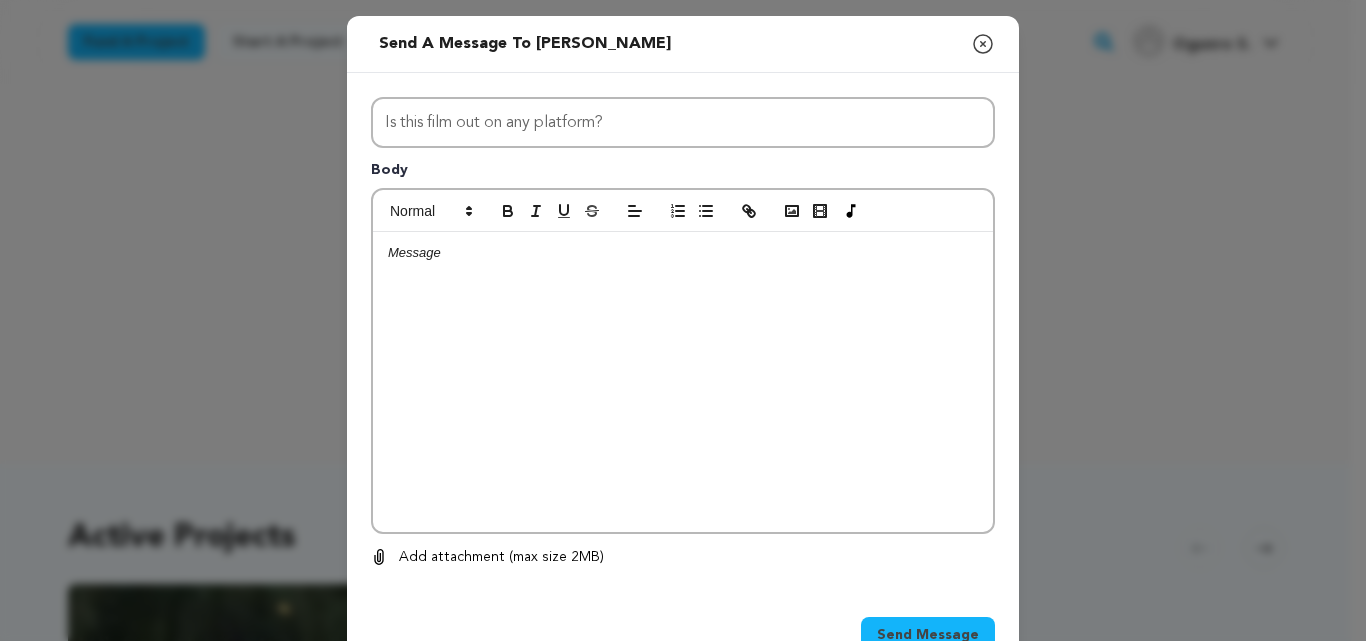 click at bounding box center (683, 382) 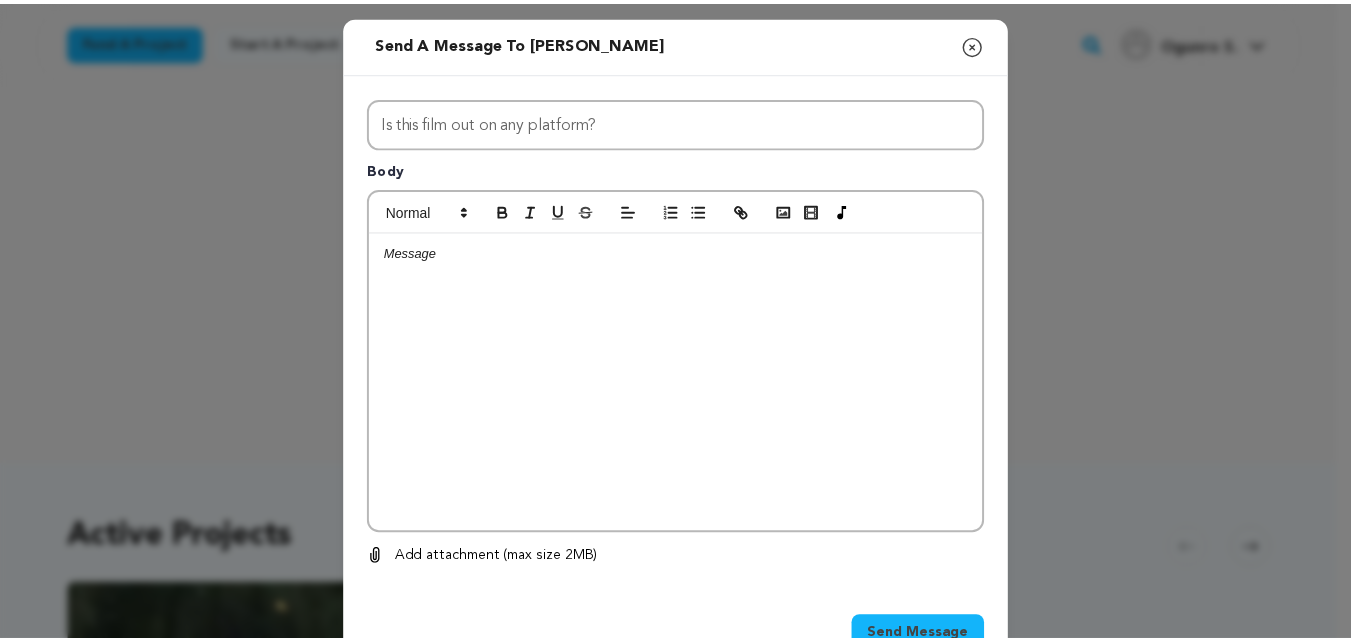 scroll, scrollTop: 0, scrollLeft: 0, axis: both 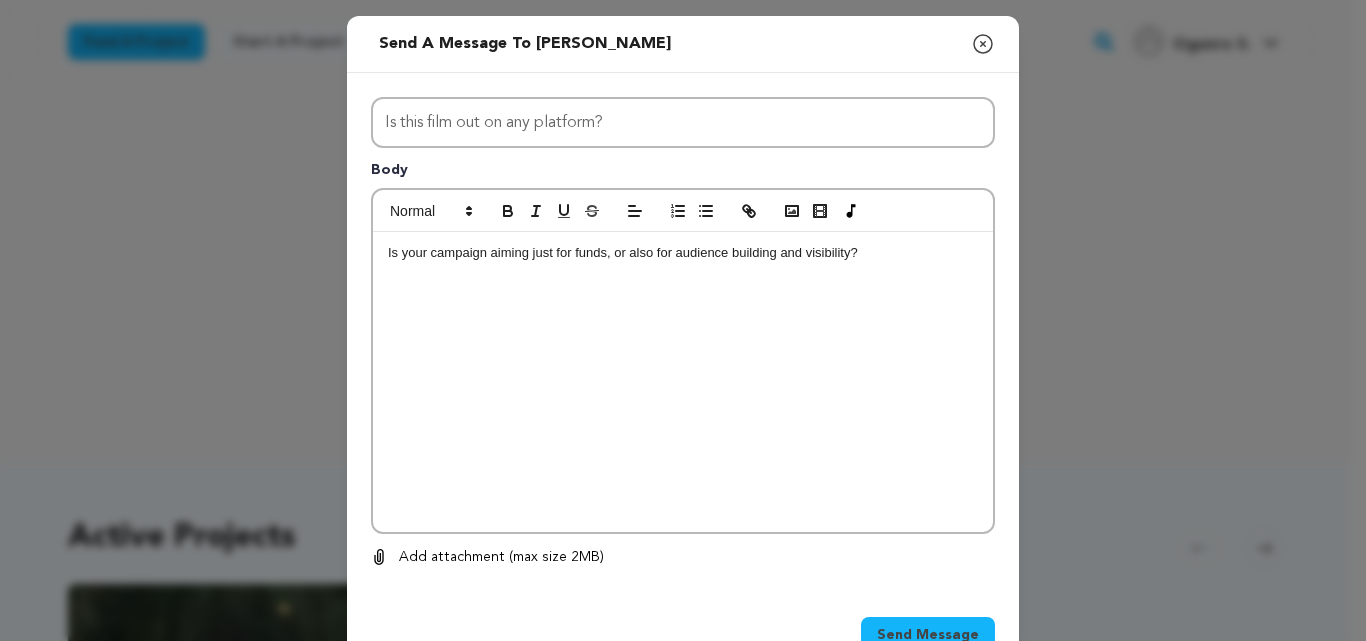 click on "Send Message" at bounding box center (928, 635) 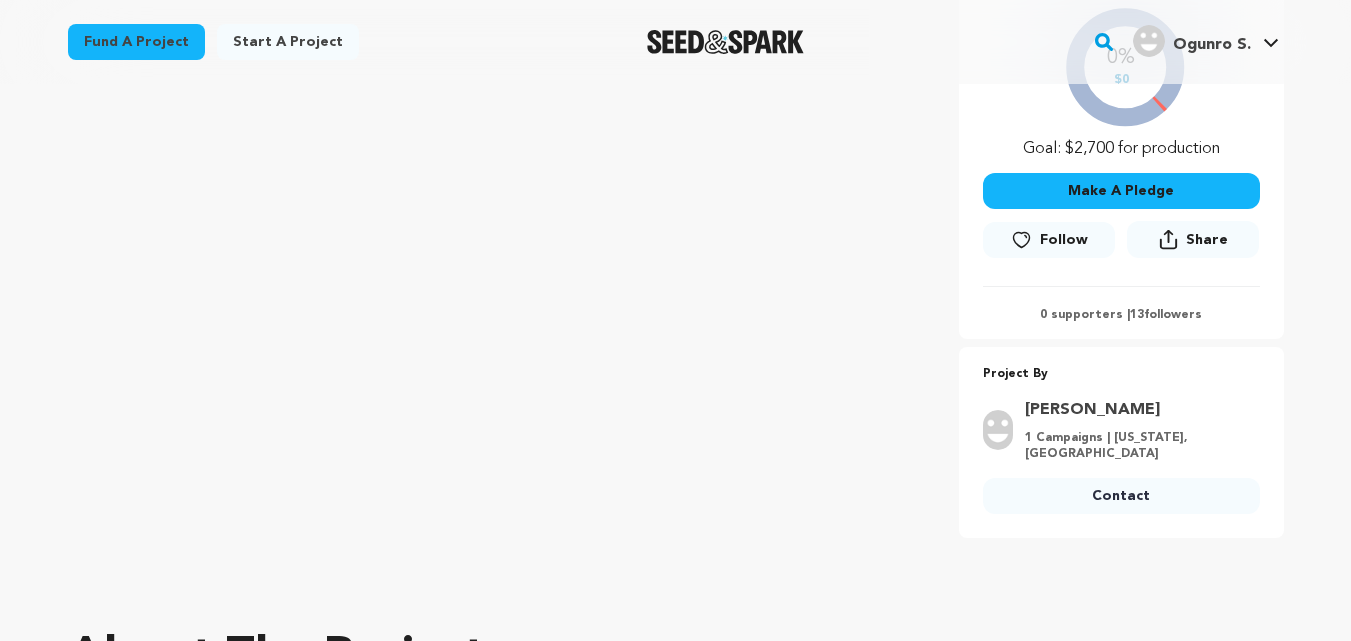 scroll, scrollTop: 487, scrollLeft: 0, axis: vertical 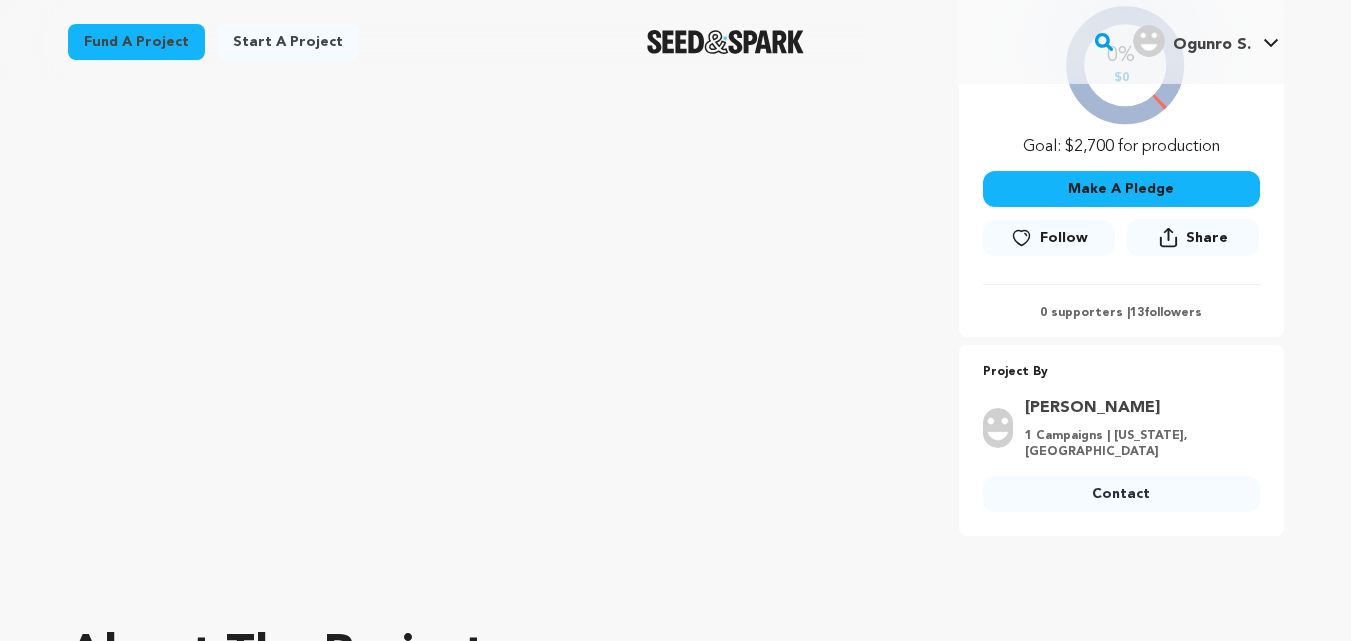 click on "Contact" at bounding box center [1121, 494] 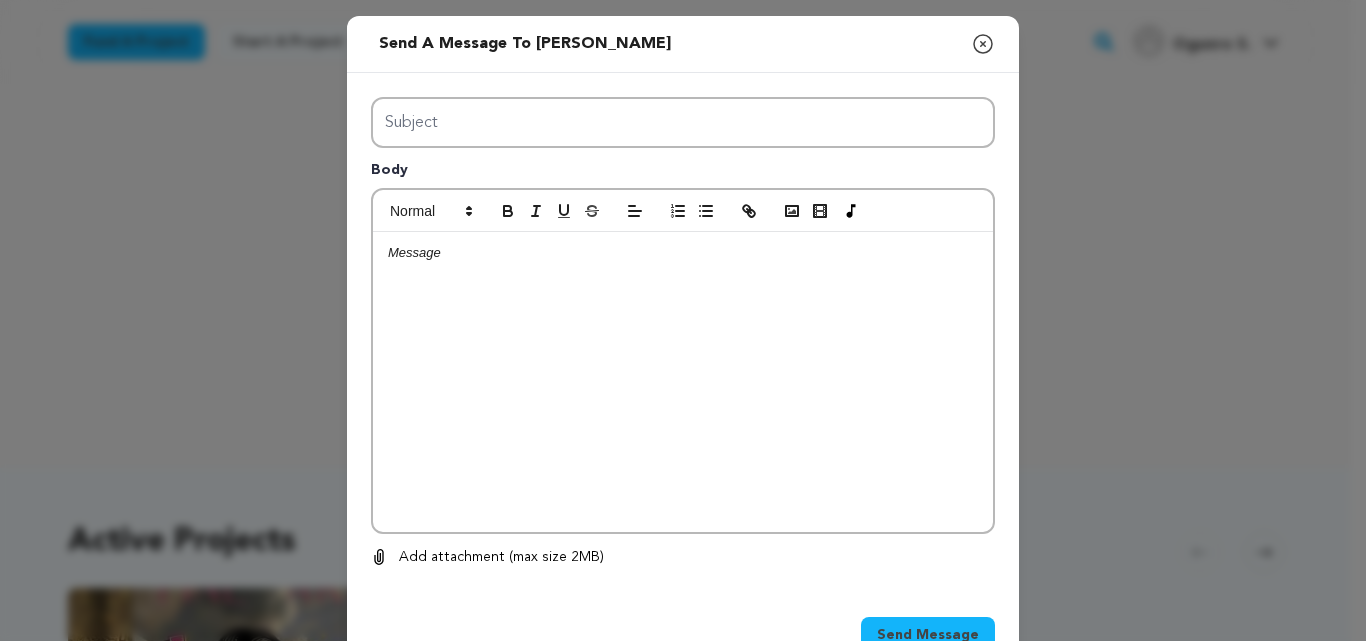 scroll, scrollTop: 0, scrollLeft: 0, axis: both 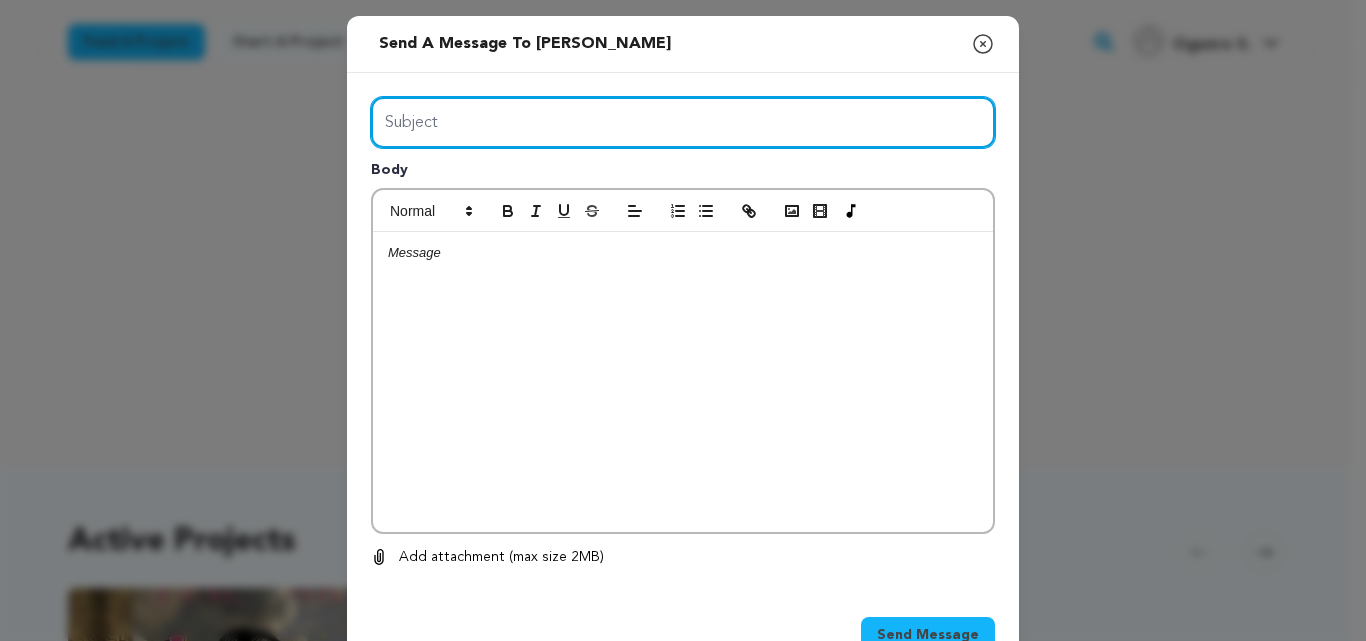 click on "Subject" at bounding box center [683, 122] 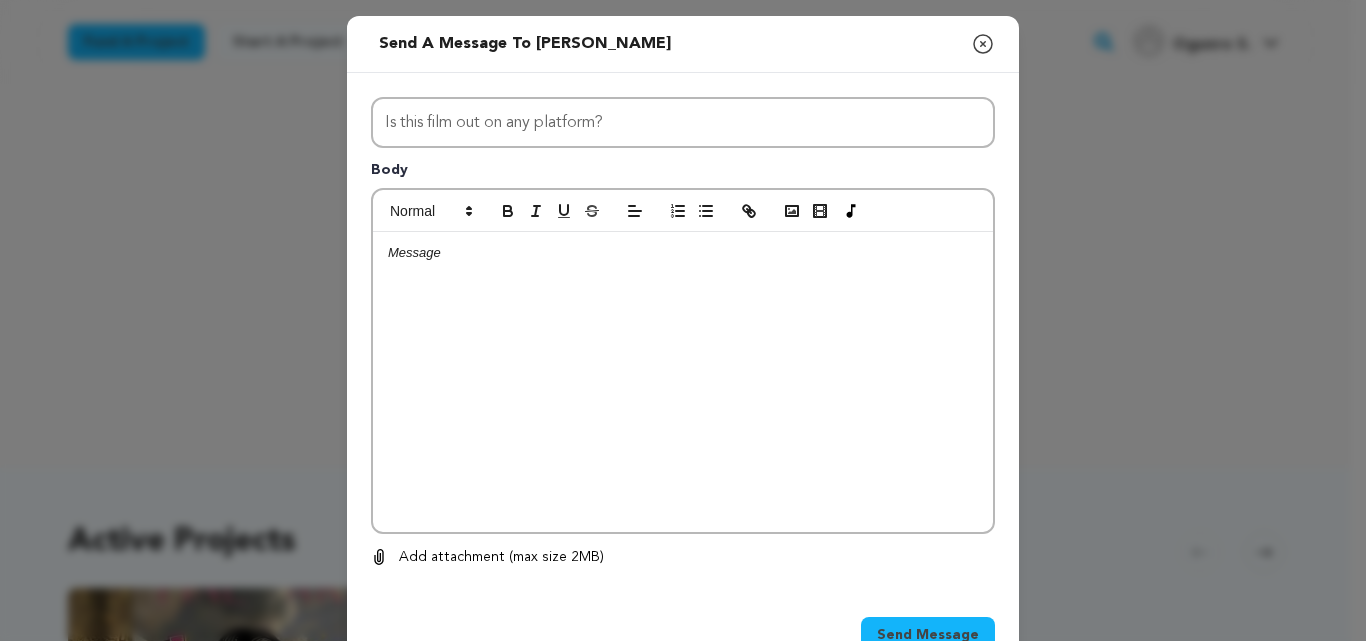 click at bounding box center (683, 253) 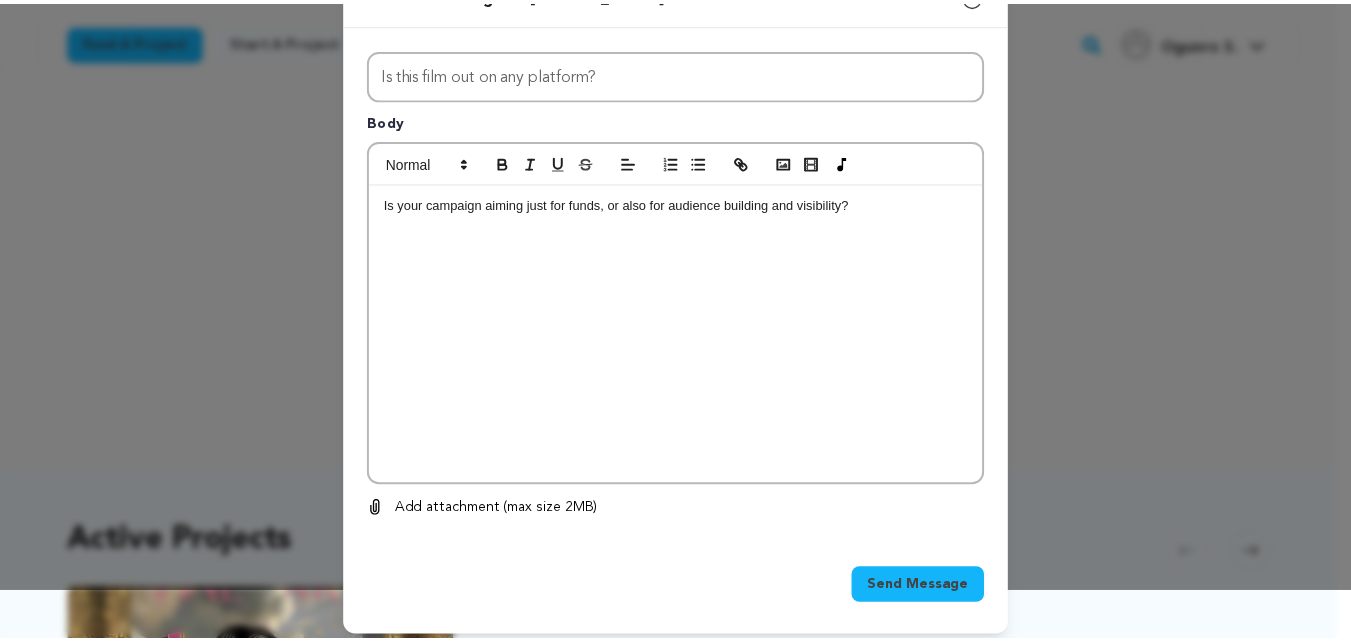 scroll, scrollTop: 50, scrollLeft: 0, axis: vertical 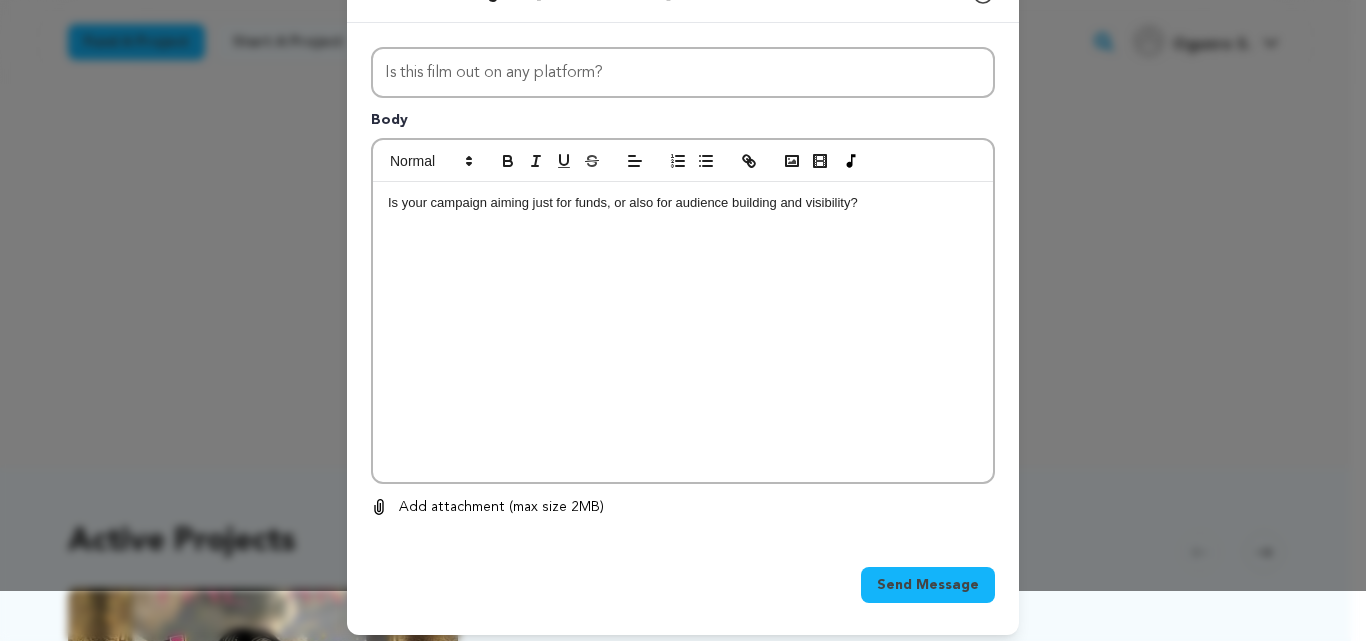click on "Send Message" at bounding box center (928, 585) 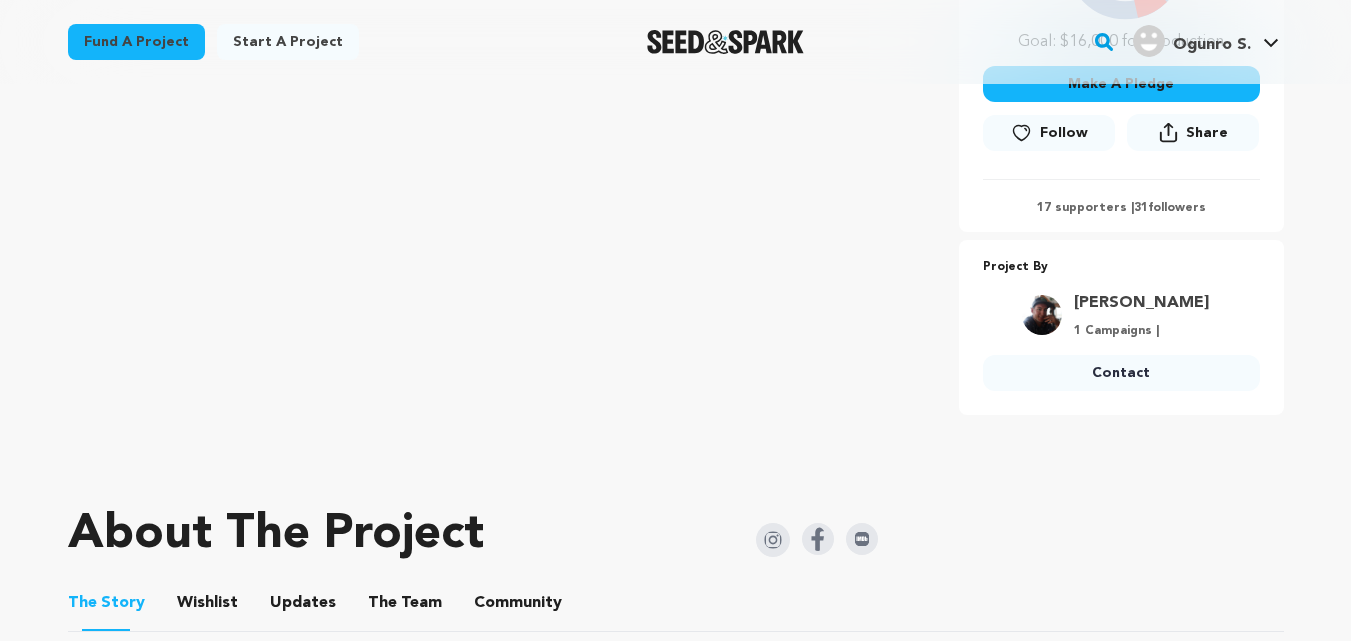 scroll, scrollTop: 569, scrollLeft: 0, axis: vertical 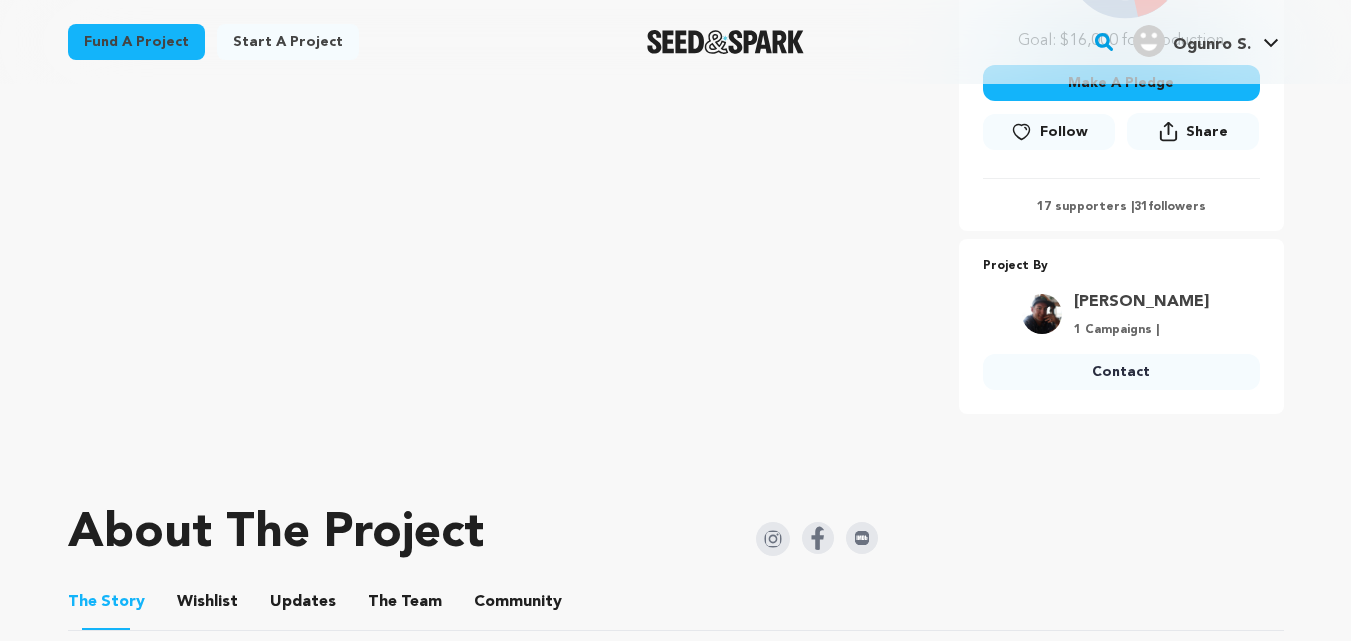 click on "Contact" at bounding box center [1121, 372] 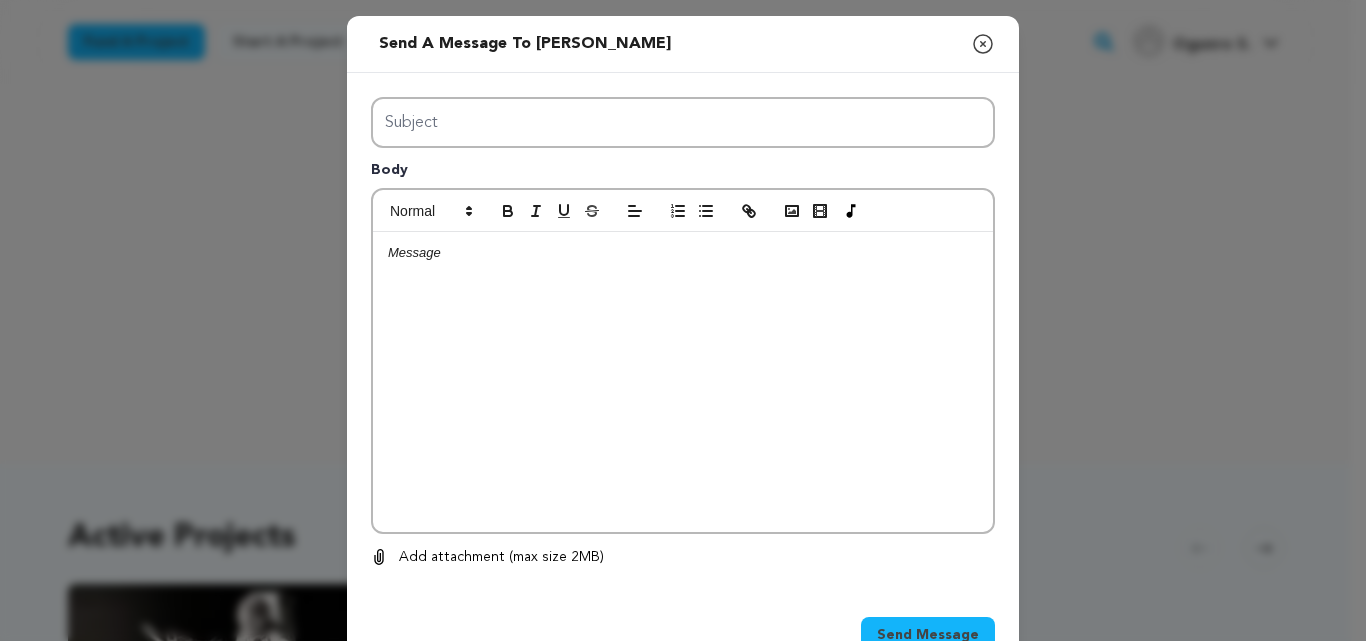 scroll, scrollTop: 0, scrollLeft: 0, axis: both 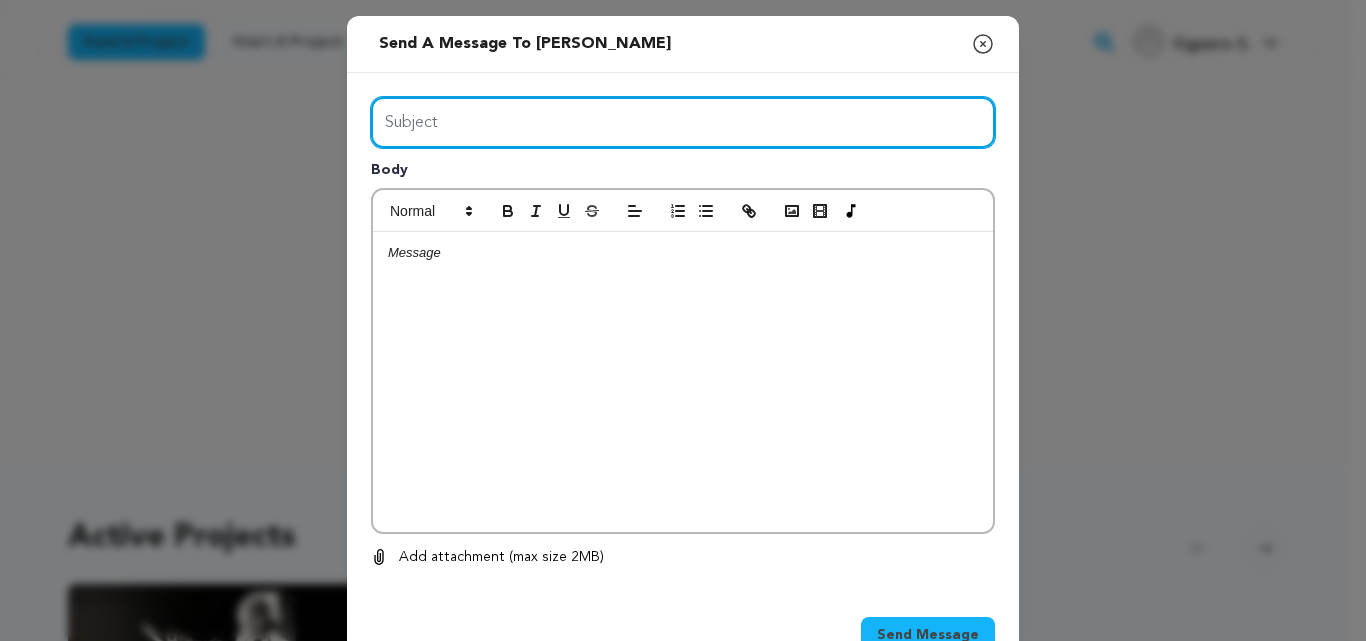 click on "Subject" at bounding box center (683, 122) 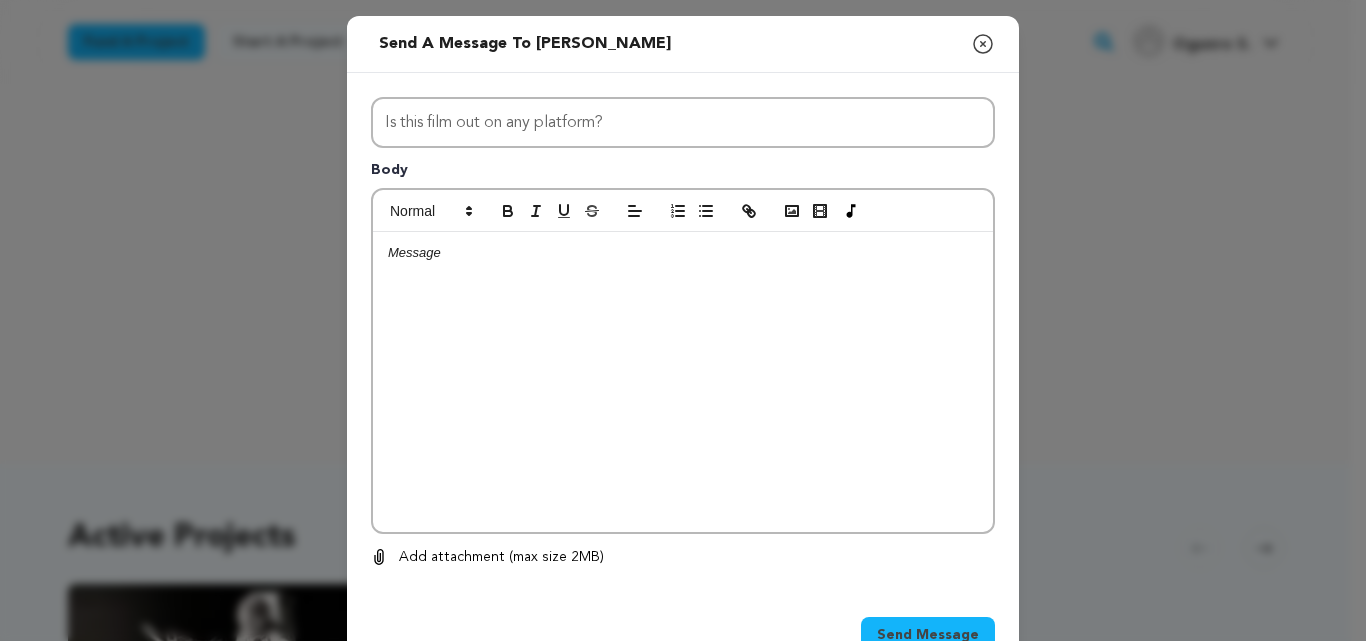 click at bounding box center [683, 382] 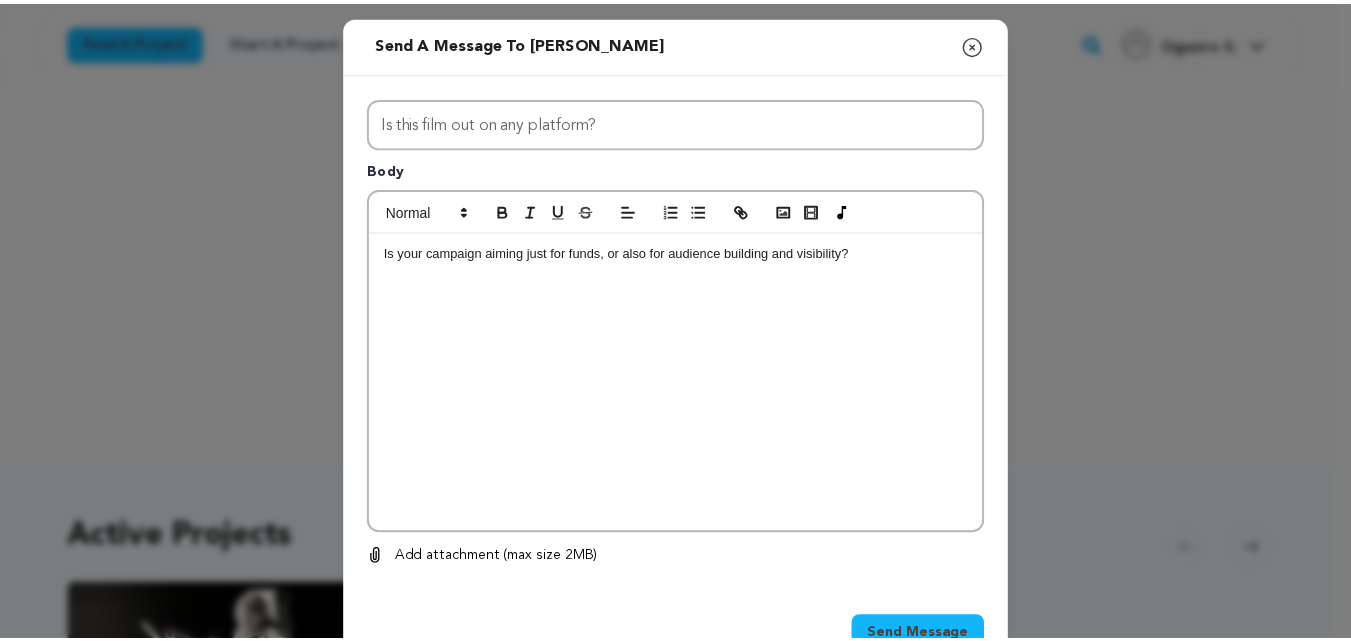 scroll, scrollTop: 60, scrollLeft: 0, axis: vertical 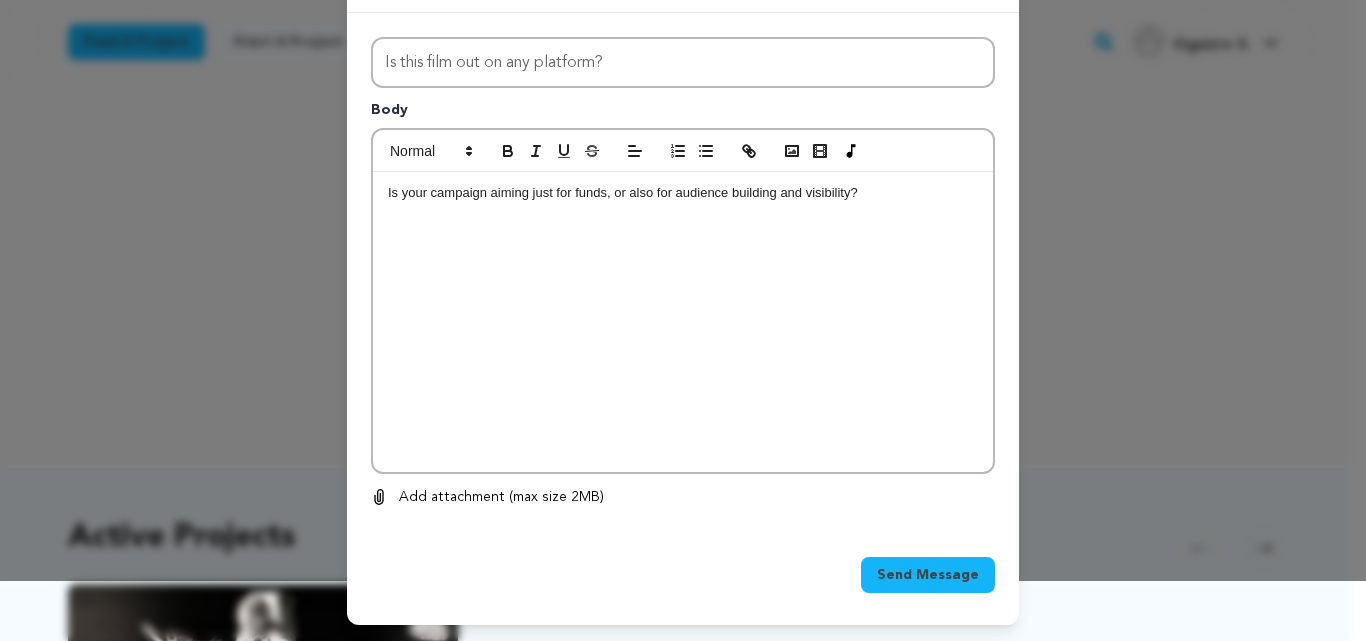 click on "Send Message" at bounding box center (928, 575) 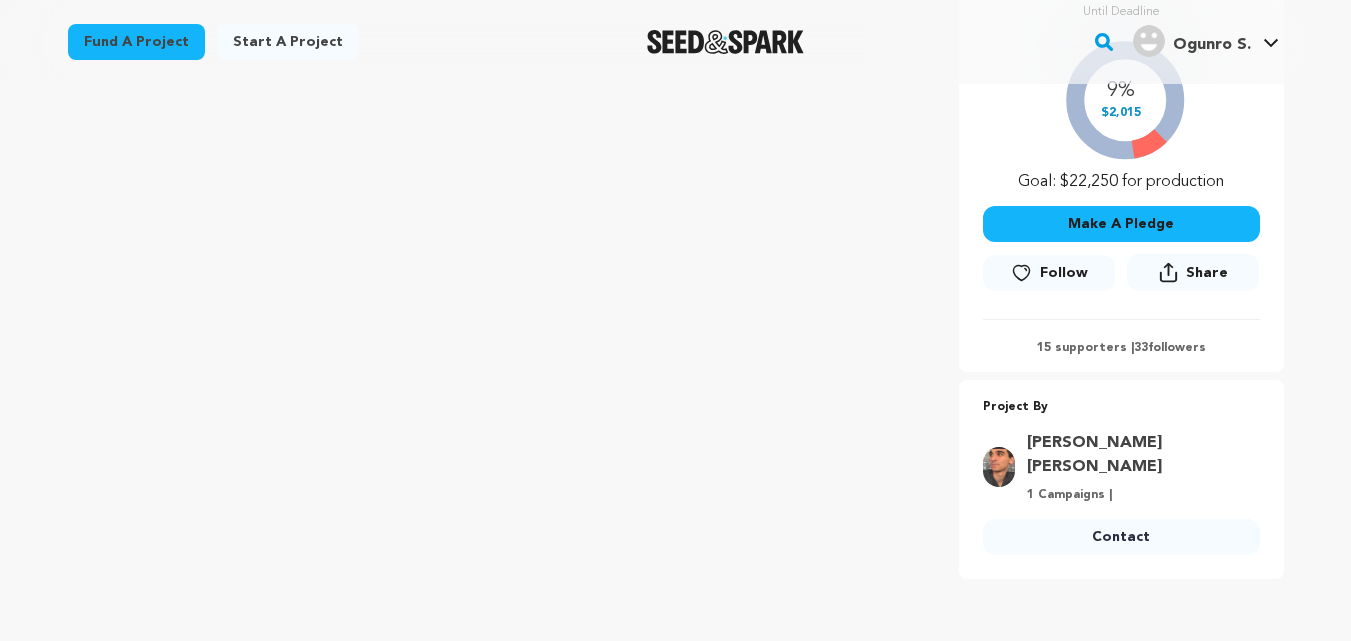 scroll, scrollTop: 453, scrollLeft: 0, axis: vertical 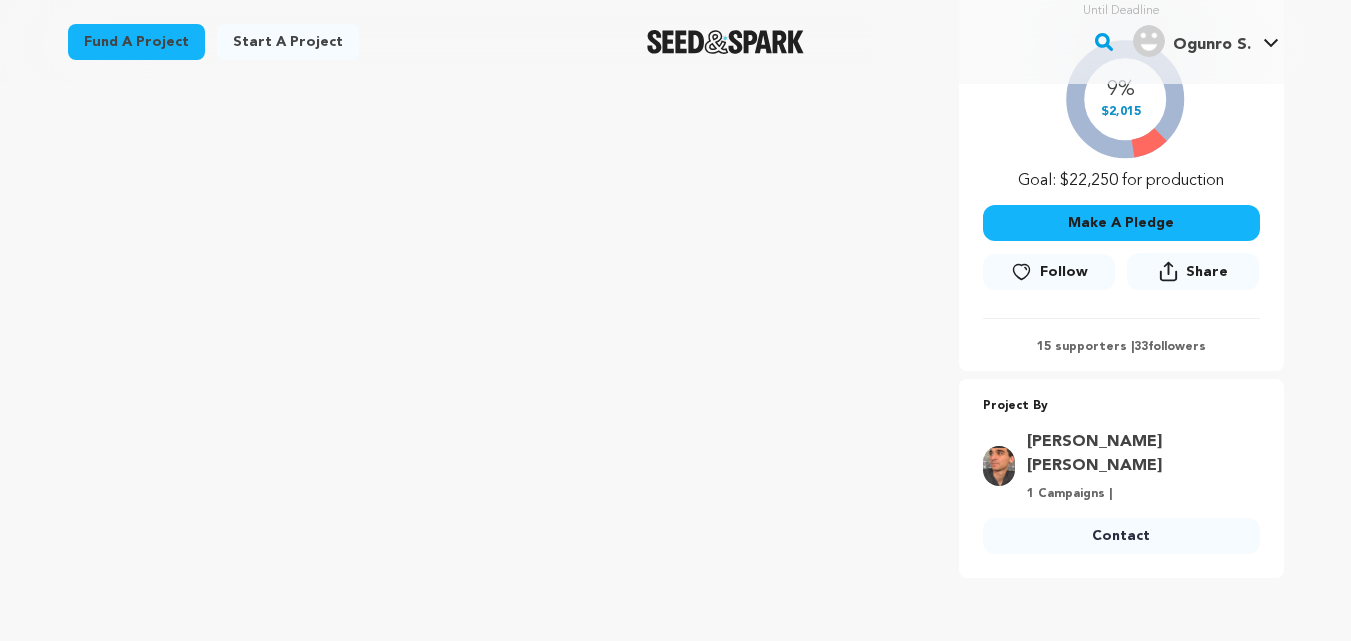 click on "Contact" at bounding box center (1121, 536) 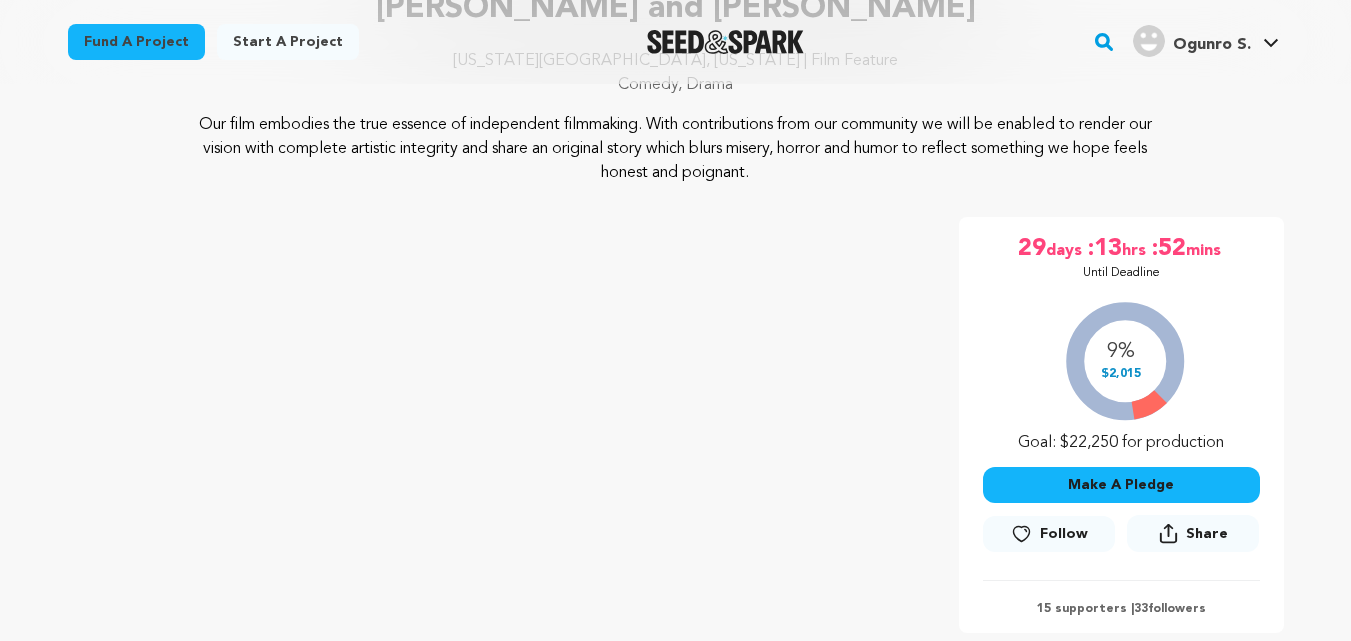scroll, scrollTop: 190, scrollLeft: 0, axis: vertical 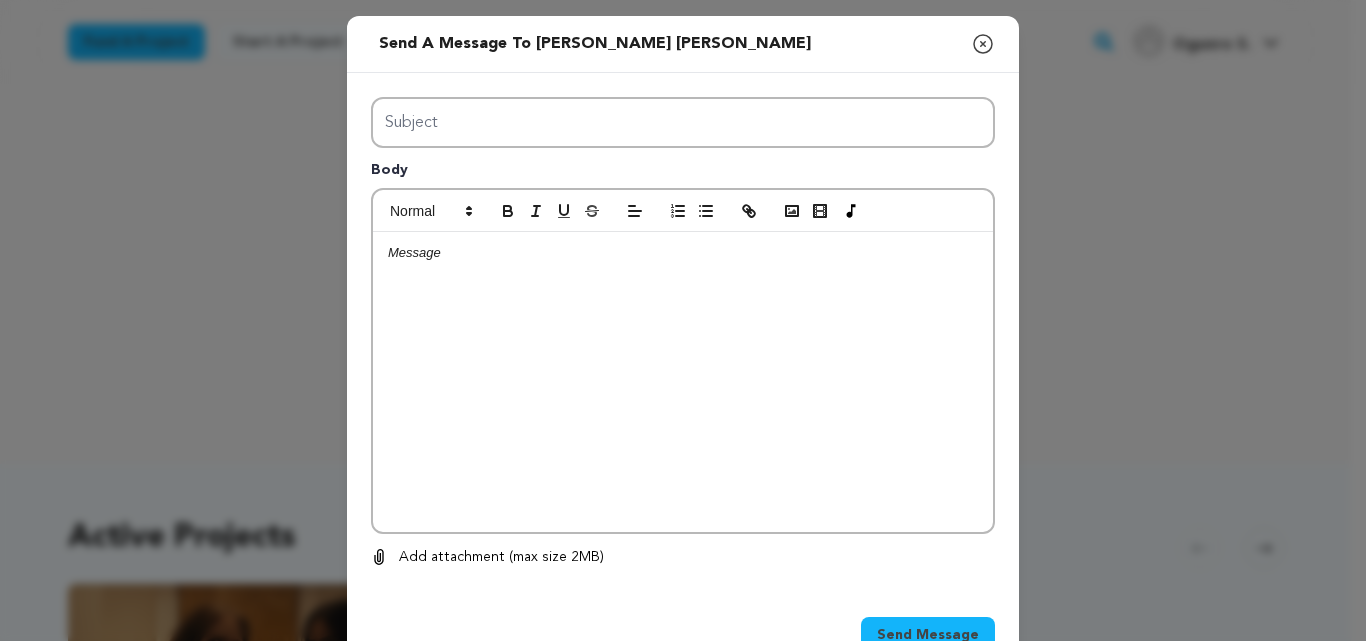 click on "Subject" at bounding box center [683, 122] 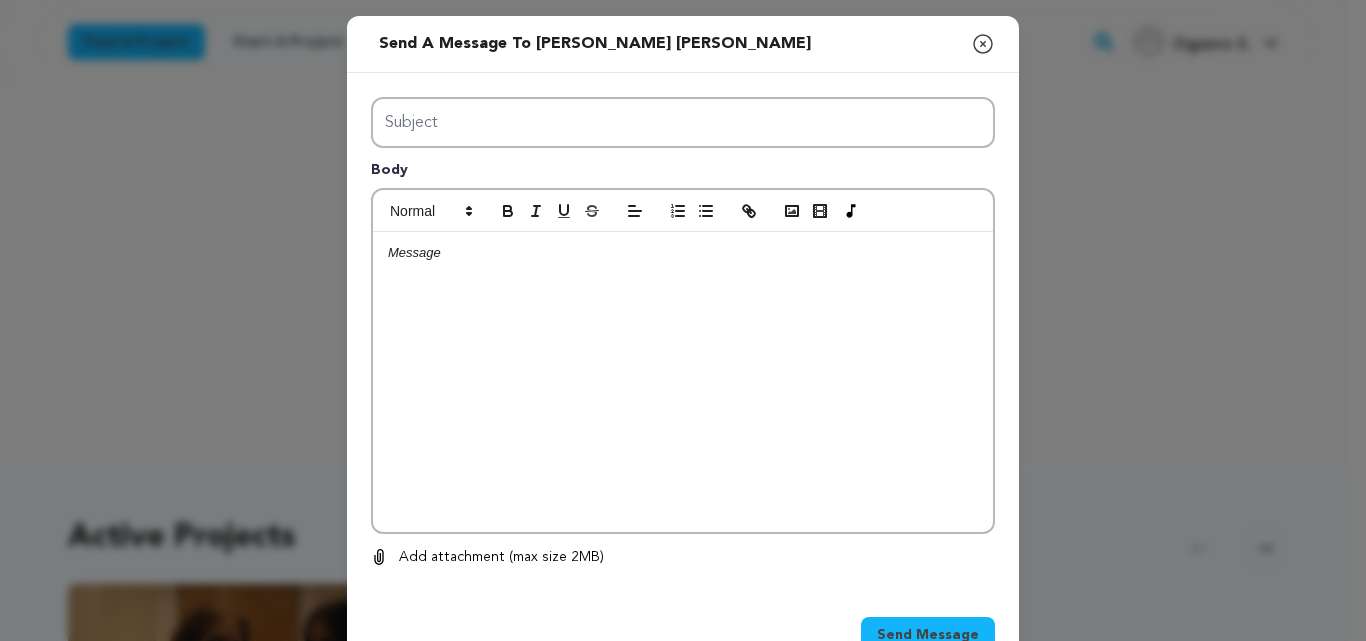 type on "Is this film out on any platform?" 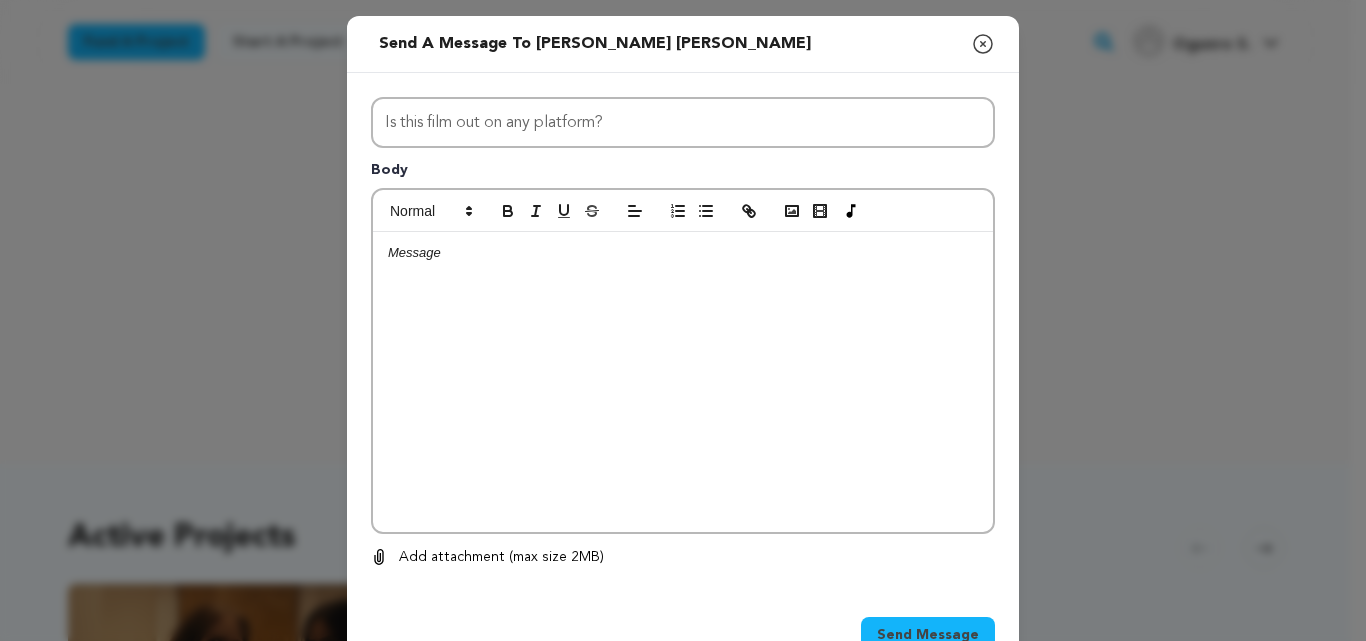 click at bounding box center (683, 382) 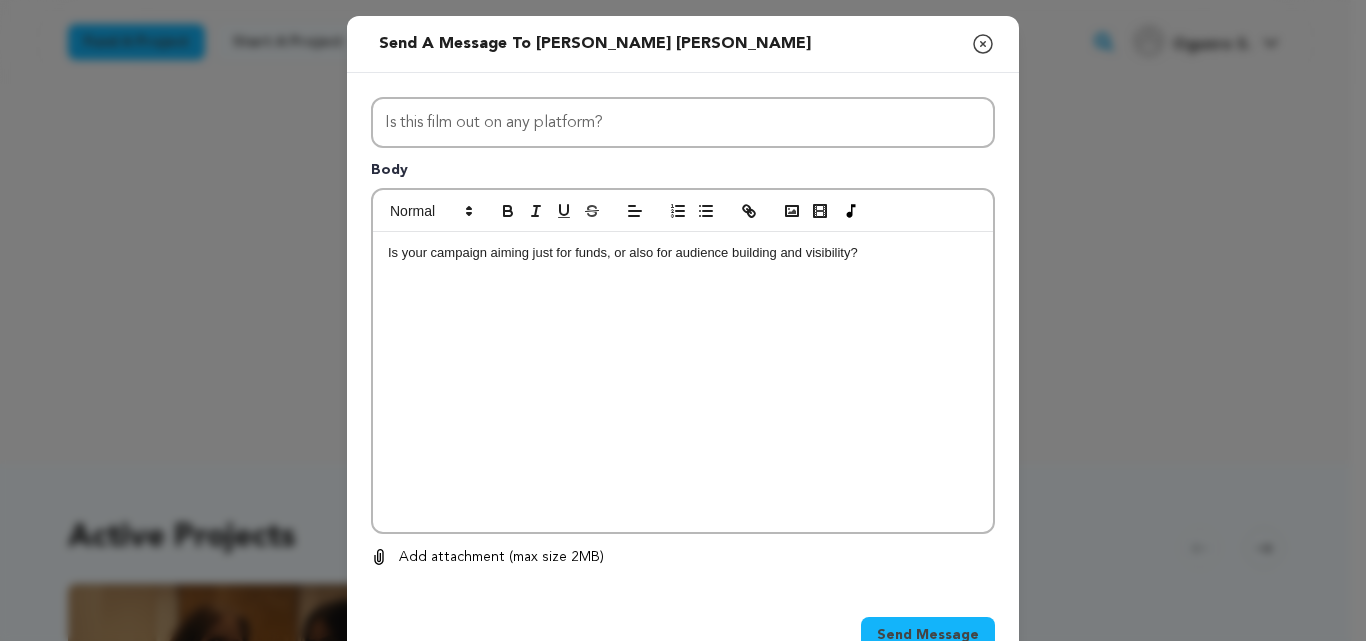 scroll, scrollTop: 0, scrollLeft: 0, axis: both 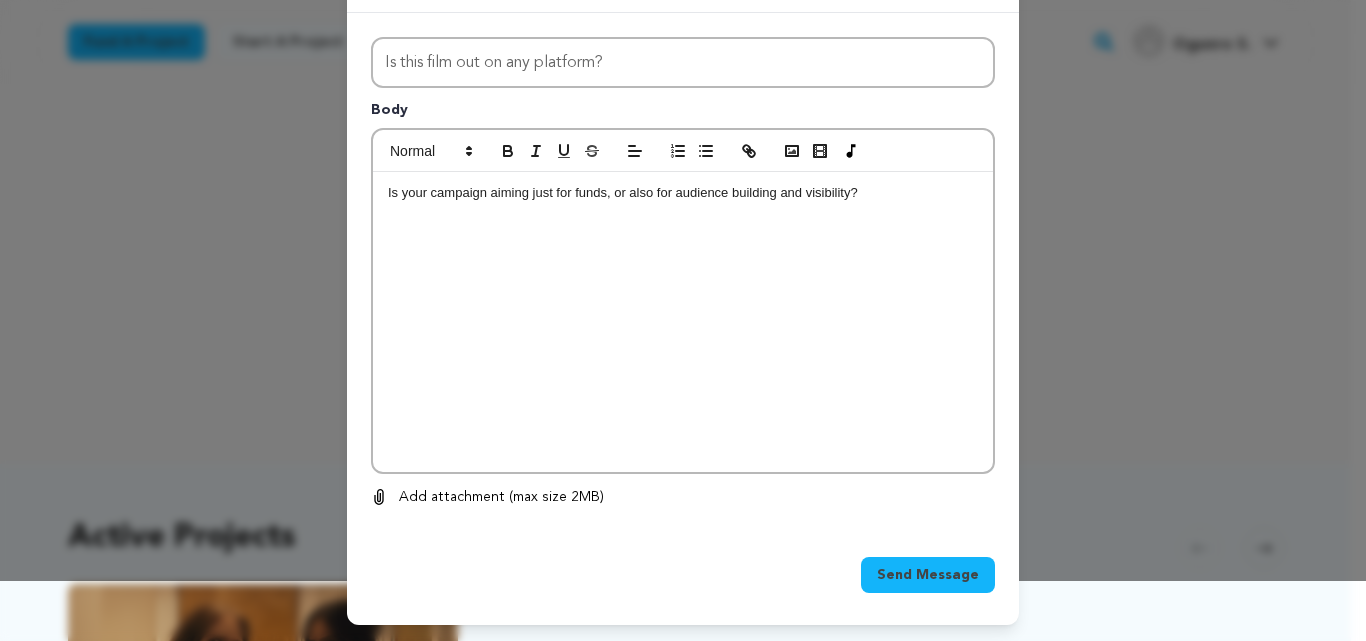 click on "Send Message" at bounding box center [928, 575] 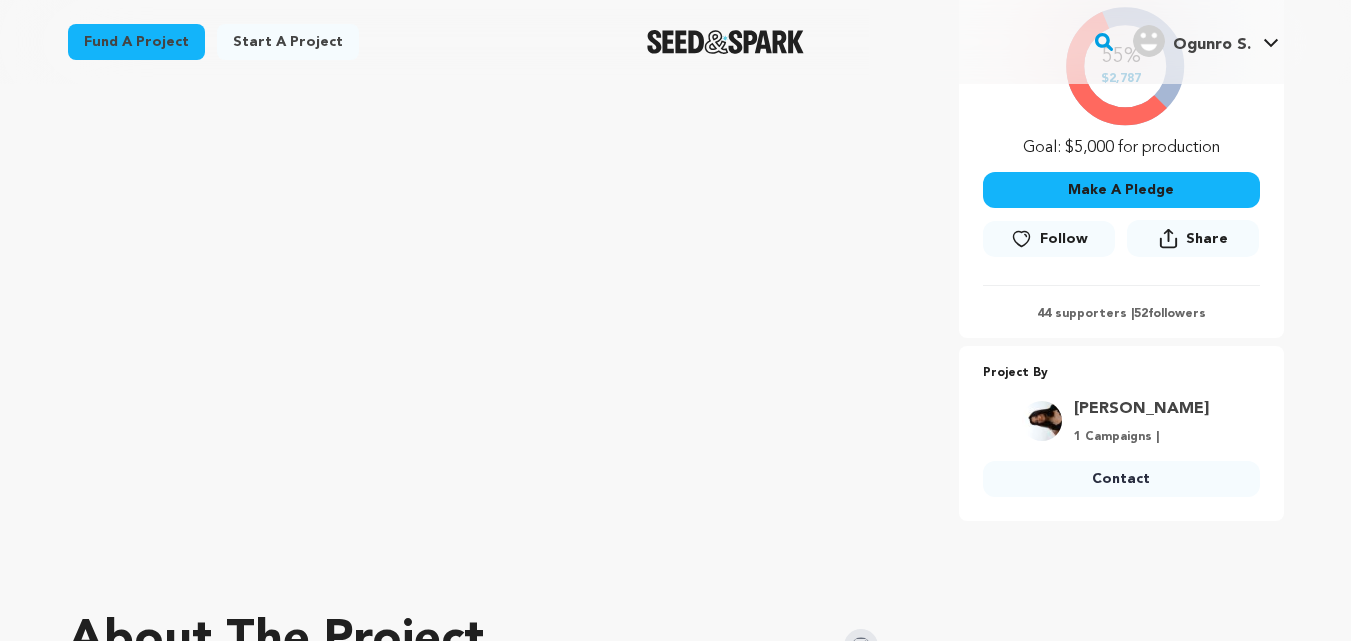 scroll, scrollTop: 549, scrollLeft: 0, axis: vertical 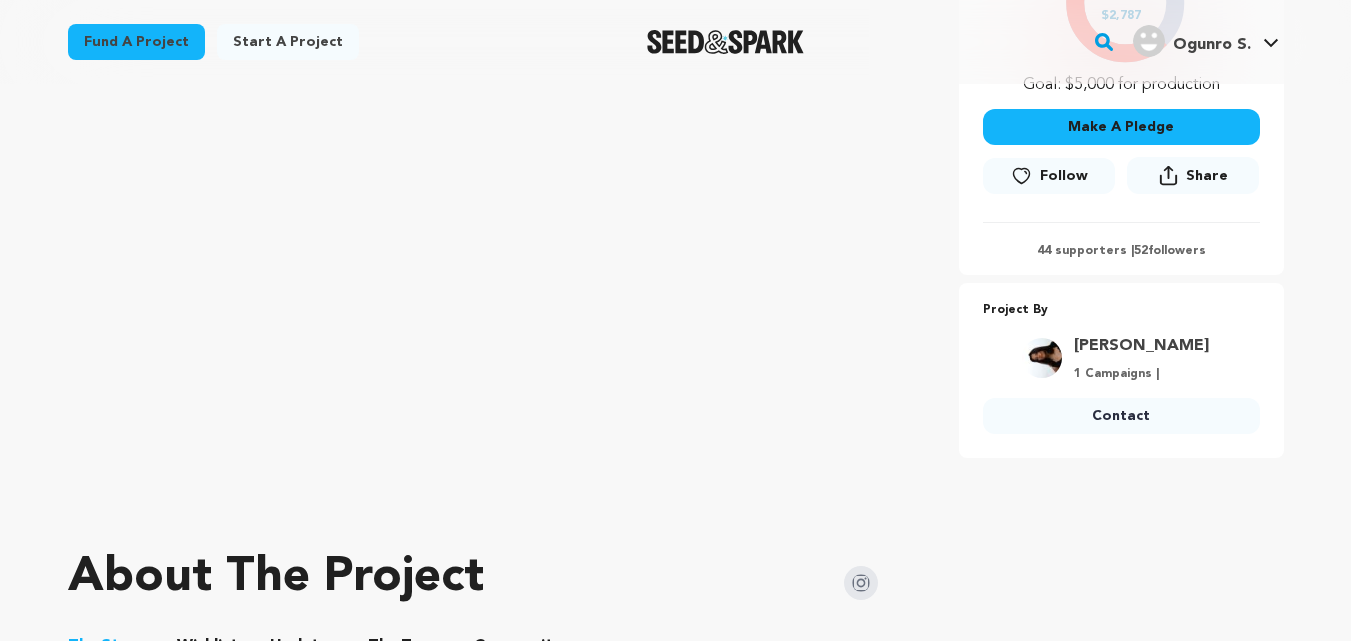 click on "Contact" at bounding box center [1121, 416] 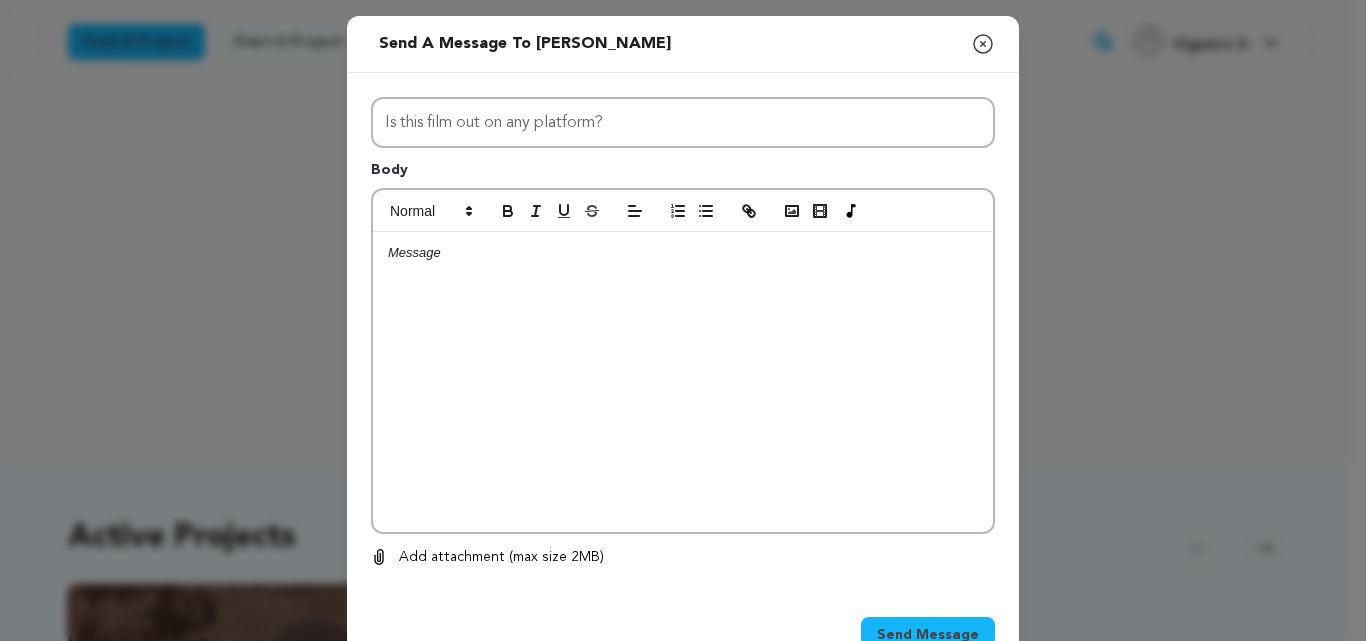scroll, scrollTop: 0, scrollLeft: 0, axis: both 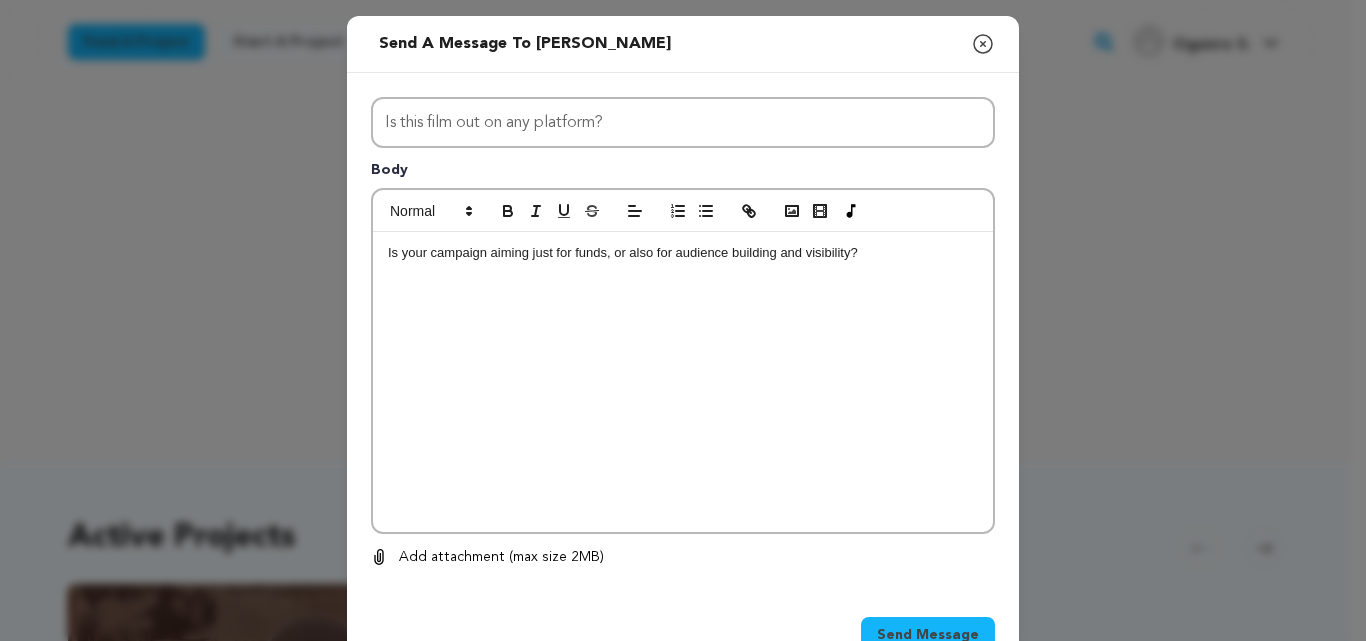click on "Send Message" at bounding box center [928, 635] 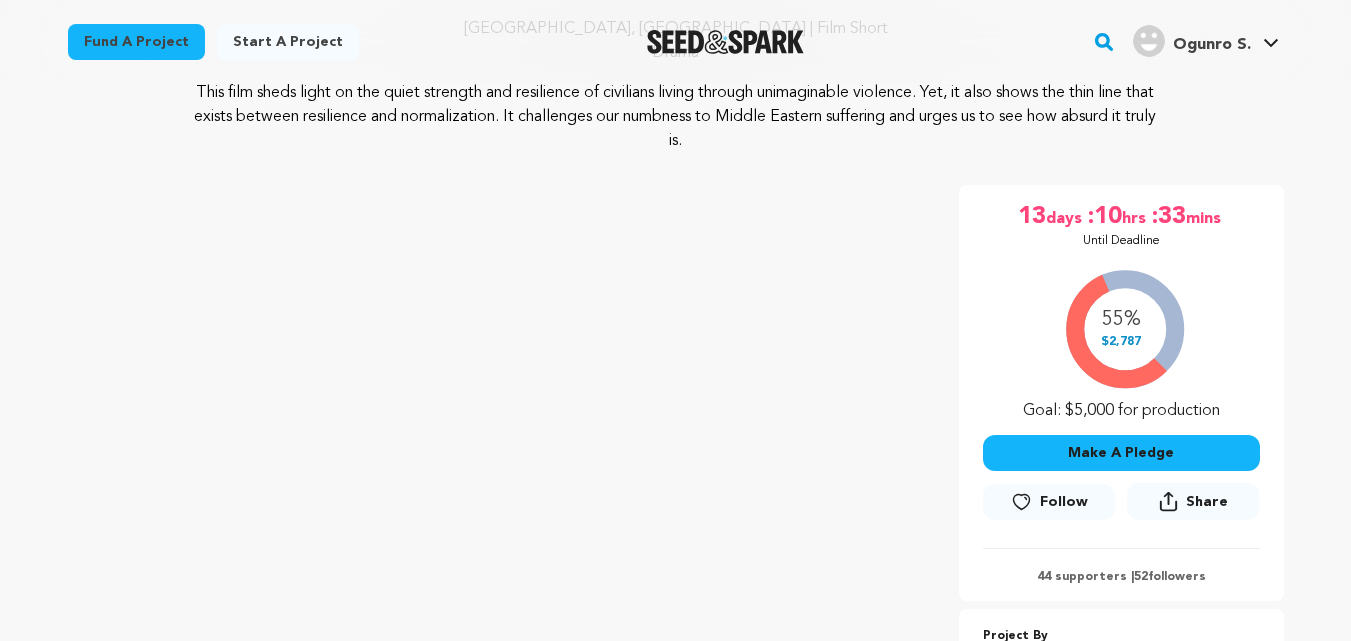 scroll, scrollTop: 174, scrollLeft: 0, axis: vertical 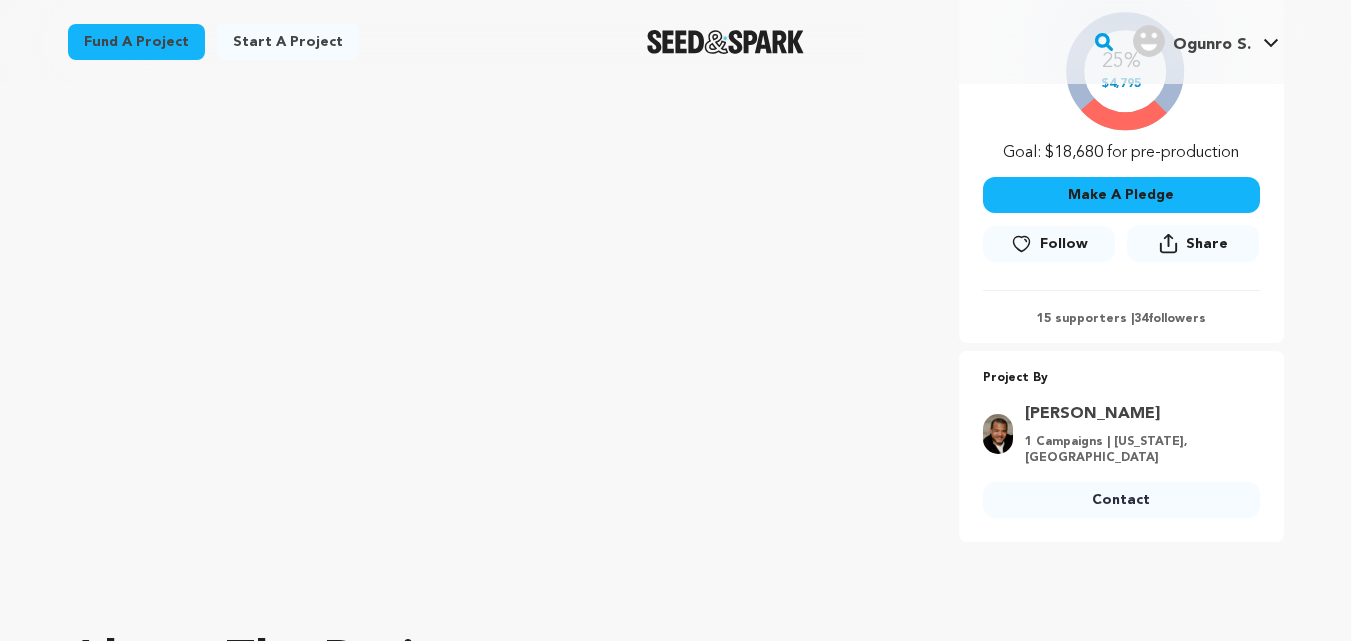 click on "Contact" at bounding box center [1121, 500] 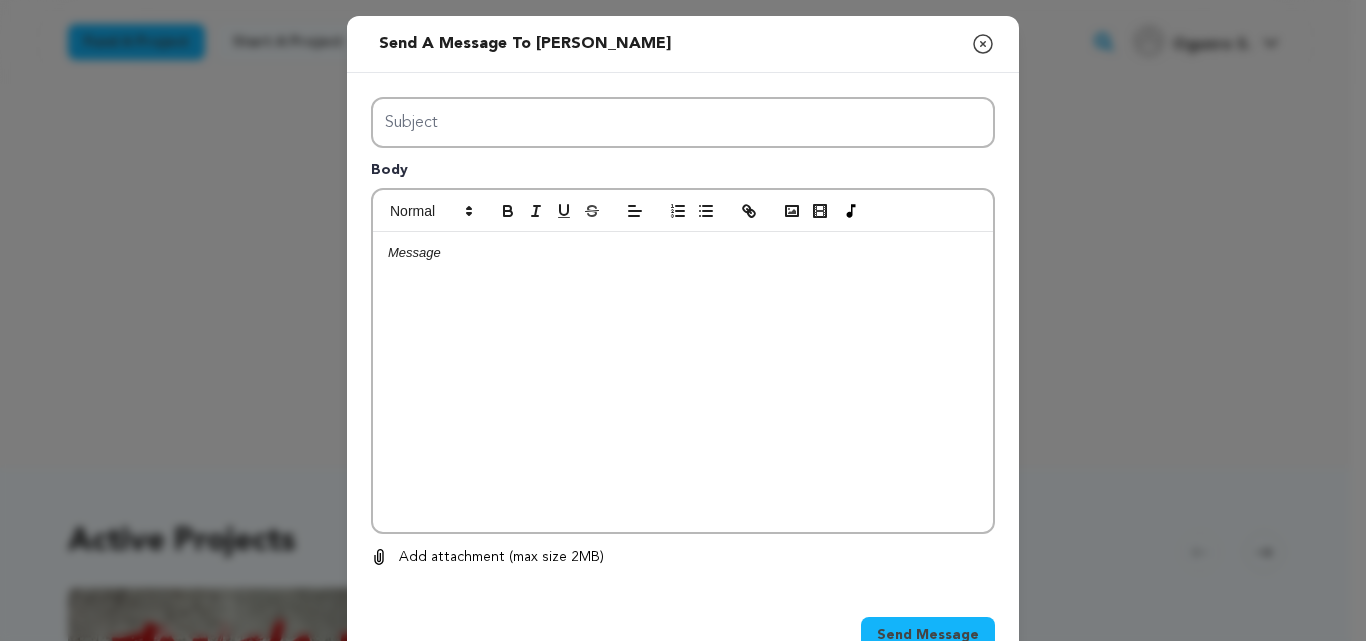scroll, scrollTop: 0, scrollLeft: 0, axis: both 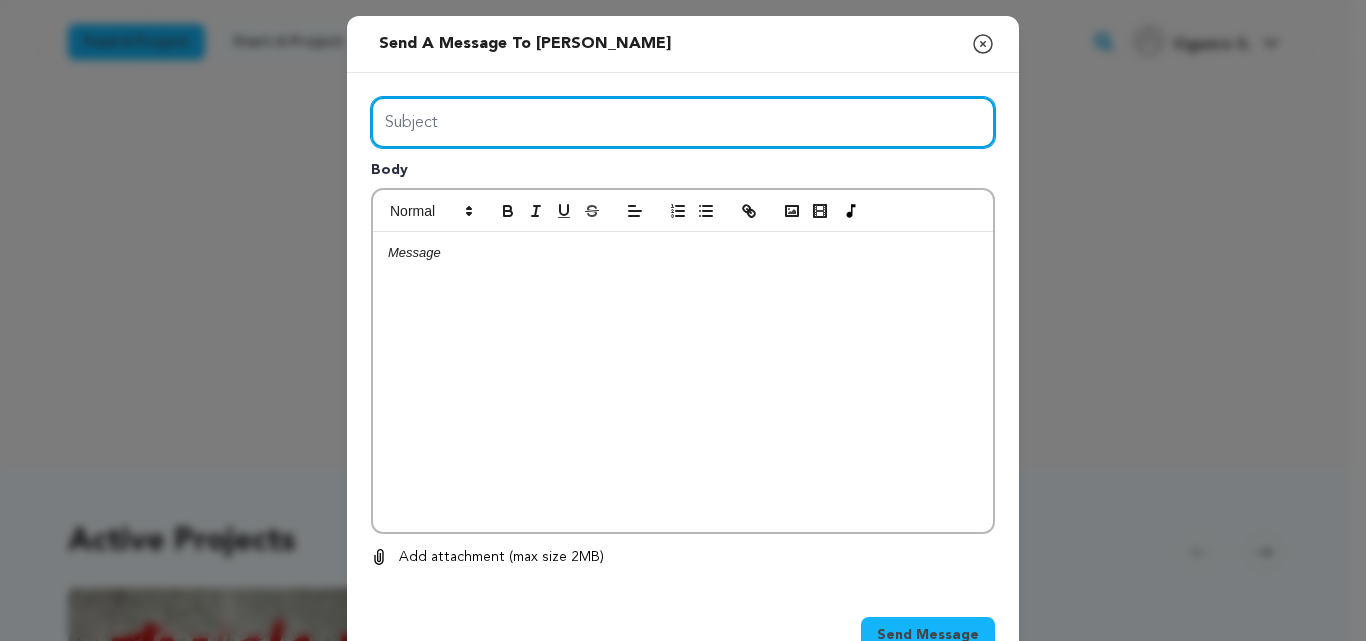 click on "Subject" at bounding box center (683, 122) 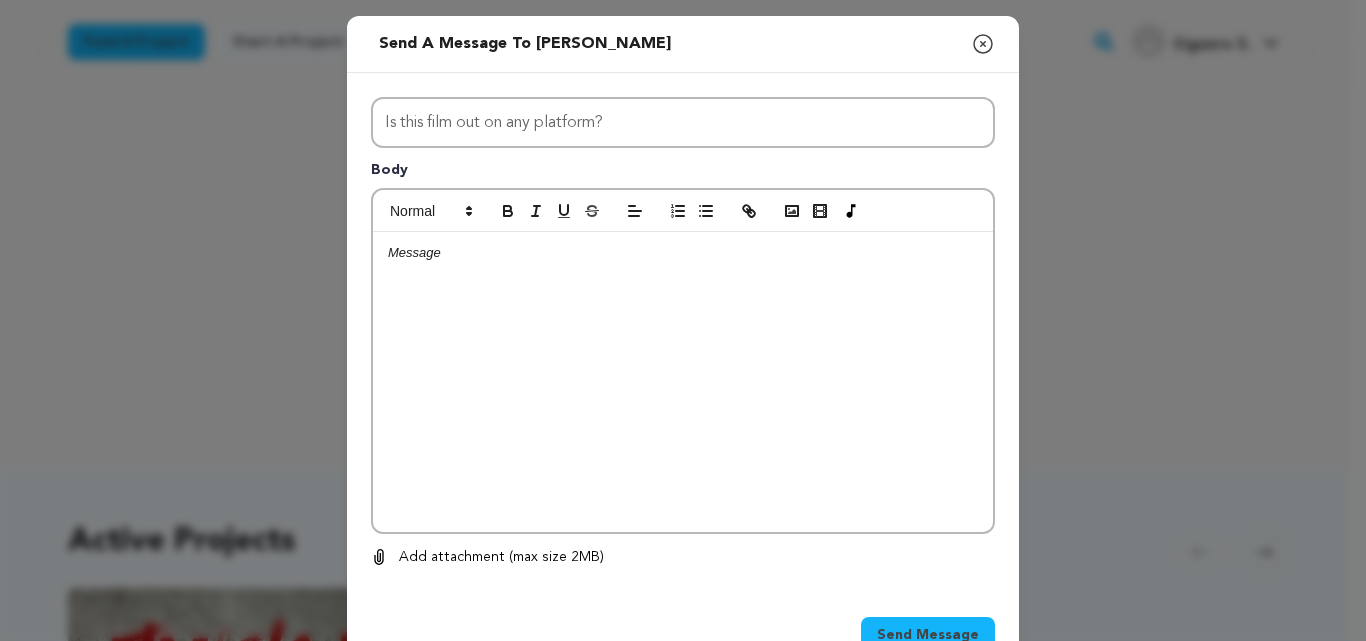 click at bounding box center [683, 382] 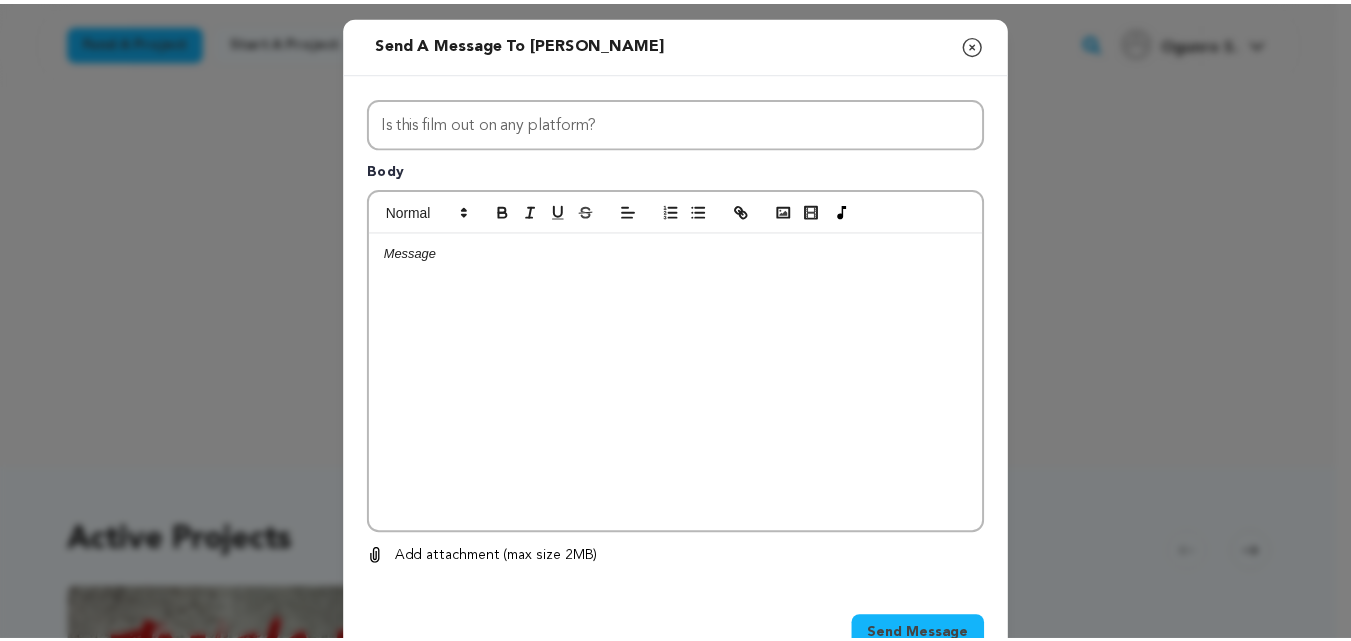scroll, scrollTop: 0, scrollLeft: 0, axis: both 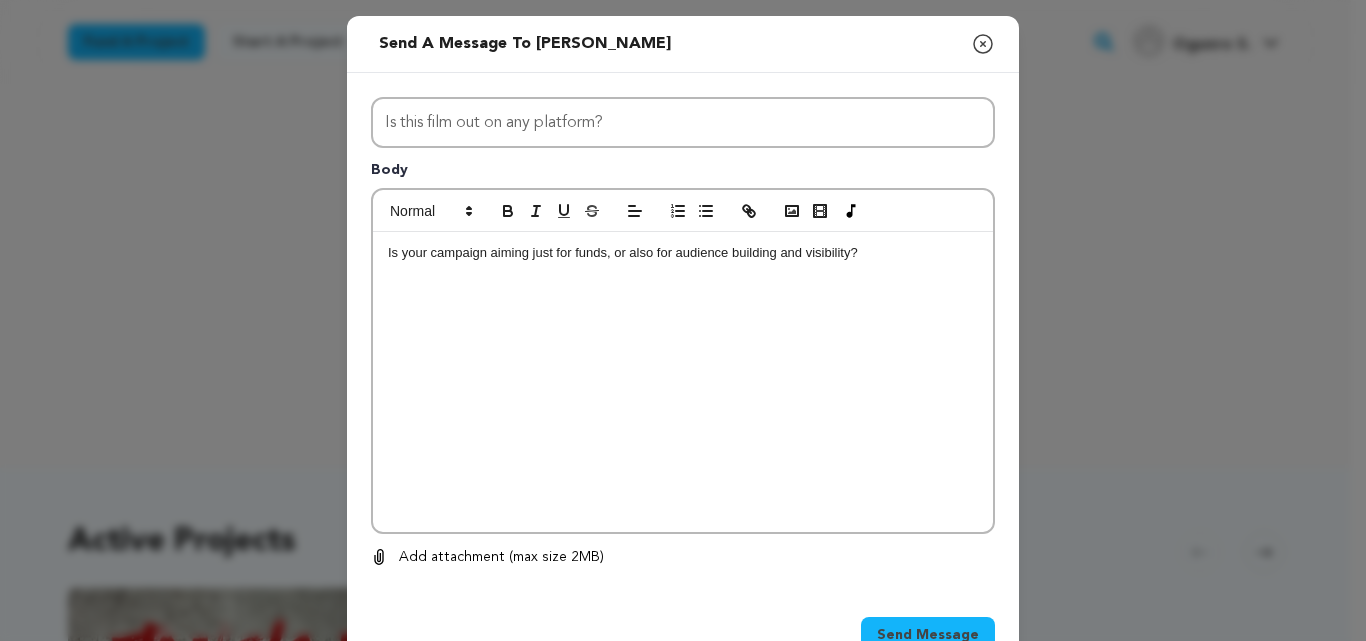 click on "Send Message" at bounding box center [928, 635] 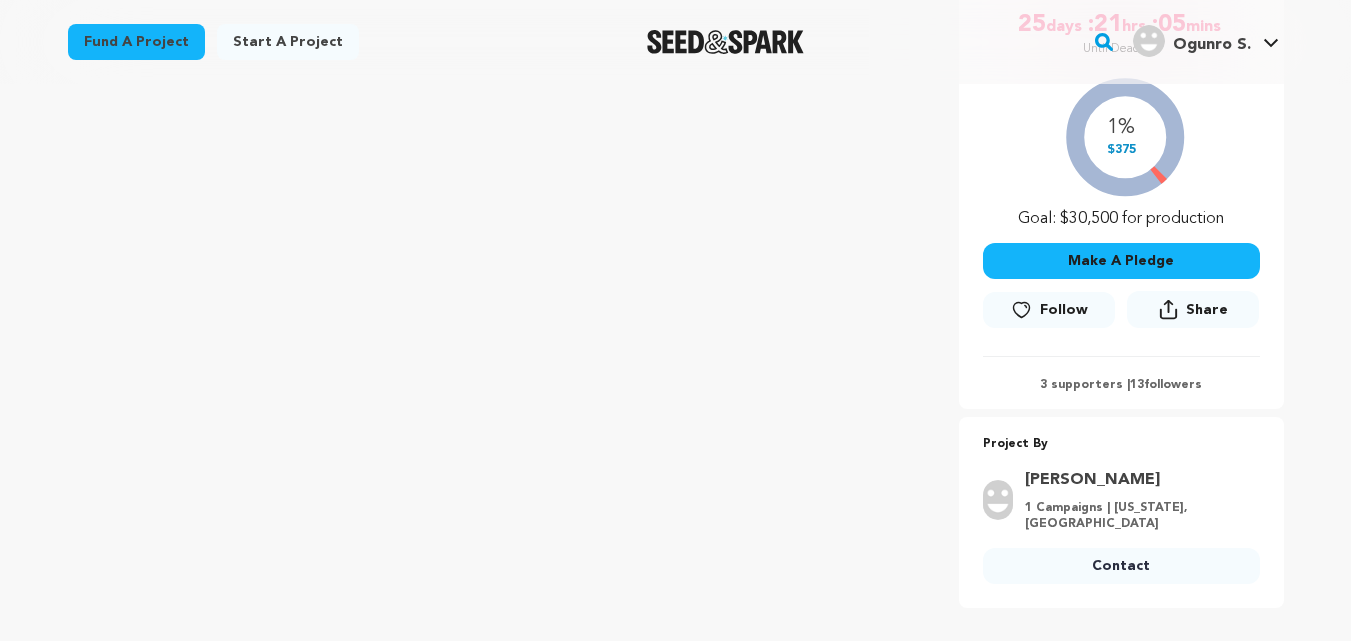 scroll, scrollTop: 417, scrollLeft: 0, axis: vertical 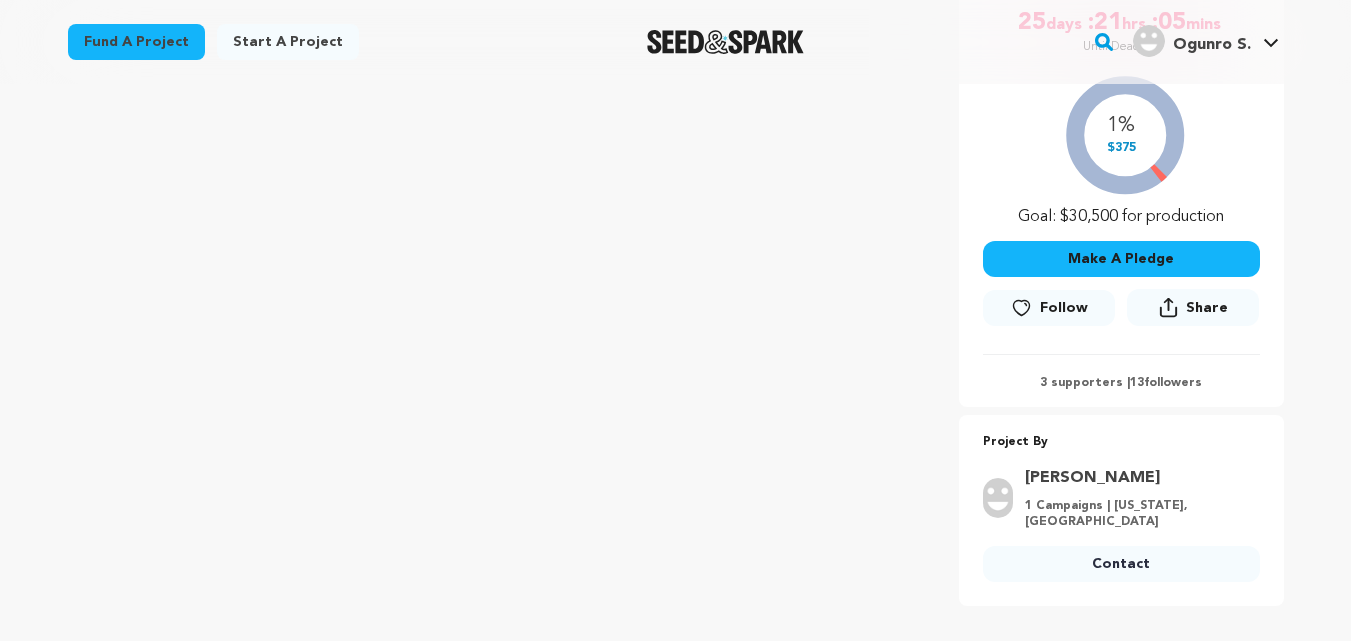 click on "Contact" at bounding box center (1121, 564) 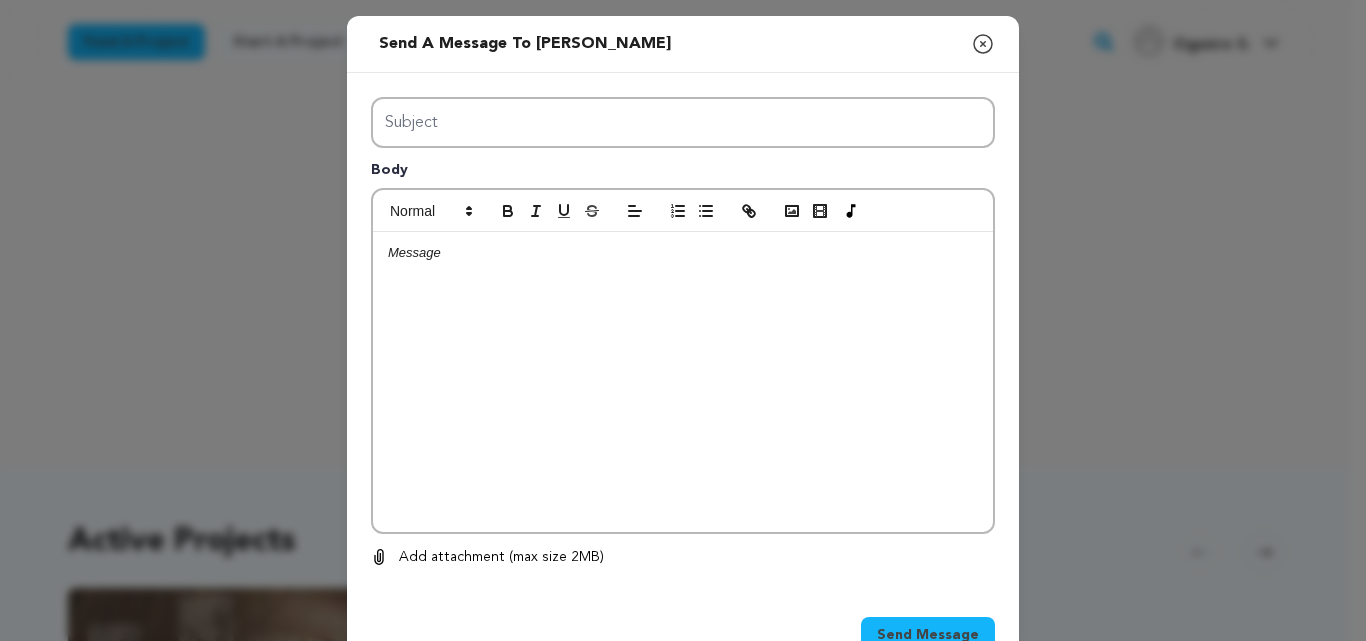 scroll, scrollTop: 0, scrollLeft: 0, axis: both 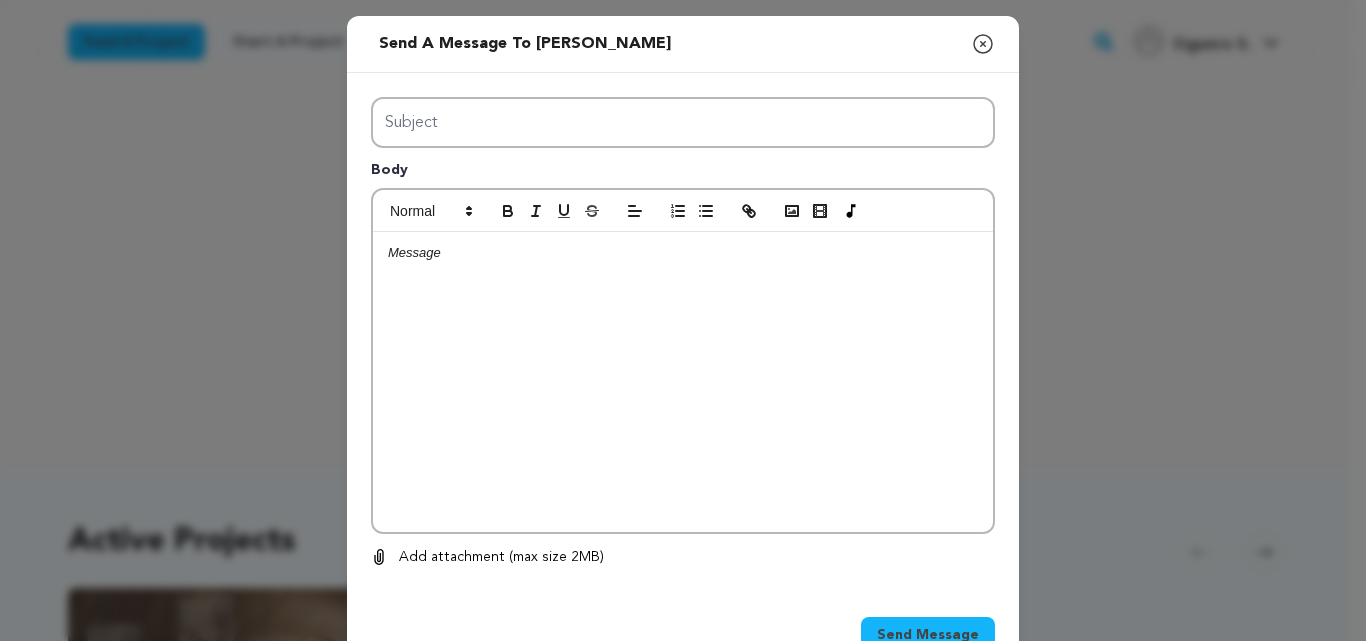 type on "Is this film out on any platform?" 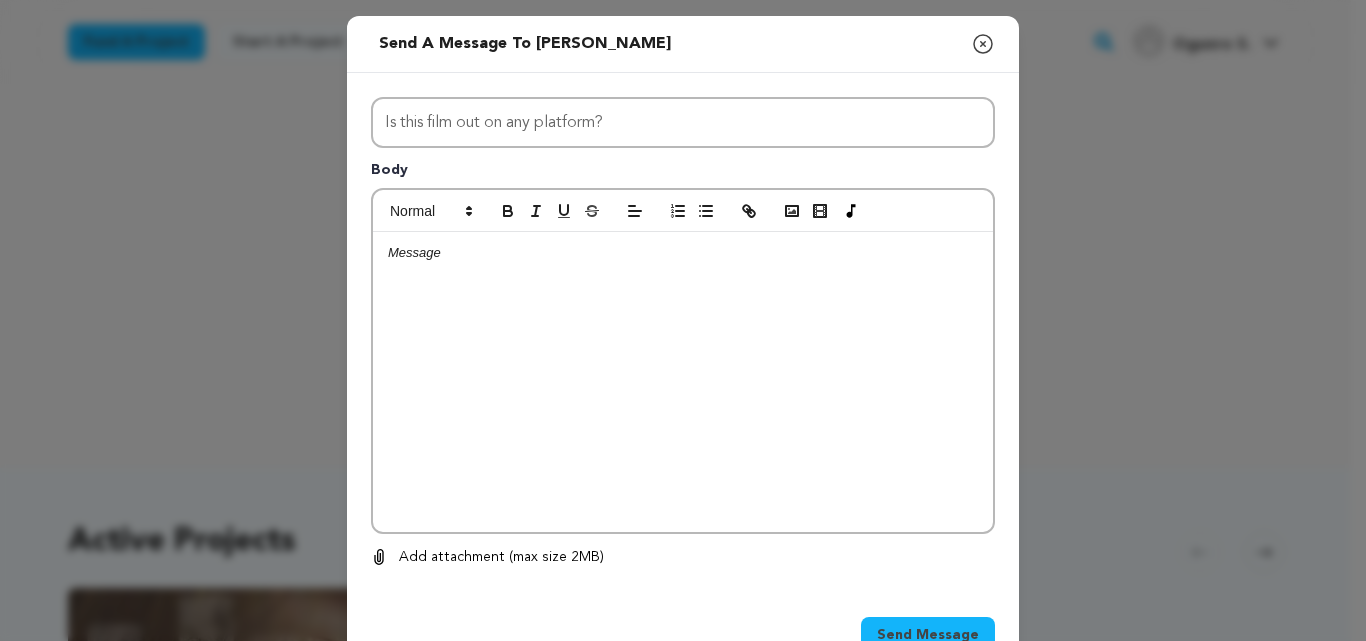 click at bounding box center [683, 382] 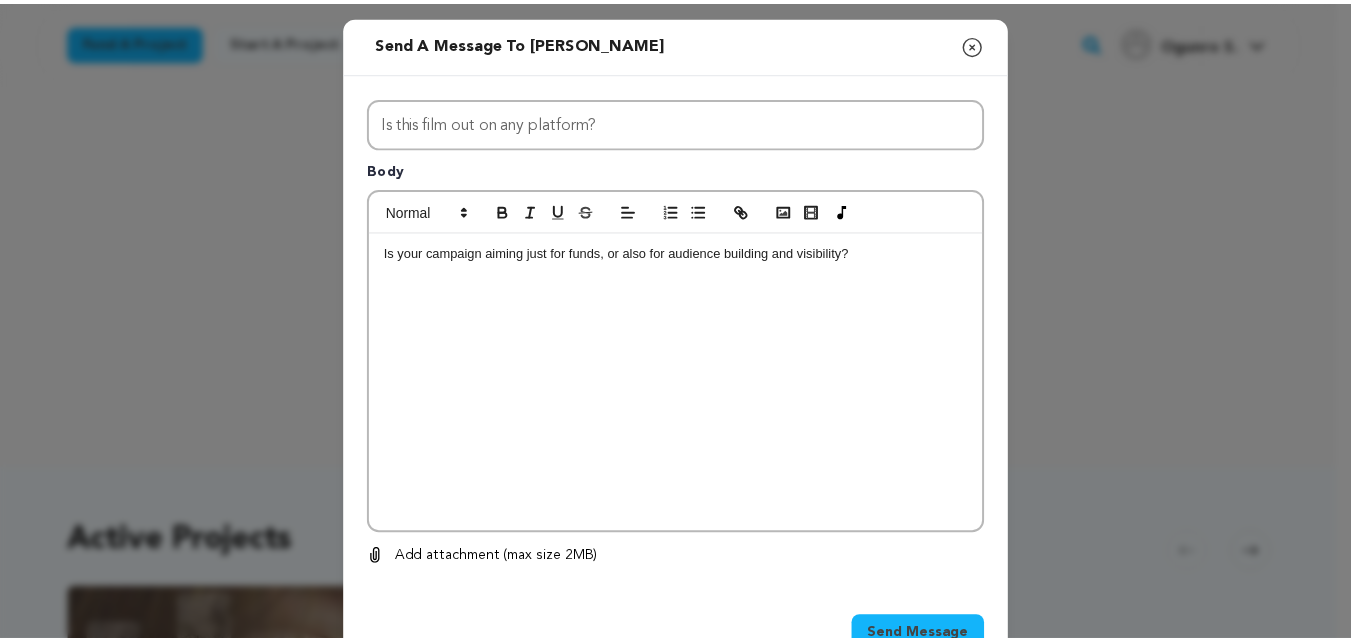 scroll, scrollTop: 0, scrollLeft: 0, axis: both 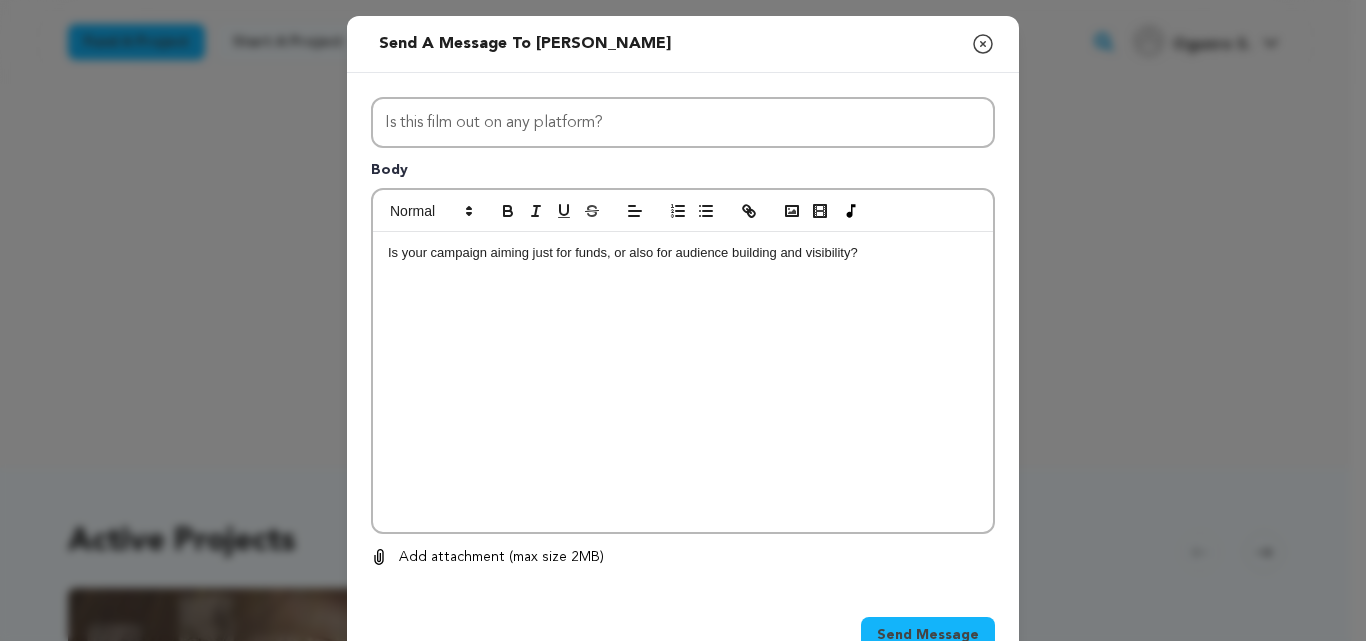 click on "Send Message" at bounding box center [928, 635] 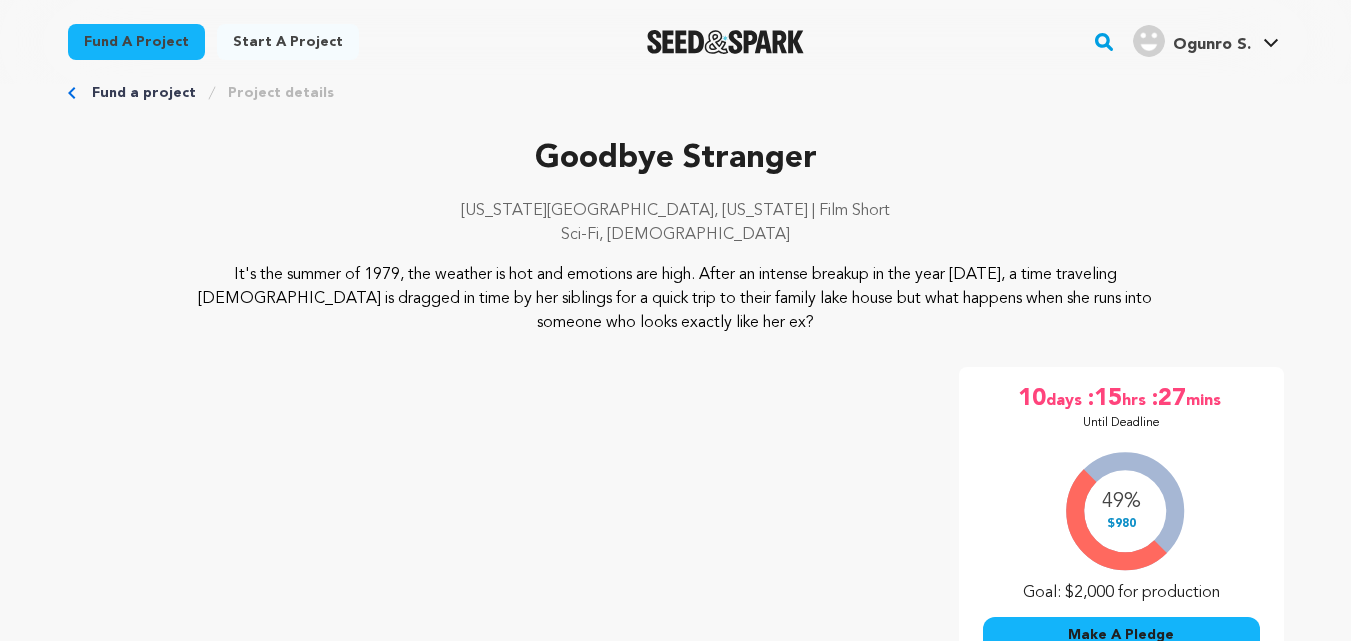 scroll, scrollTop: 41, scrollLeft: 0, axis: vertical 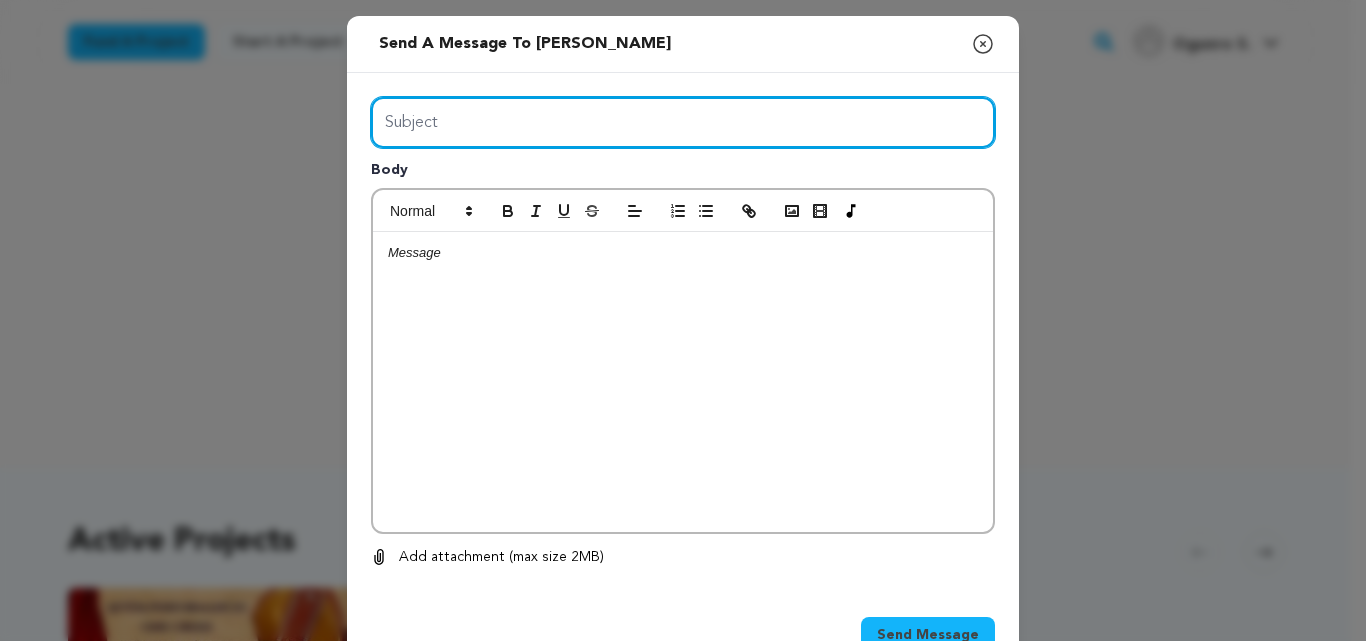 drag, startPoint x: 0, startPoint y: 0, endPoint x: 559, endPoint y: 128, distance: 573.4675 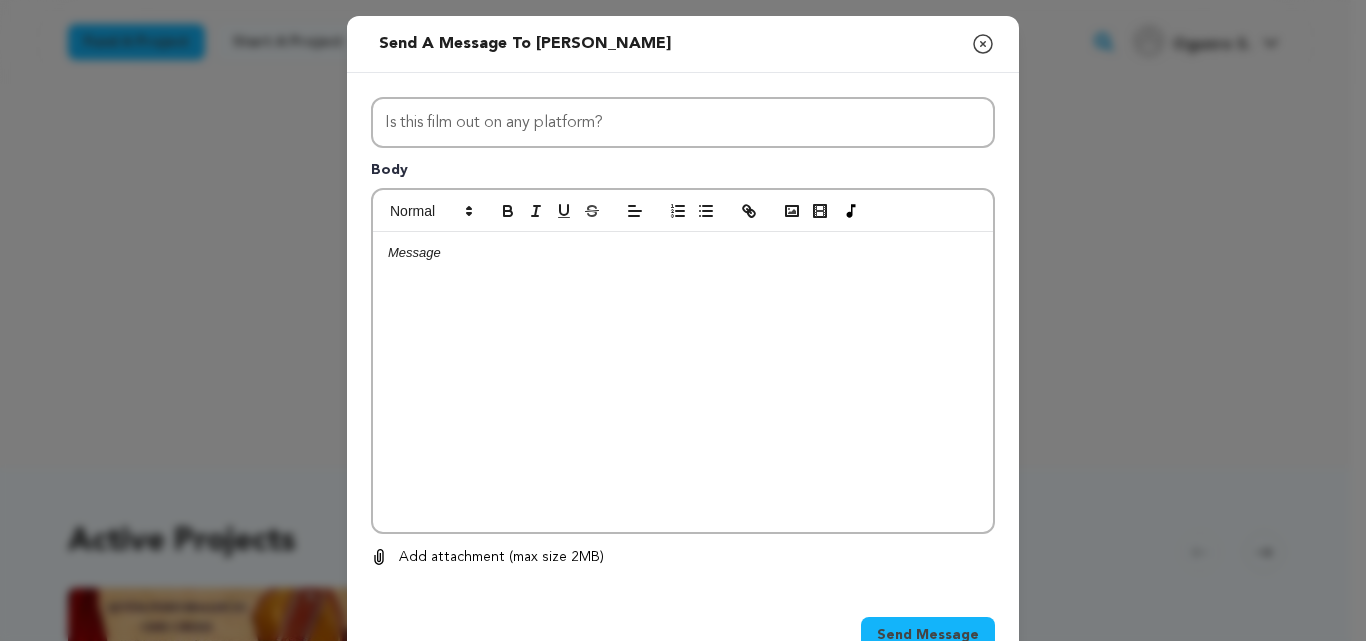 click at bounding box center [683, 382] 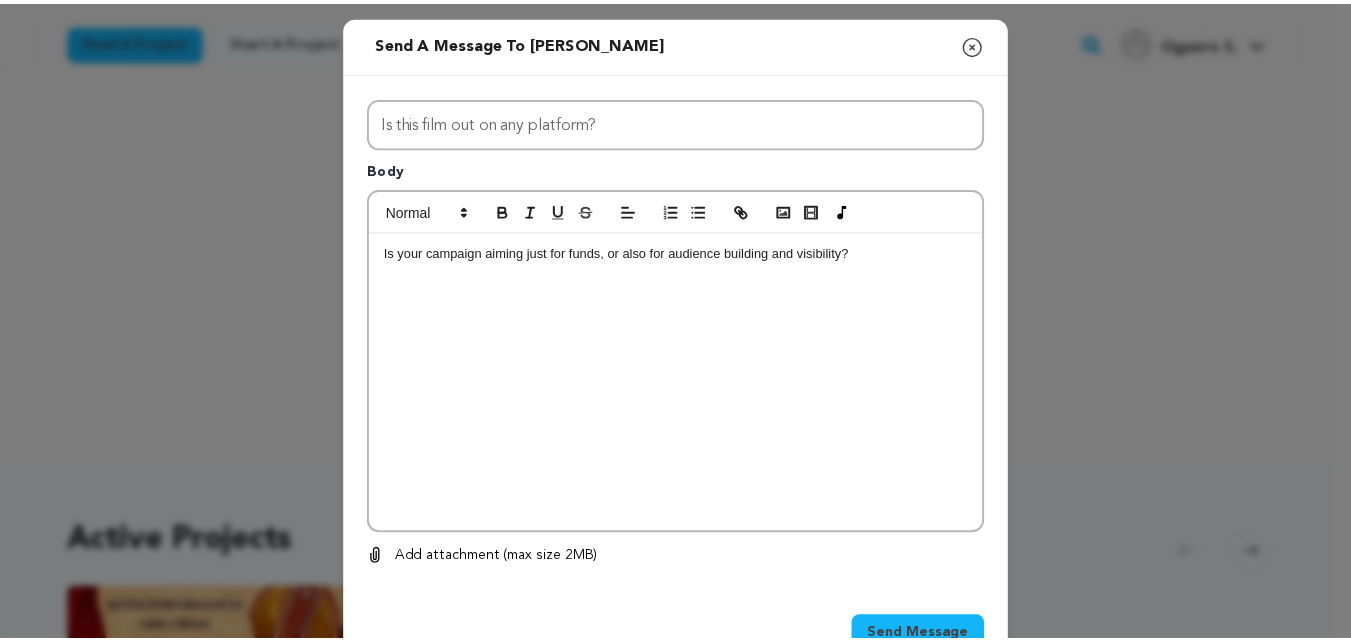 scroll, scrollTop: 0, scrollLeft: 0, axis: both 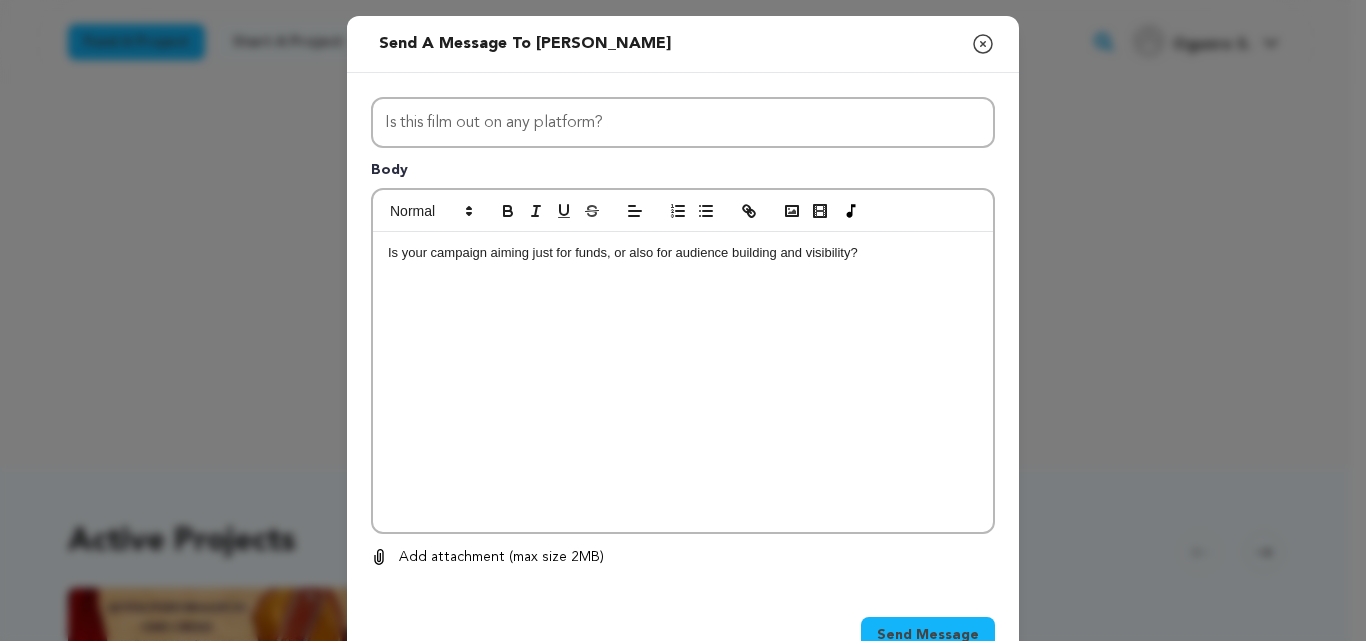 click on "Send Message" at bounding box center (928, 635) 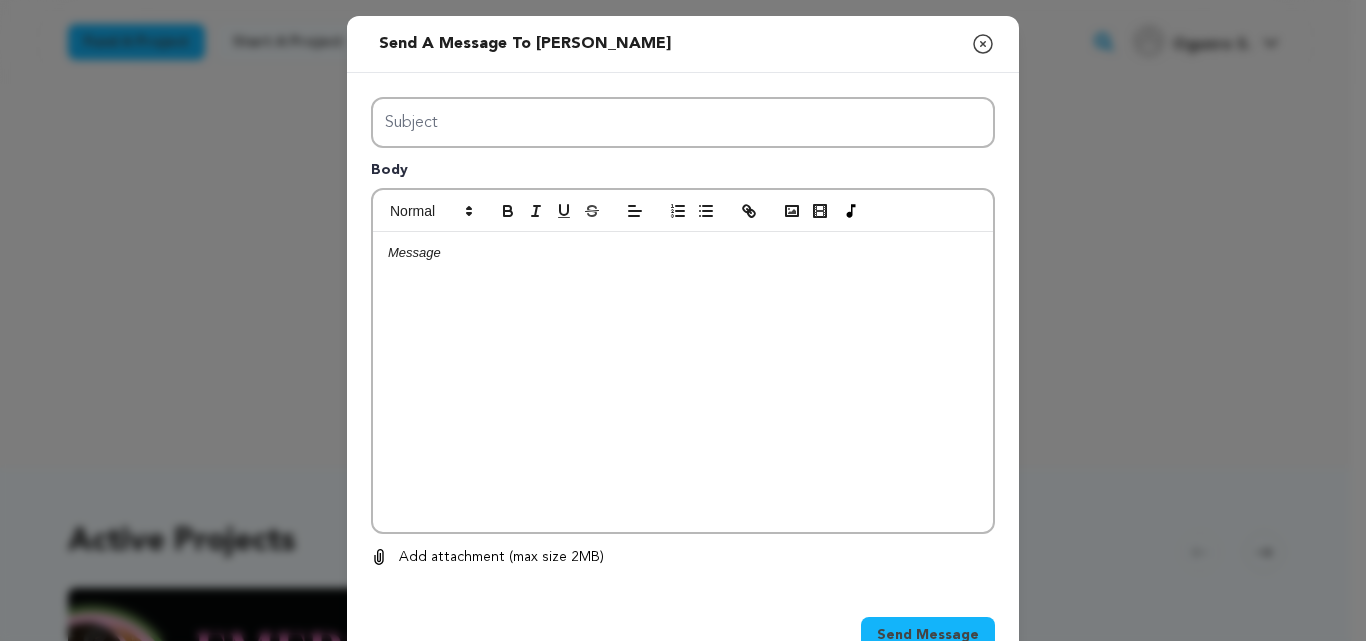 scroll, scrollTop: 0, scrollLeft: 0, axis: both 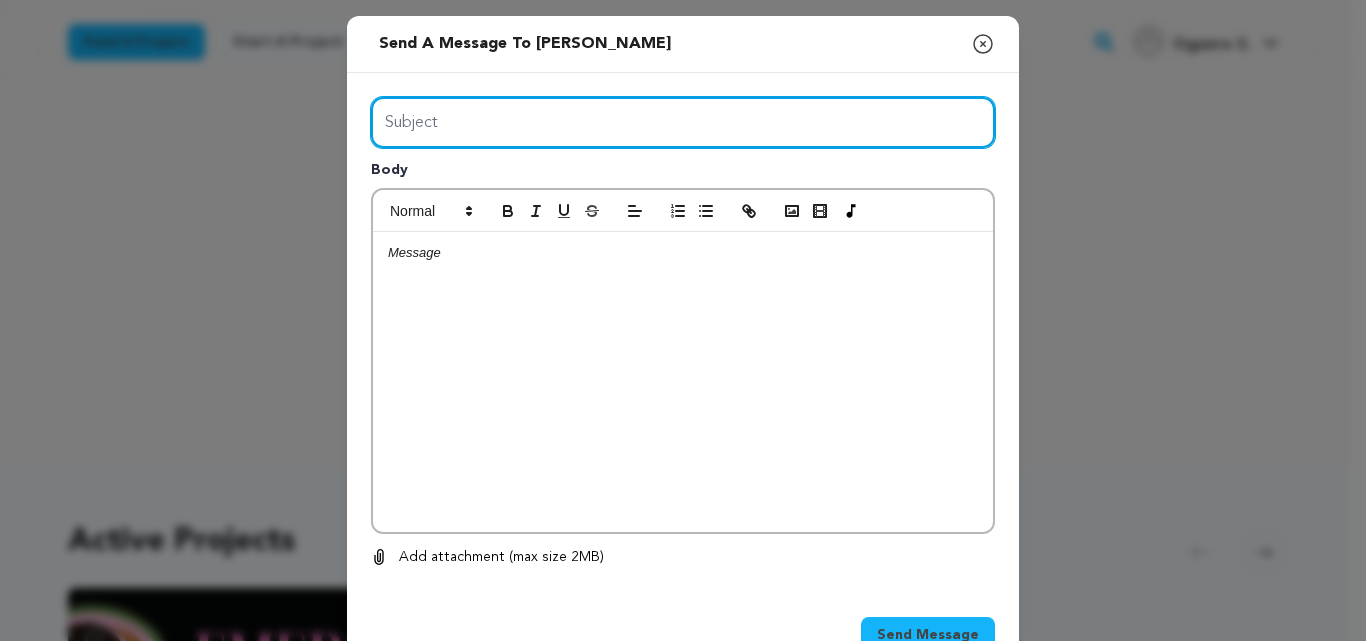 click on "Subject" at bounding box center [683, 122] 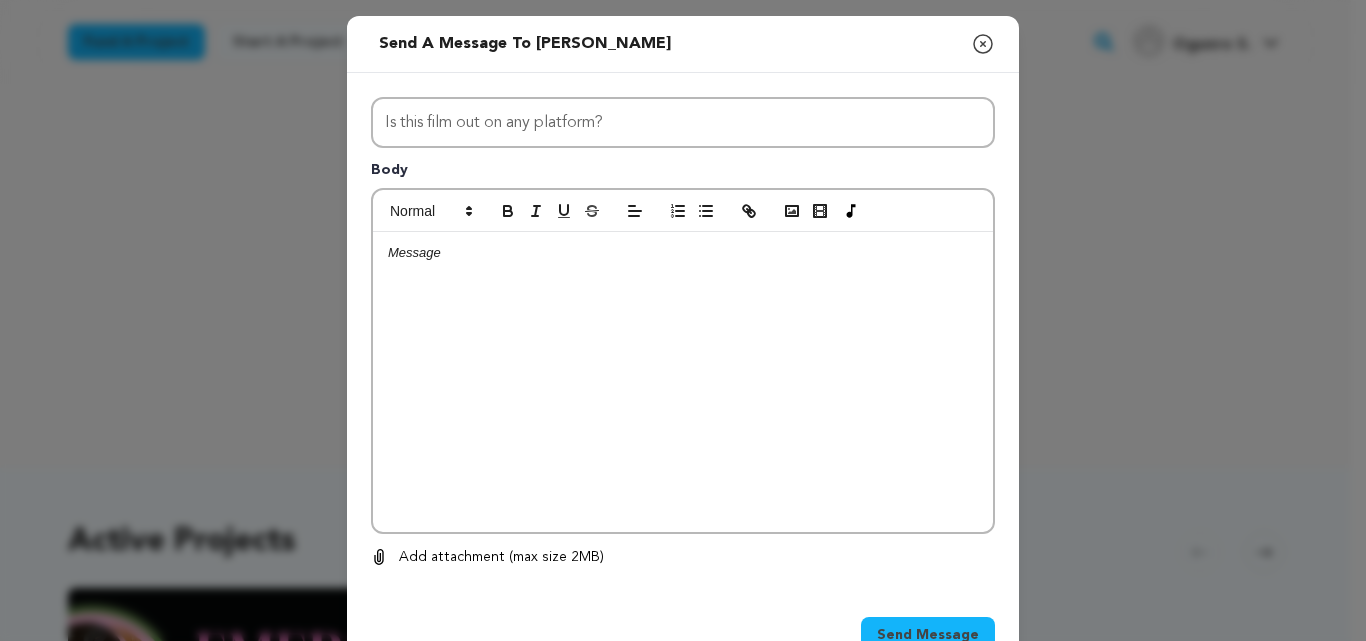 click at bounding box center (683, 382) 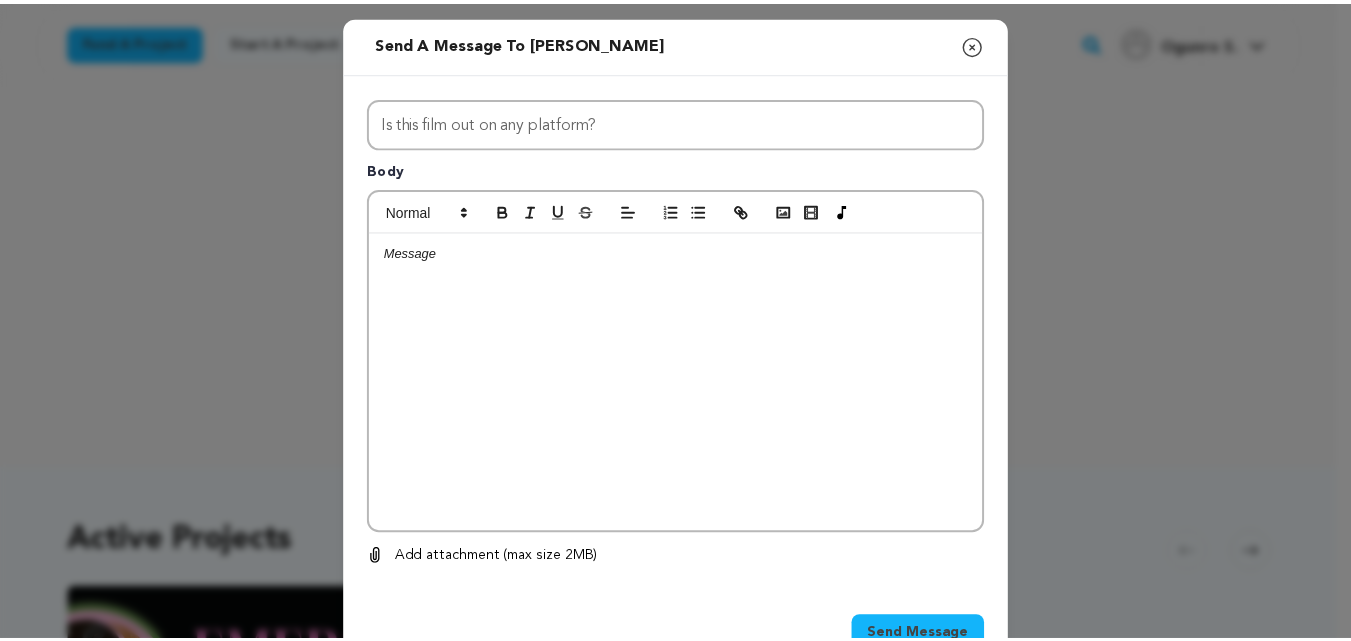 scroll, scrollTop: 0, scrollLeft: 0, axis: both 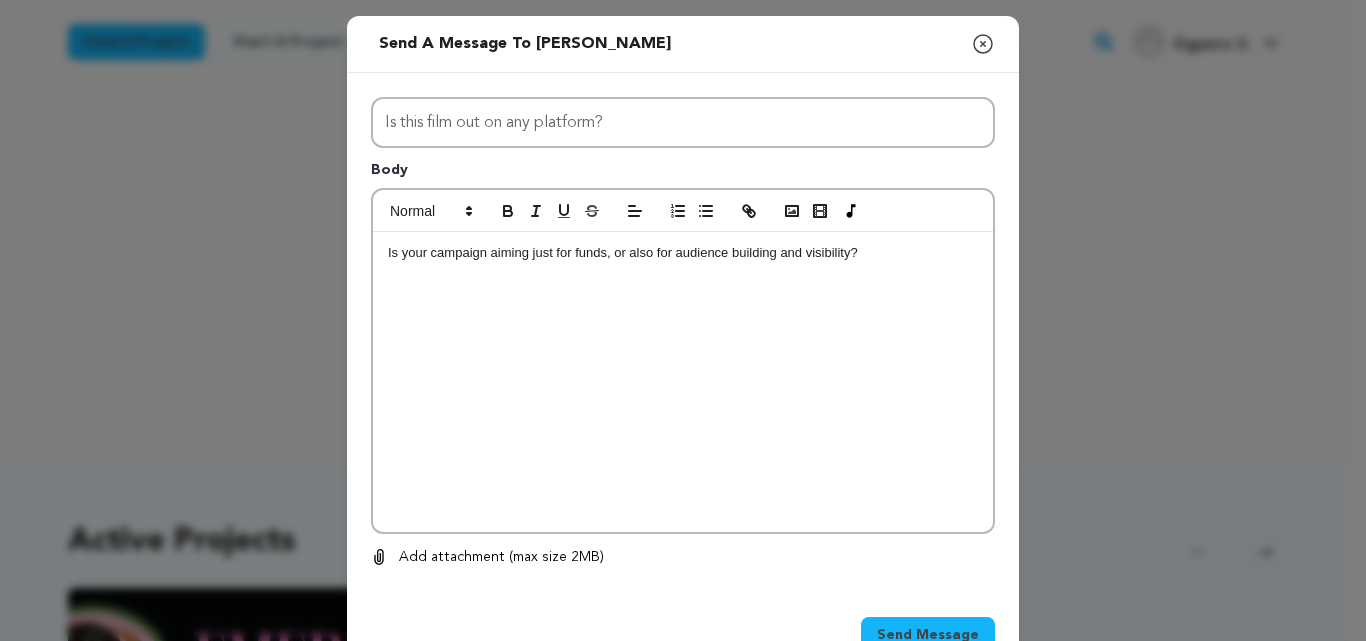 click on "Send Message" at bounding box center [928, 635] 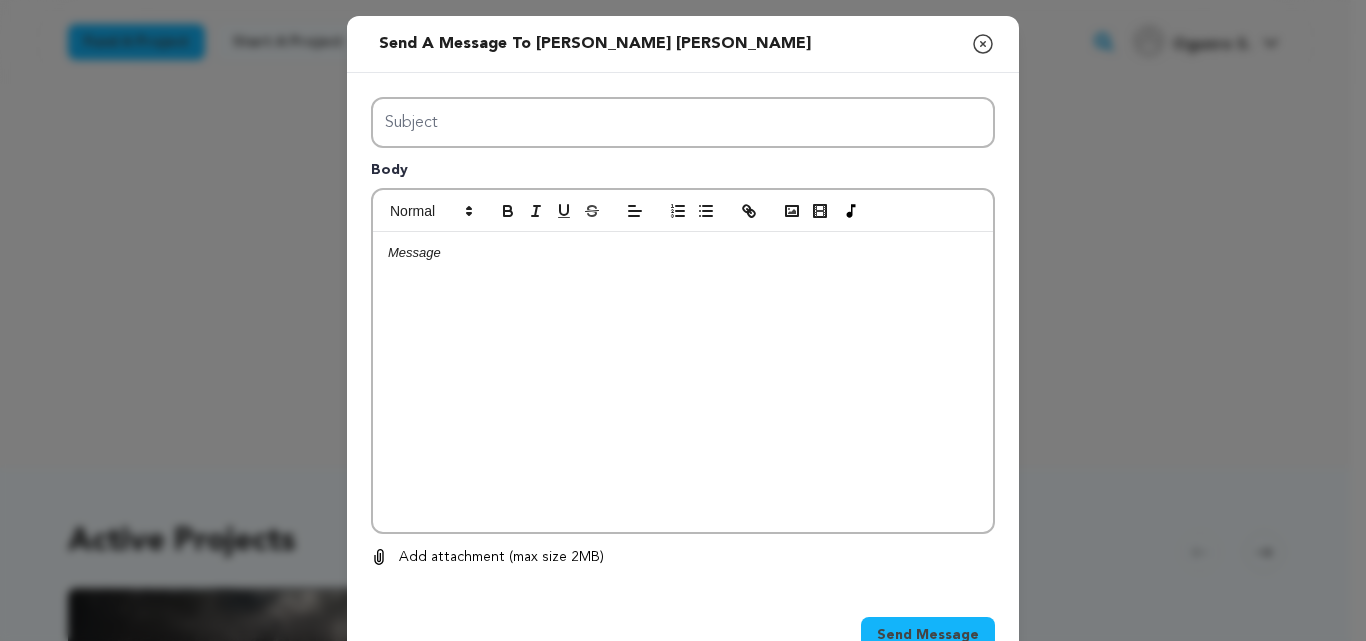 scroll, scrollTop: 0, scrollLeft: 0, axis: both 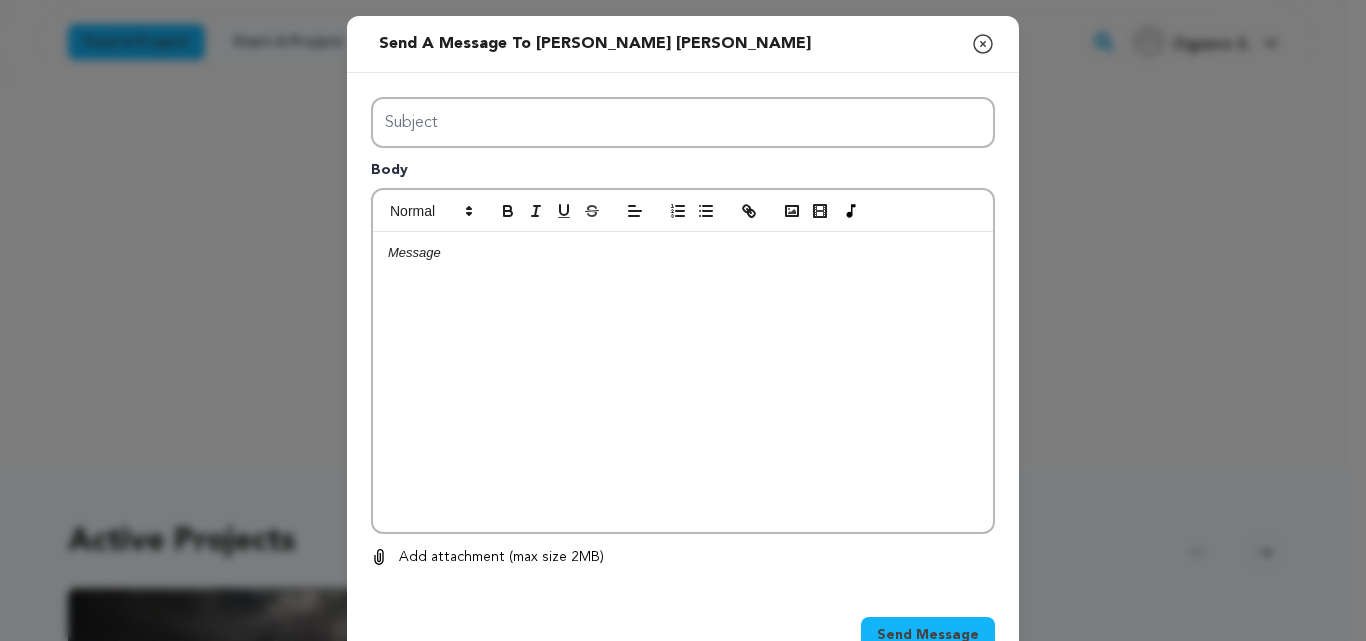 type on "Is this film out on any platform?" 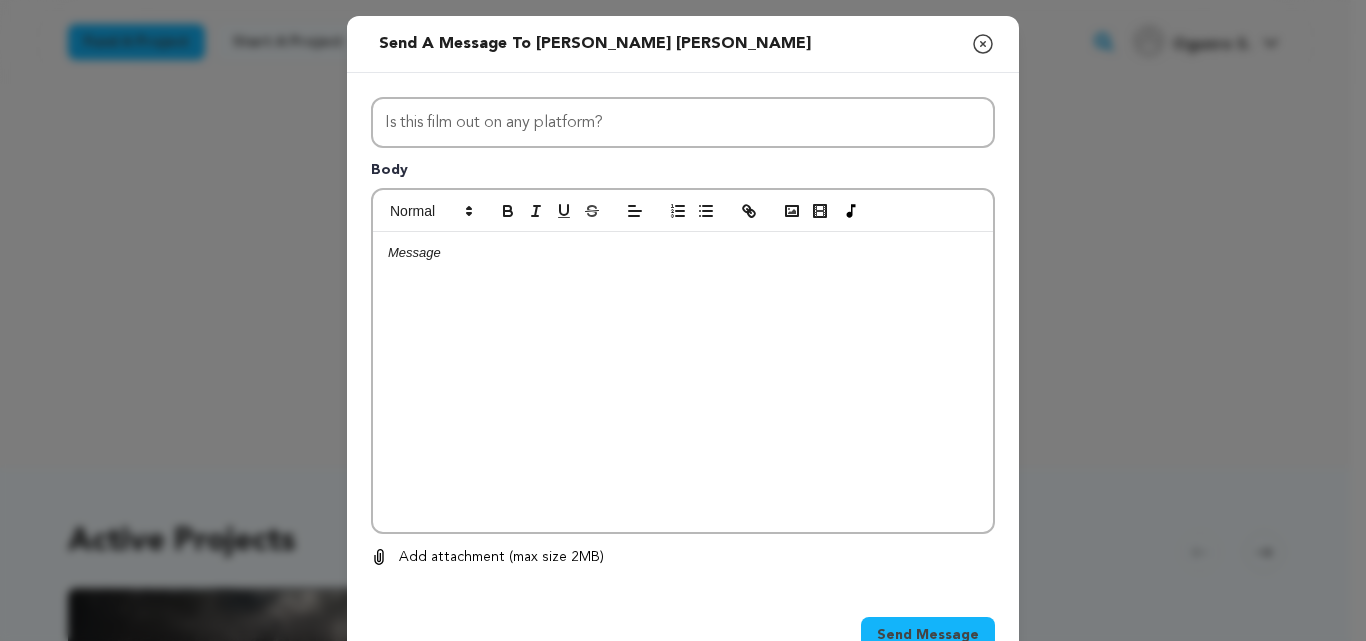 click at bounding box center [683, 382] 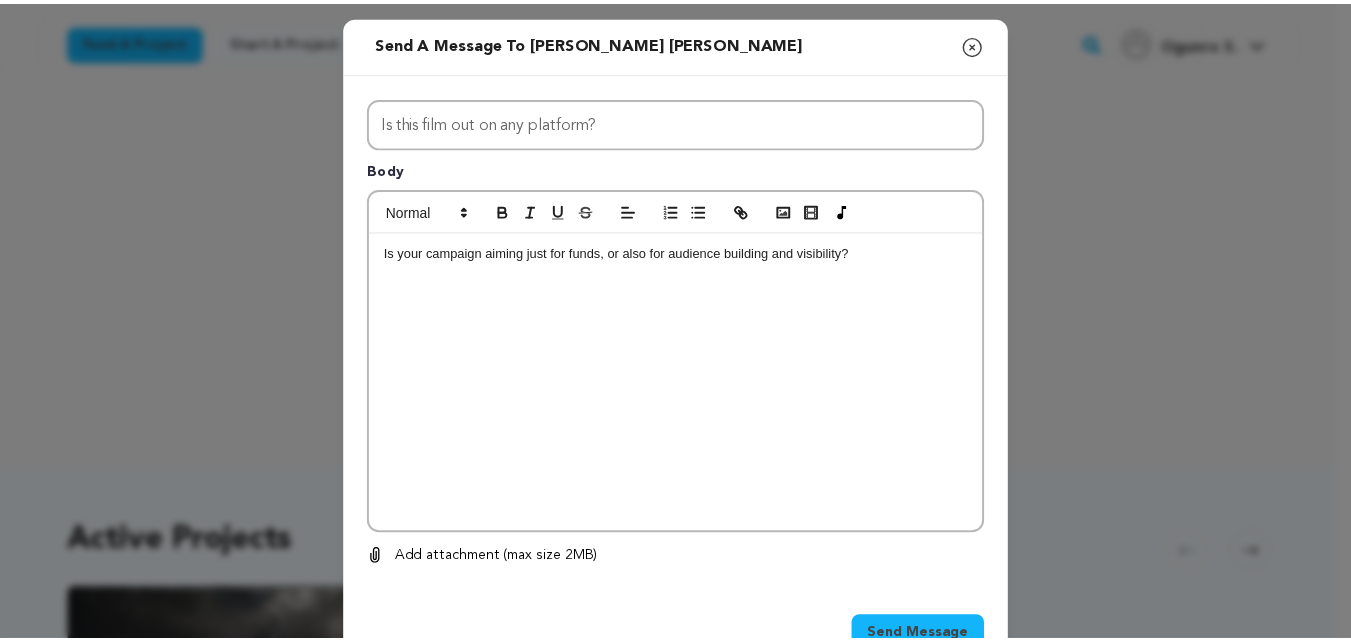 scroll, scrollTop: 0, scrollLeft: 0, axis: both 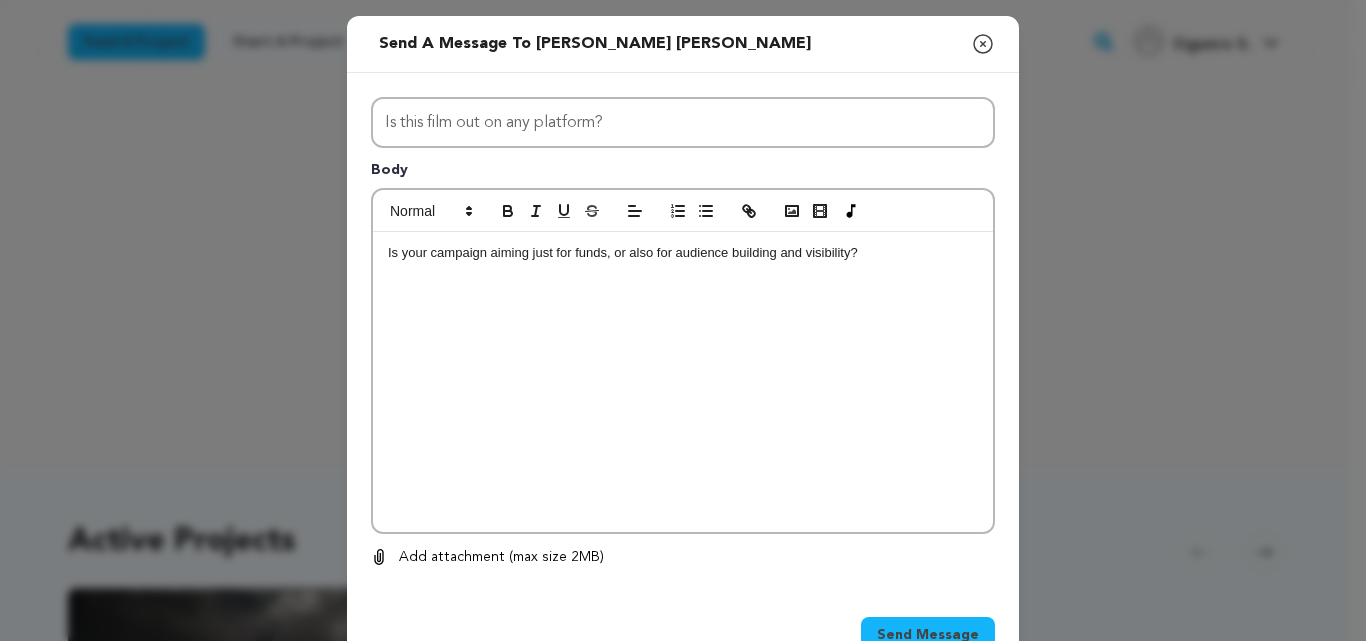 click on "Send Message" at bounding box center (928, 635) 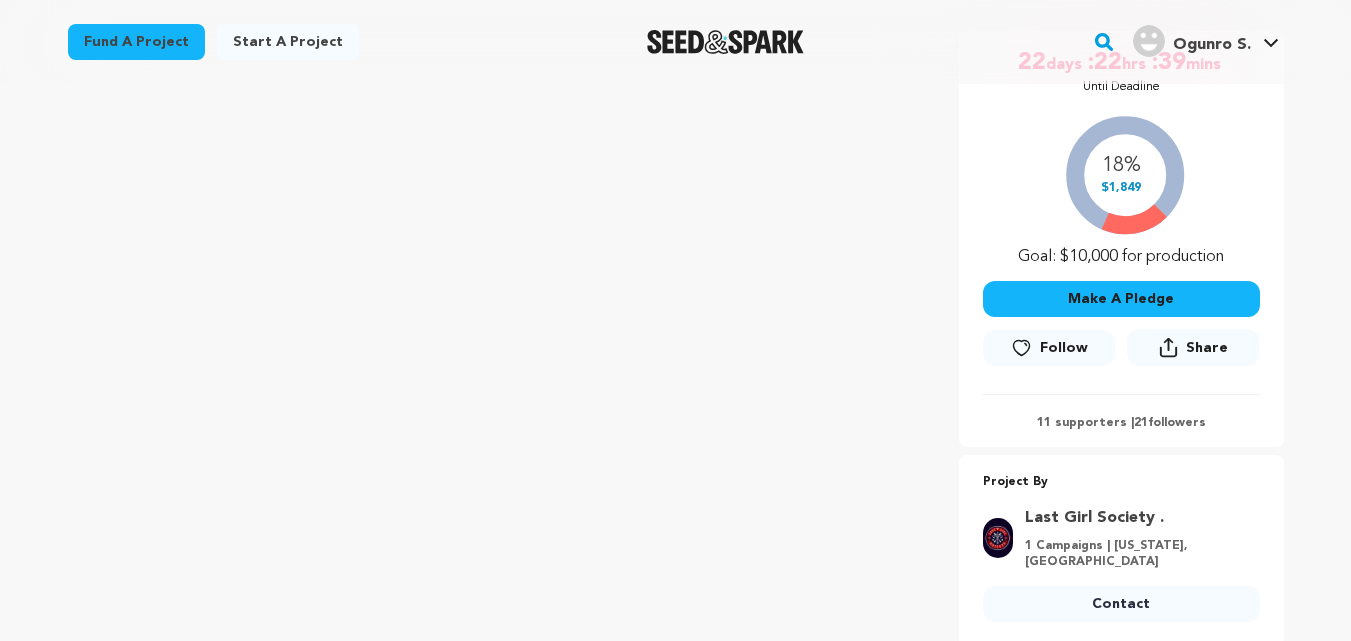 scroll, scrollTop: 430, scrollLeft: 0, axis: vertical 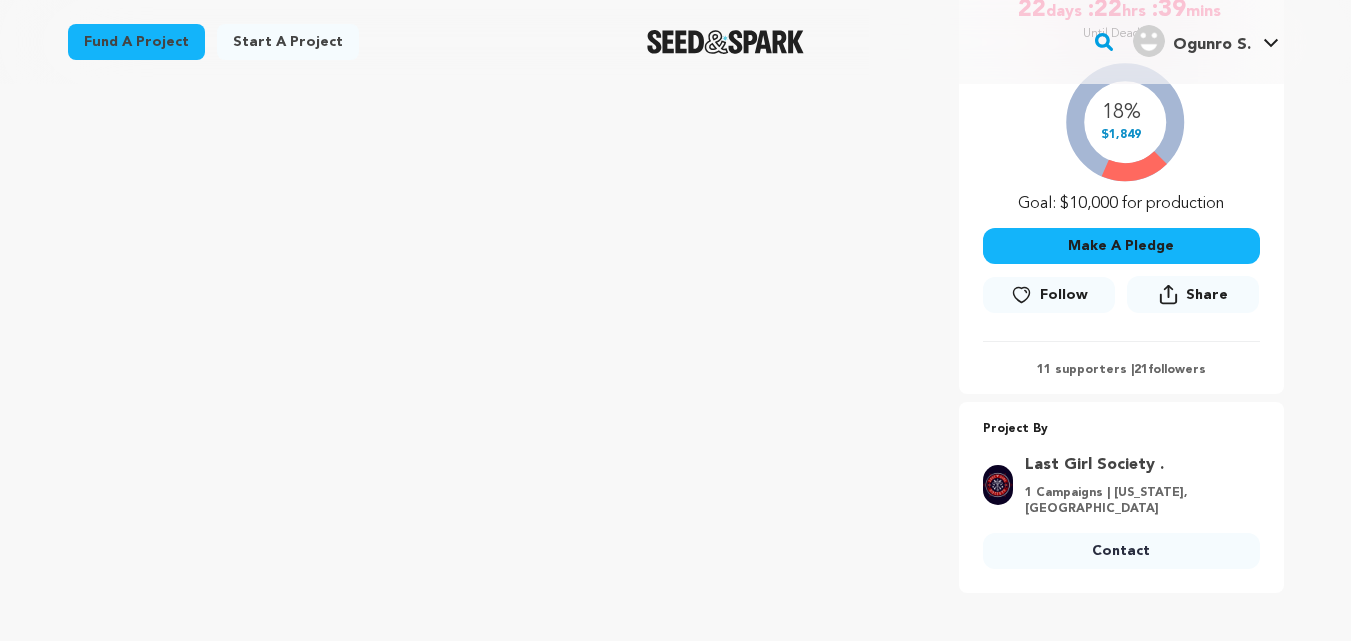 click on "Contact" at bounding box center [1121, 551] 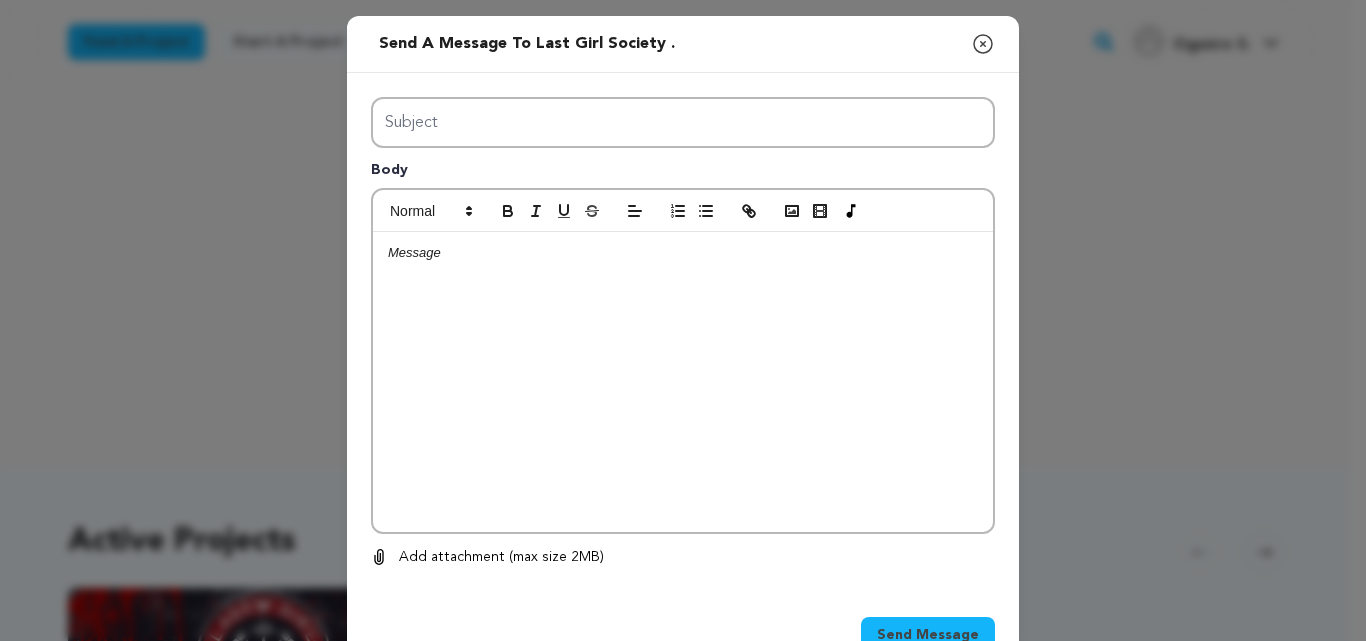scroll, scrollTop: 0, scrollLeft: 0, axis: both 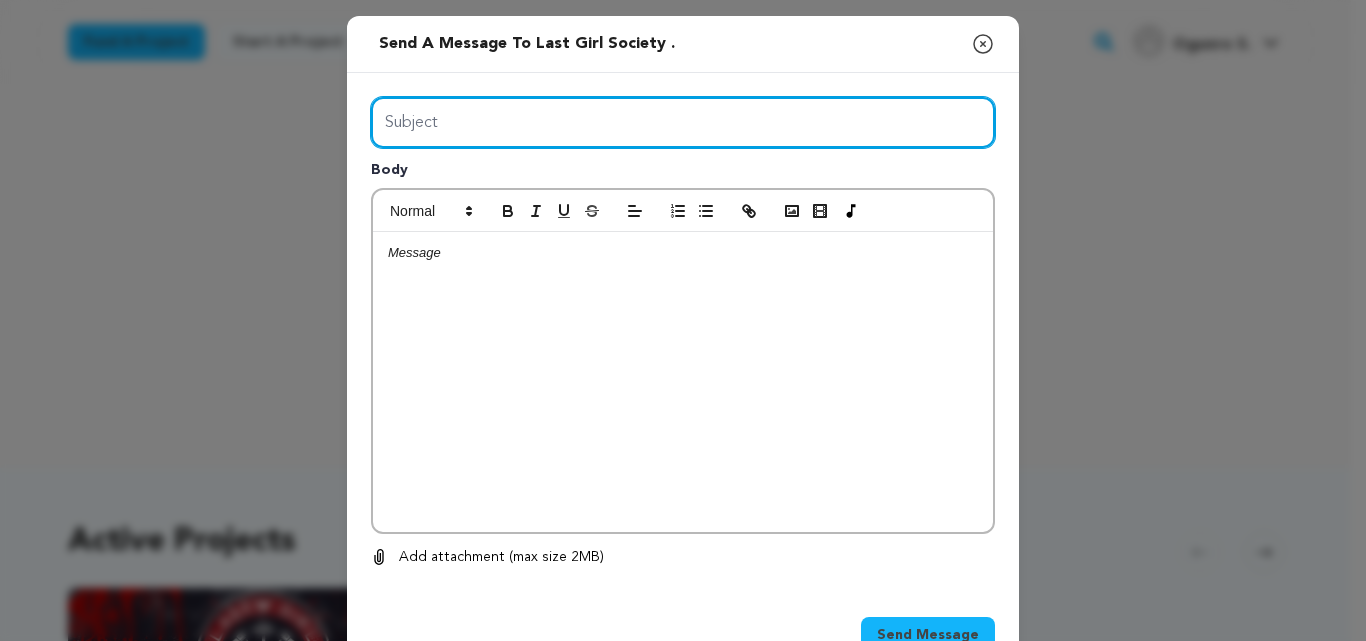 click on "Subject" at bounding box center [683, 122] 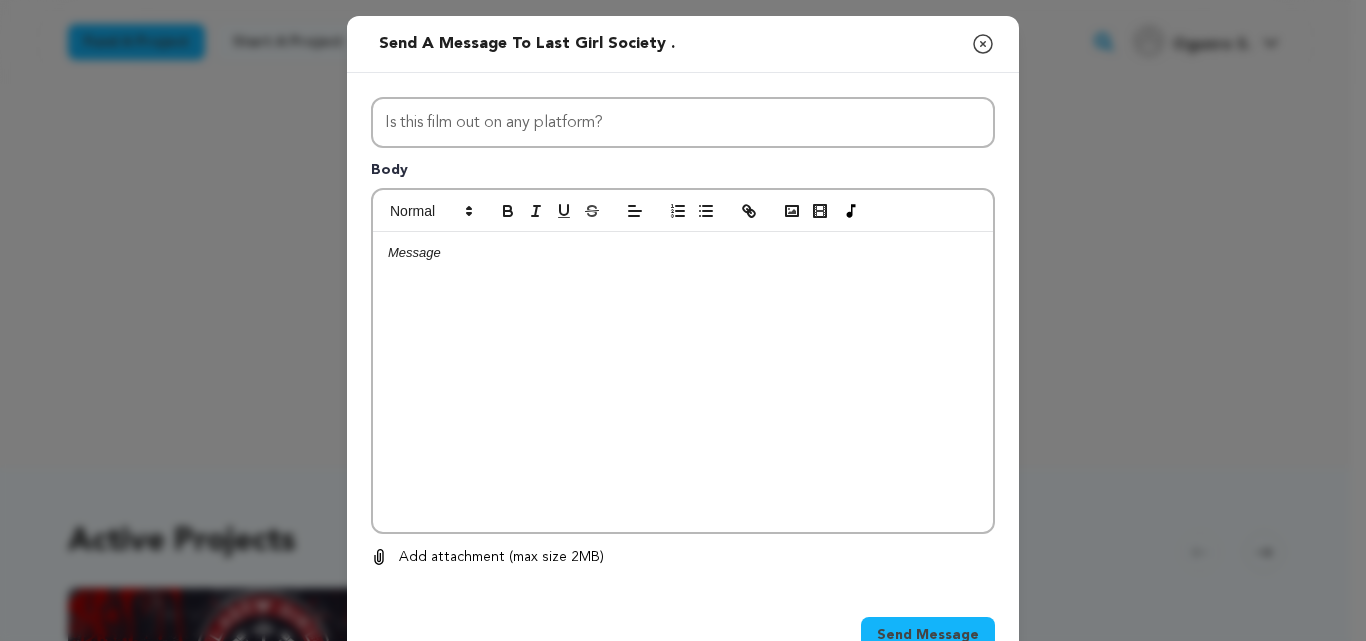 click at bounding box center (683, 382) 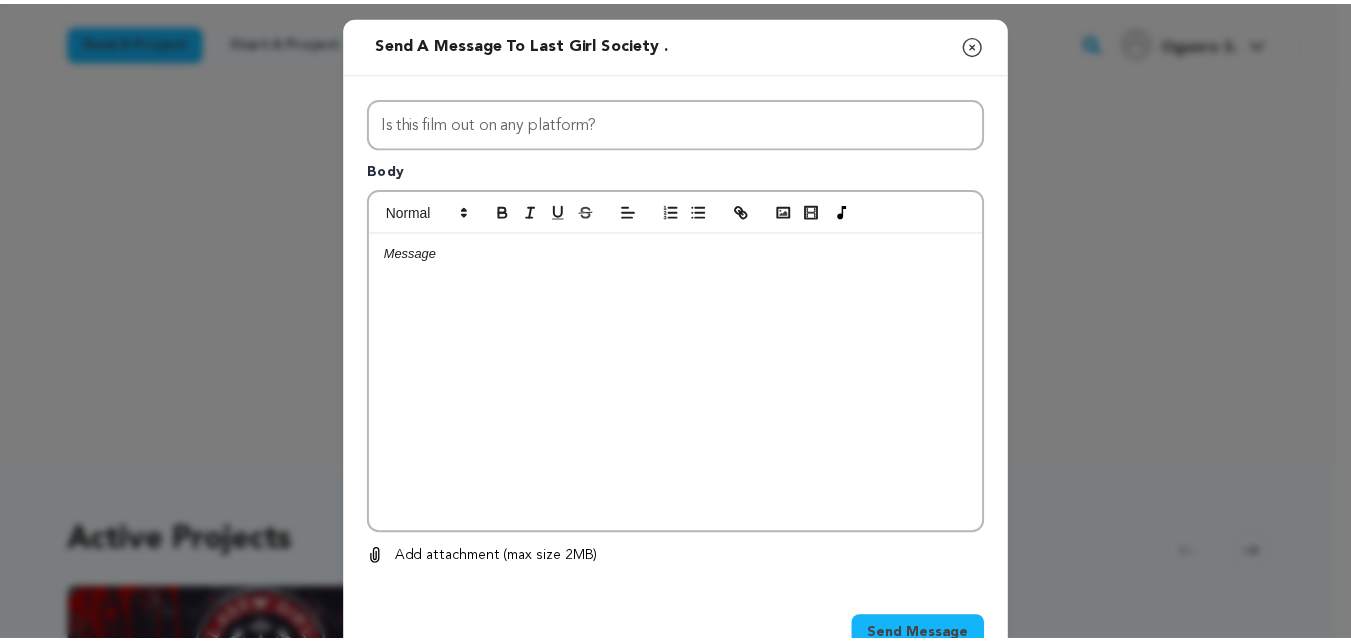 scroll, scrollTop: 0, scrollLeft: 0, axis: both 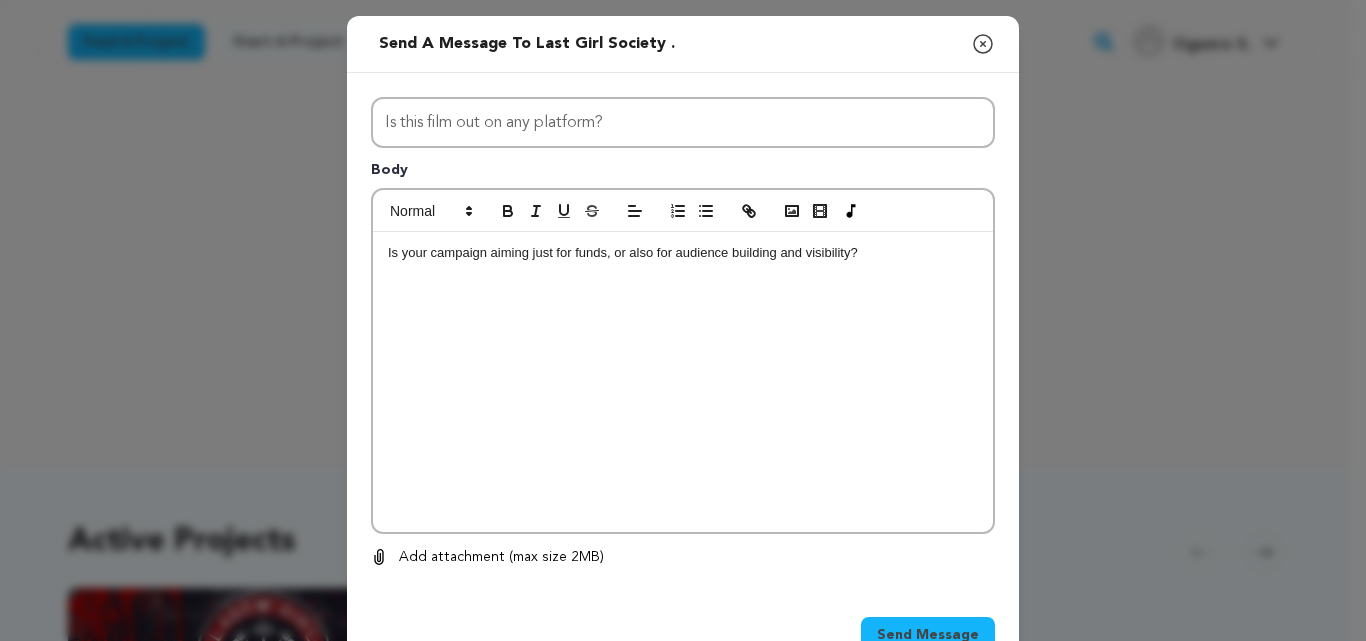 click on "Send Message" at bounding box center [928, 635] 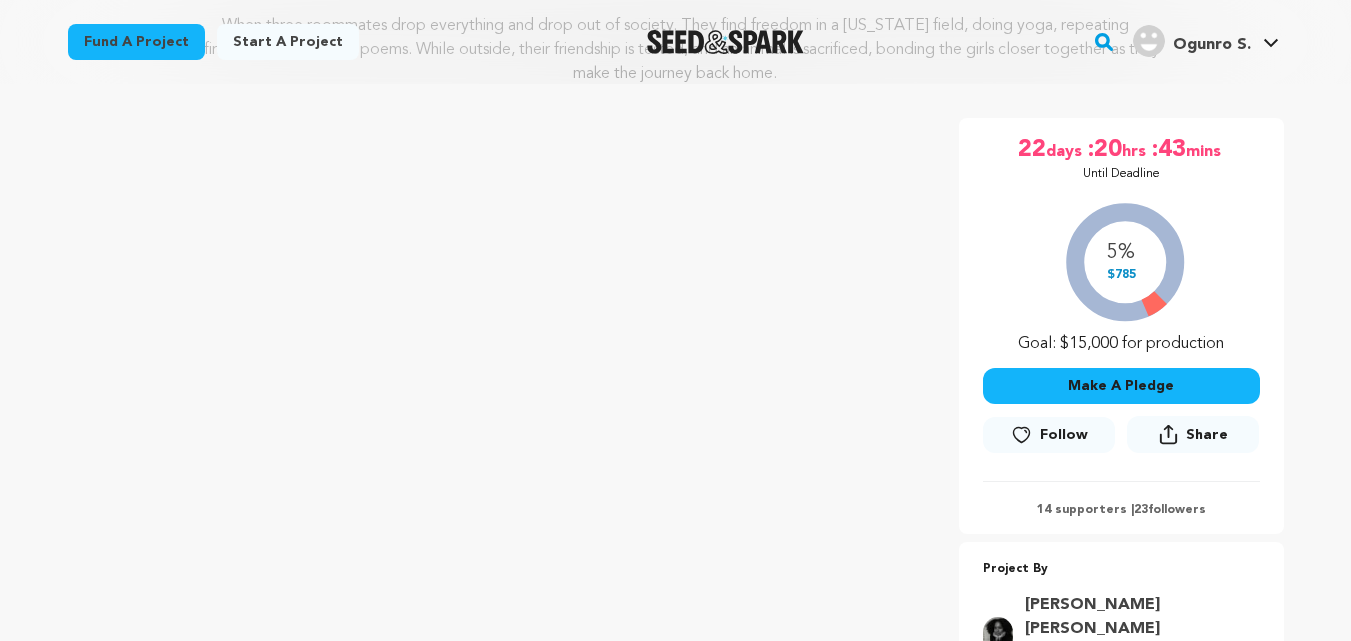 scroll, scrollTop: 482, scrollLeft: 0, axis: vertical 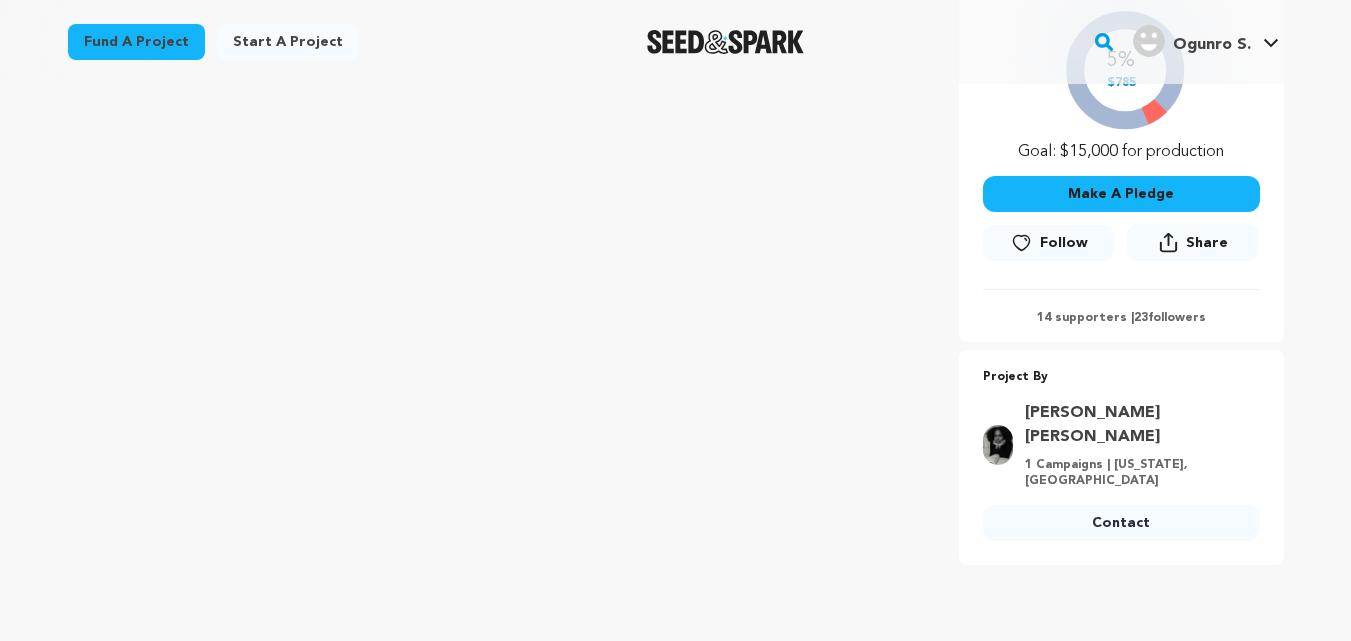click on "Contact" at bounding box center [1121, 523] 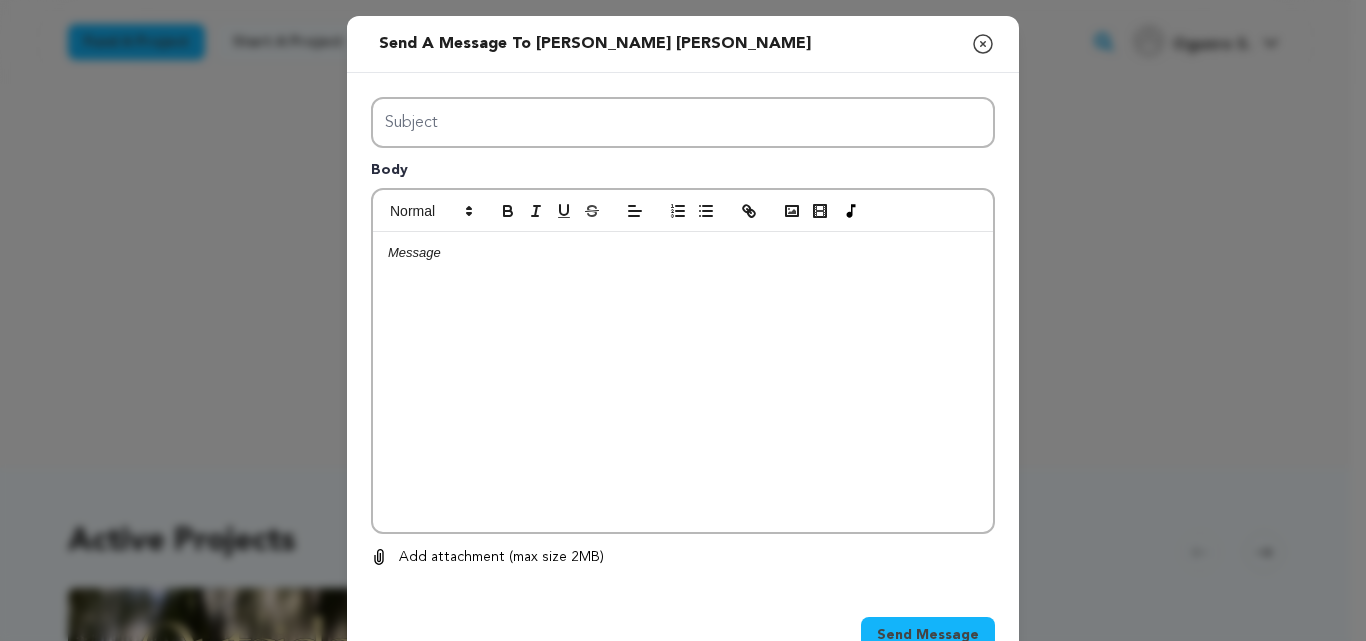 scroll, scrollTop: 0, scrollLeft: 0, axis: both 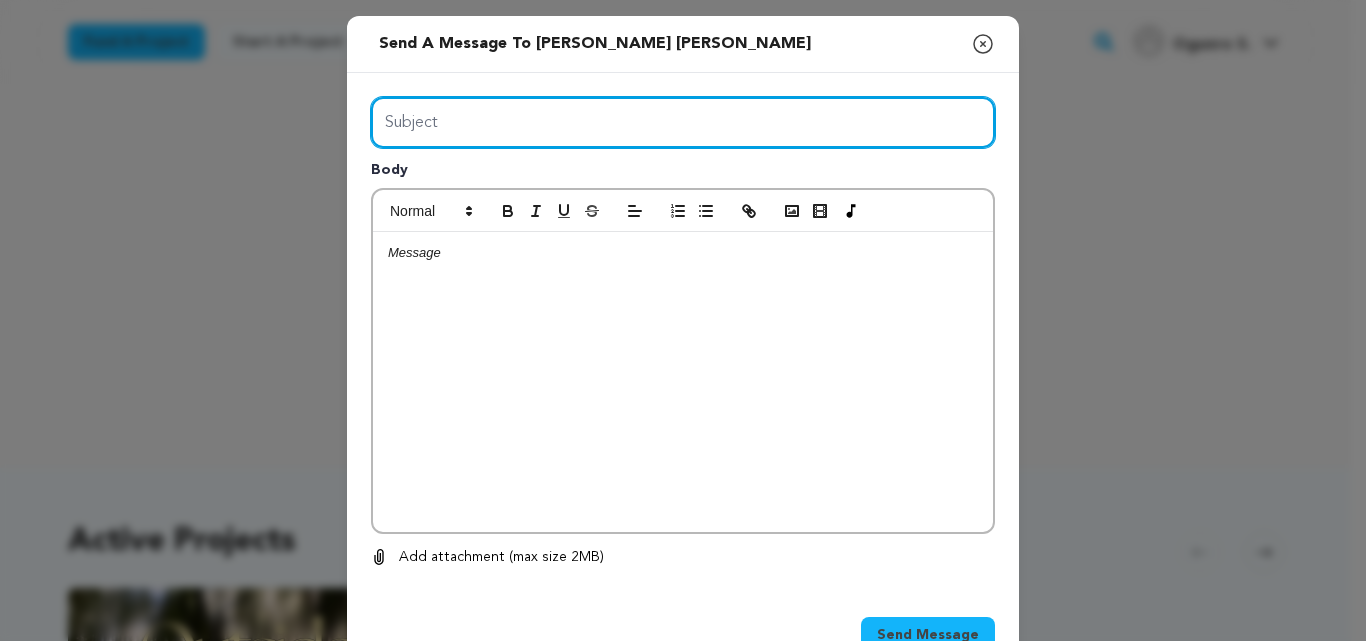 click on "Subject" at bounding box center (683, 122) 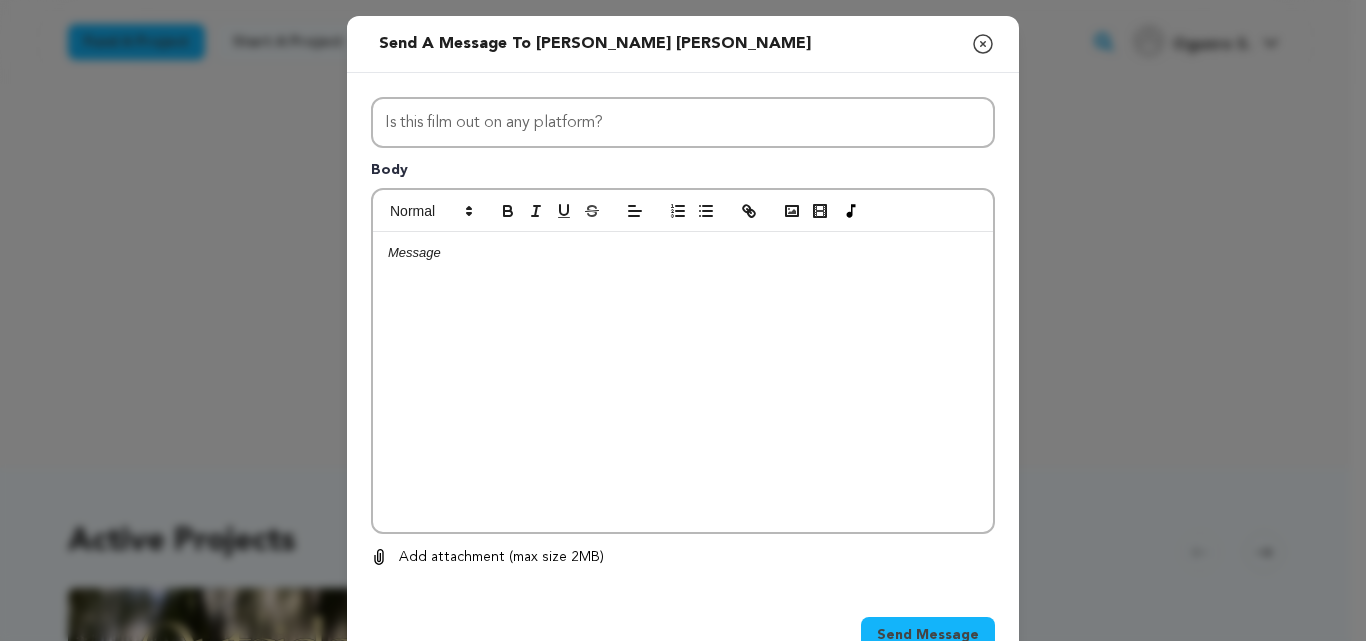 click at bounding box center (683, 382) 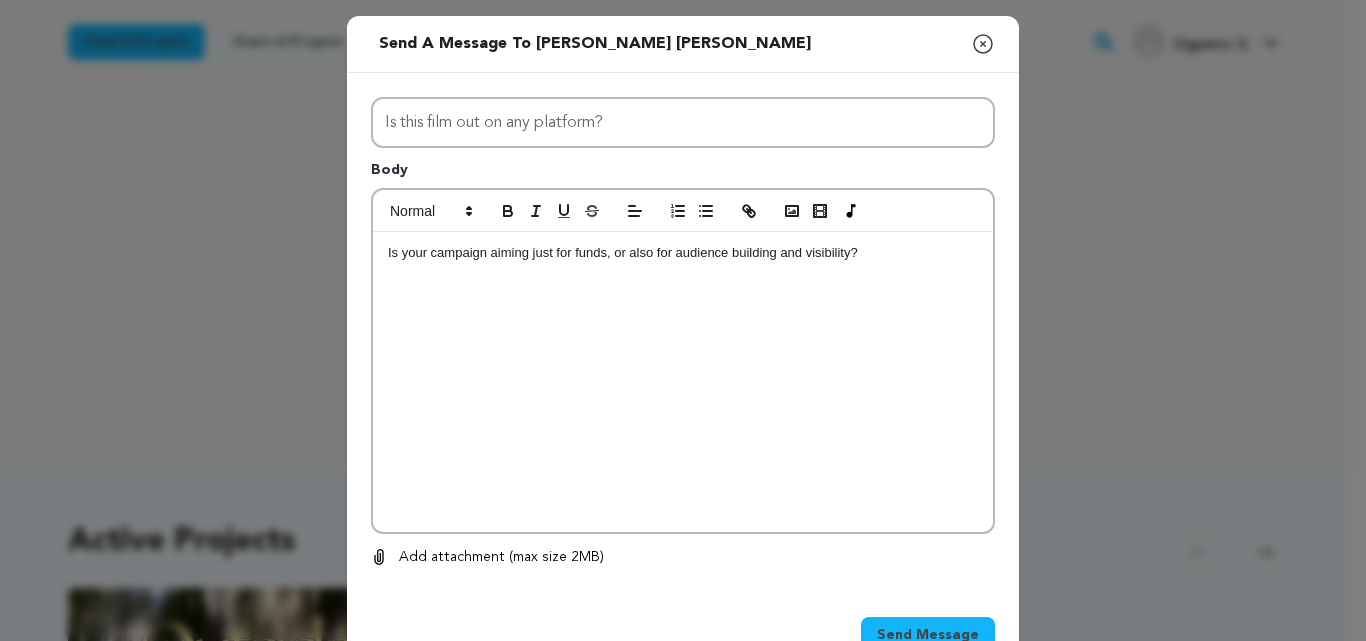 scroll, scrollTop: 0, scrollLeft: 0, axis: both 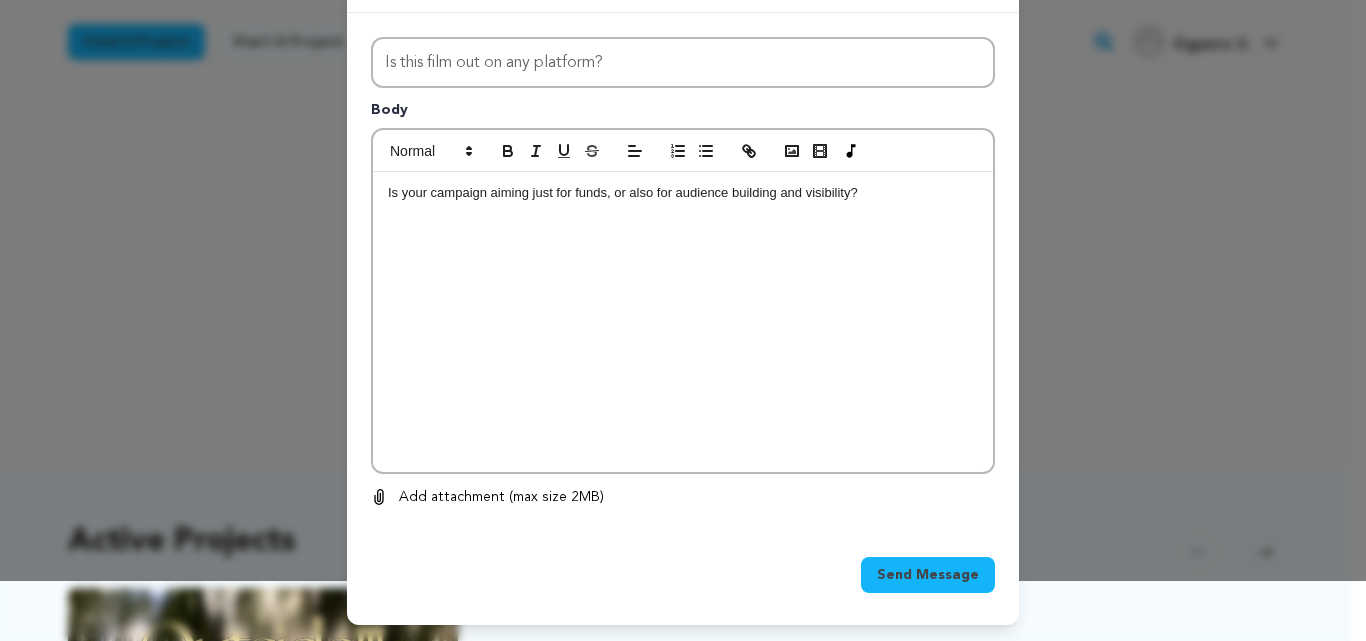 click on "Send Message" at bounding box center (928, 575) 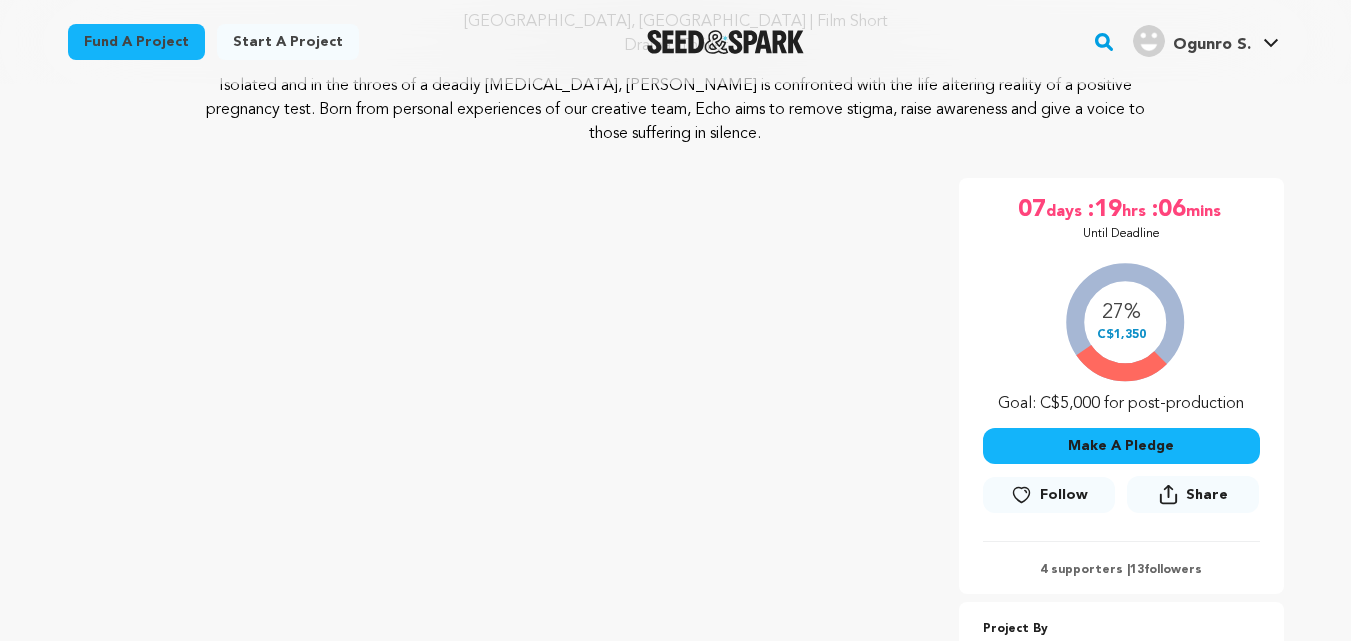 scroll, scrollTop: 226, scrollLeft: 0, axis: vertical 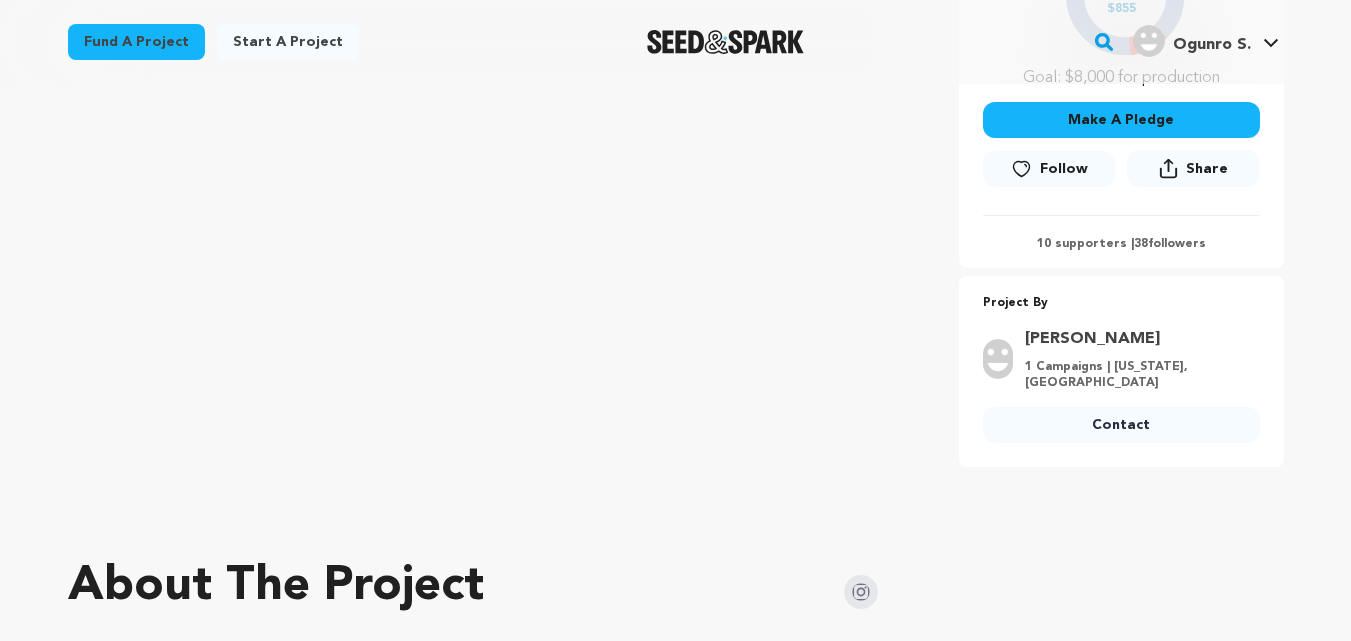 click on "Contact" at bounding box center [1121, 425] 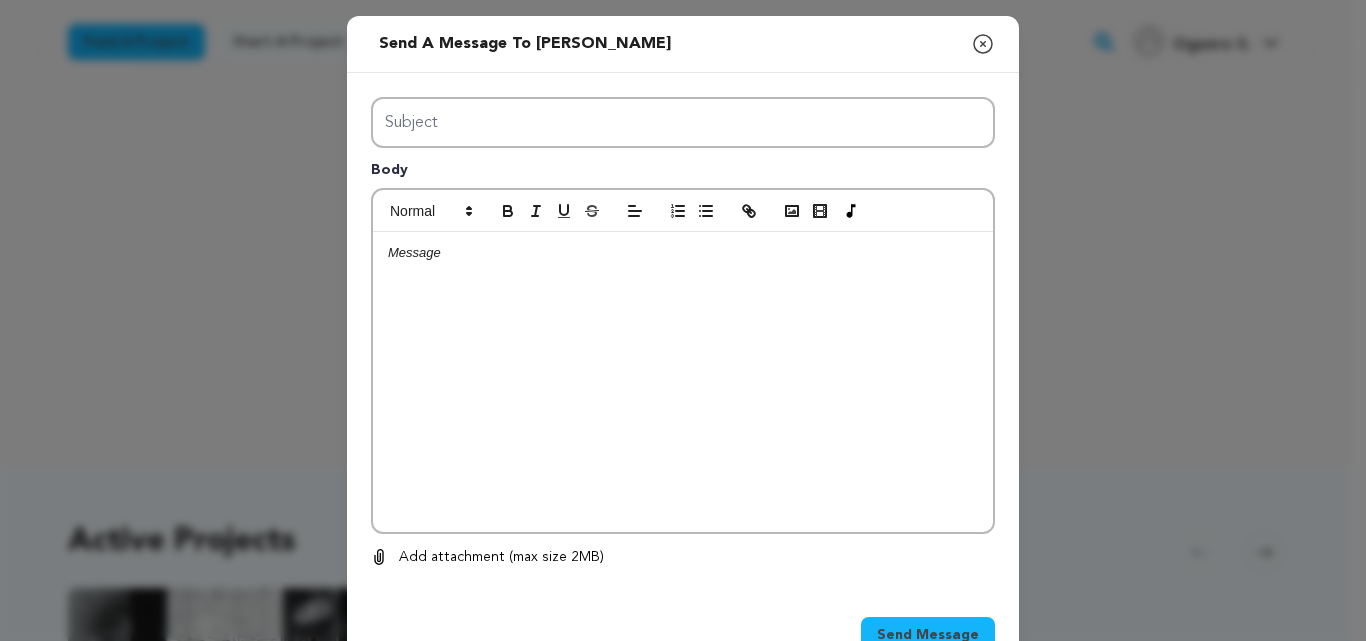 scroll, scrollTop: 0, scrollLeft: 0, axis: both 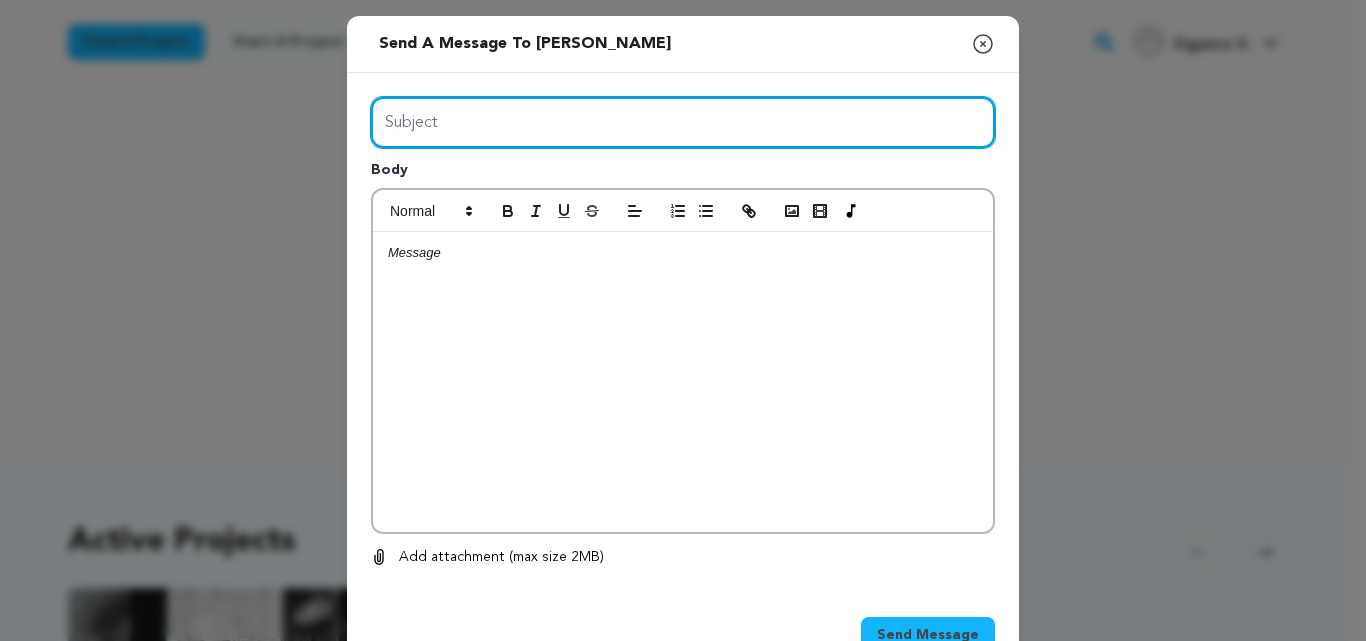 click on "Subject" at bounding box center (683, 122) 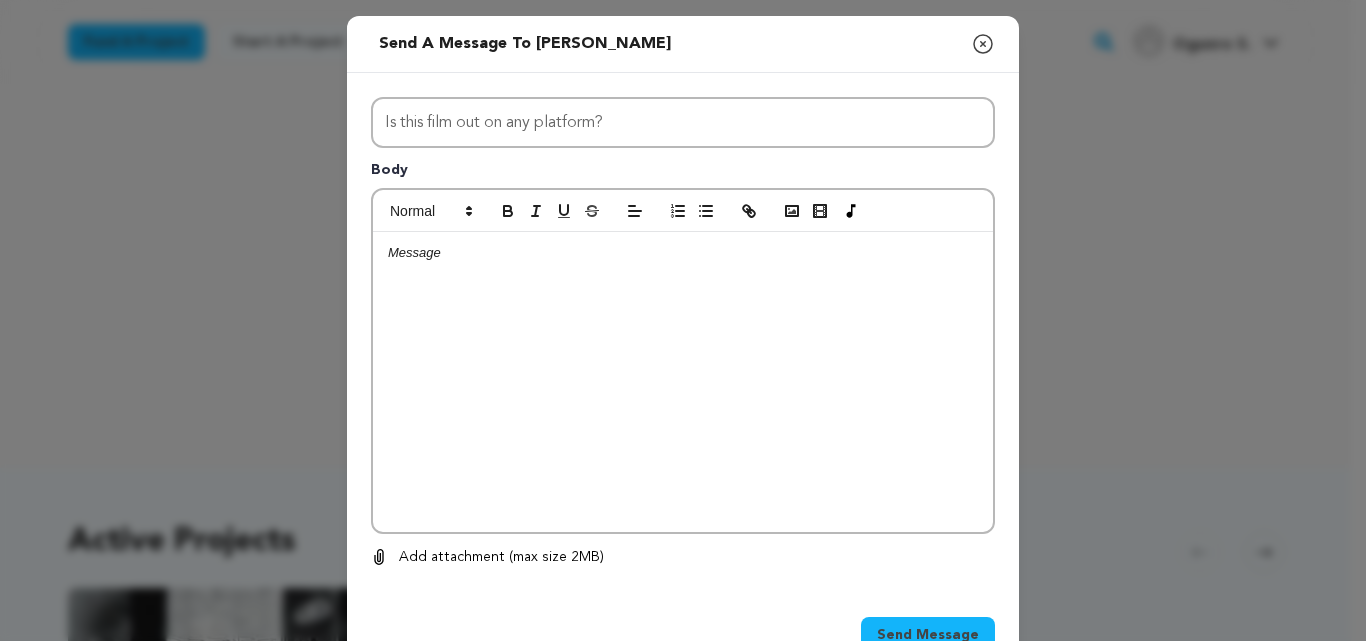 click at bounding box center (683, 382) 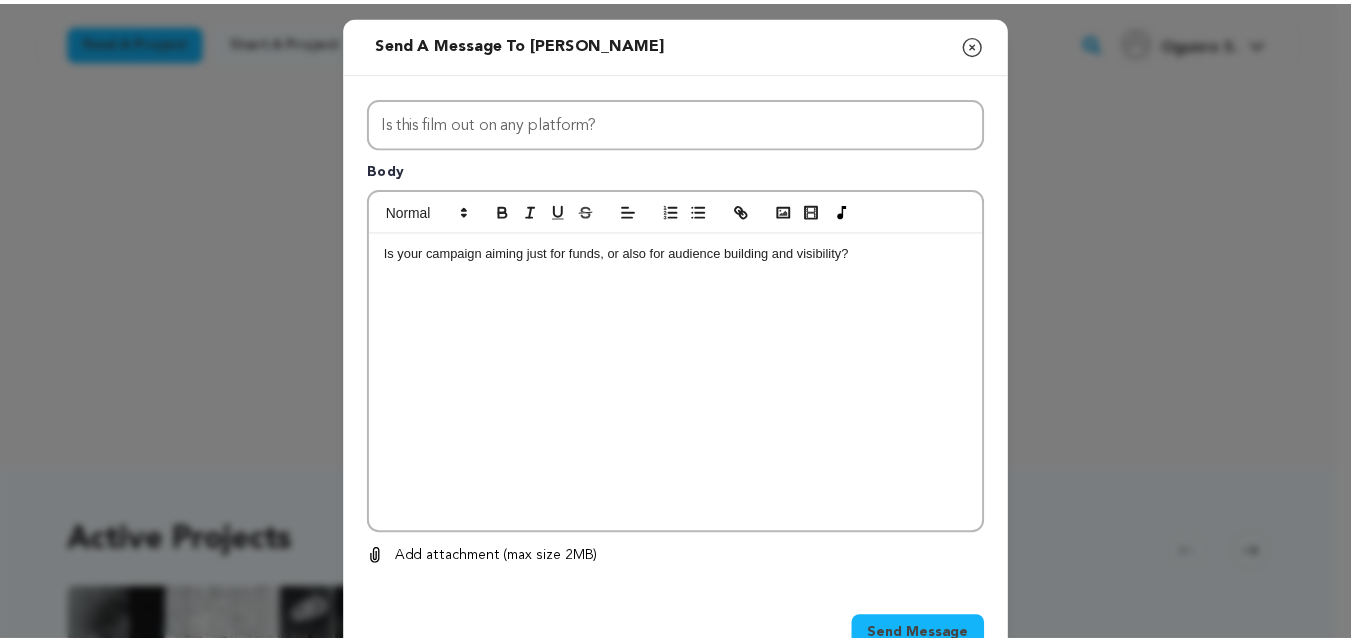 scroll, scrollTop: 0, scrollLeft: 0, axis: both 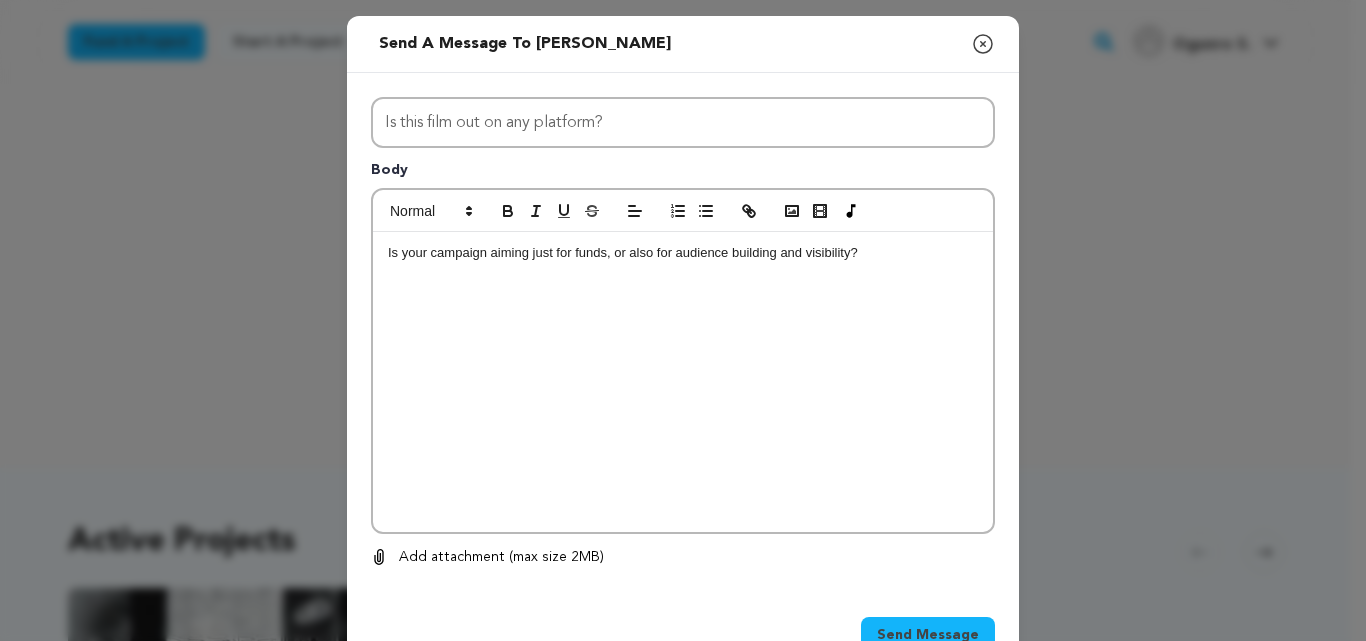 click on "Send Message" at bounding box center [928, 635] 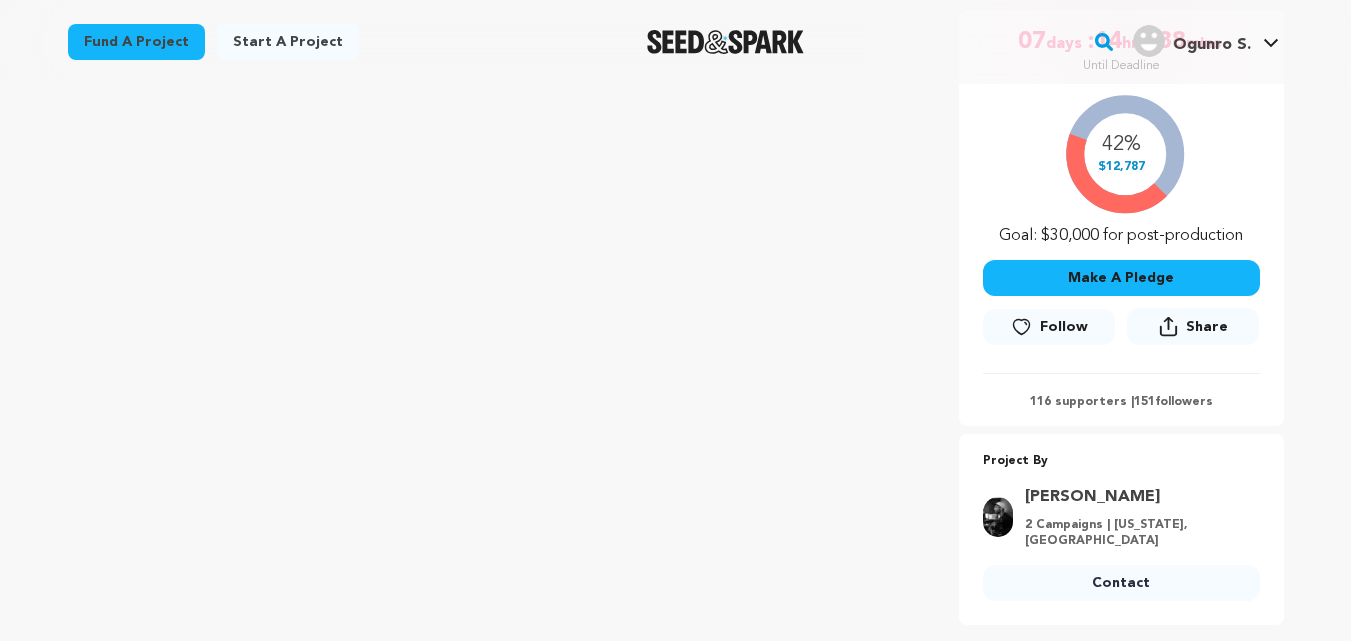 scroll, scrollTop: 395, scrollLeft: 0, axis: vertical 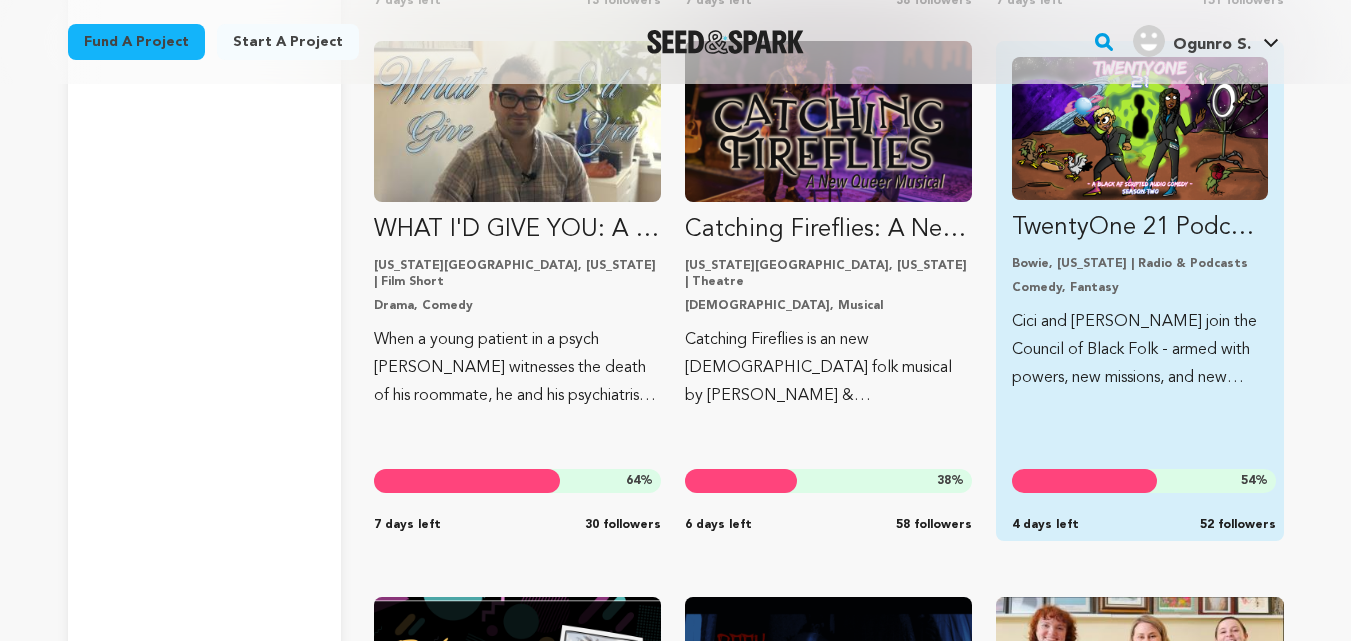 click on "Comedy, Fantasy" at bounding box center [1139, 288] 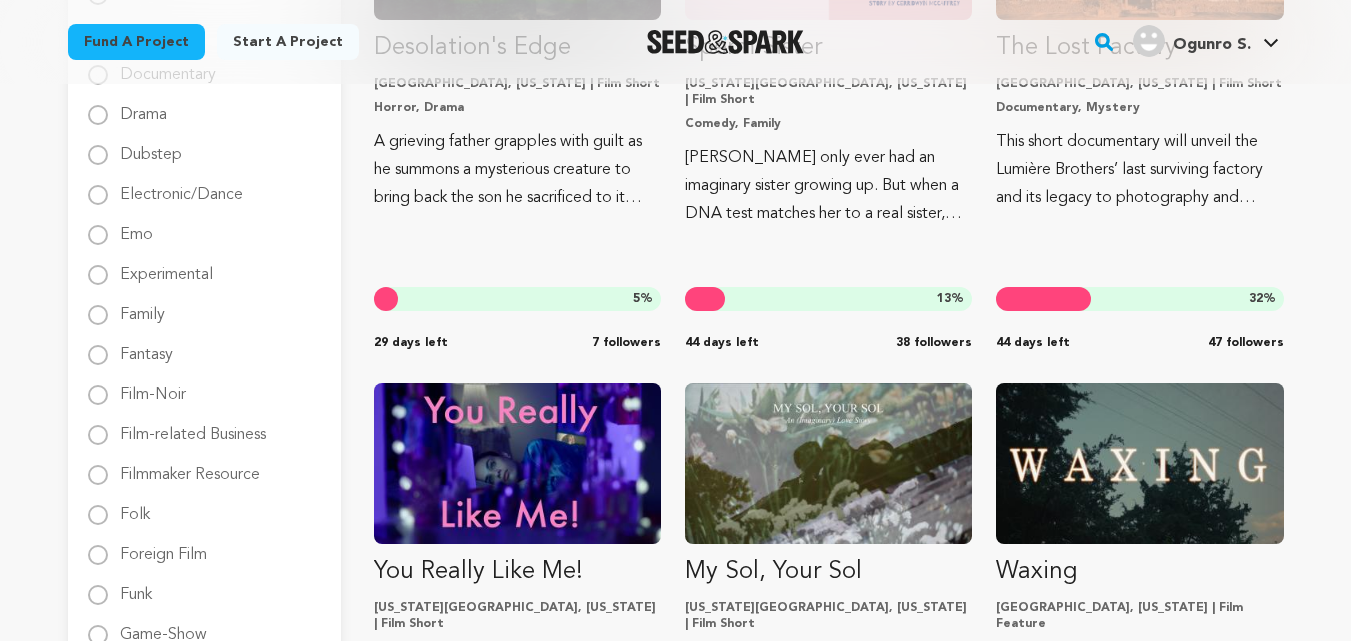scroll, scrollTop: 1005, scrollLeft: 0, axis: vertical 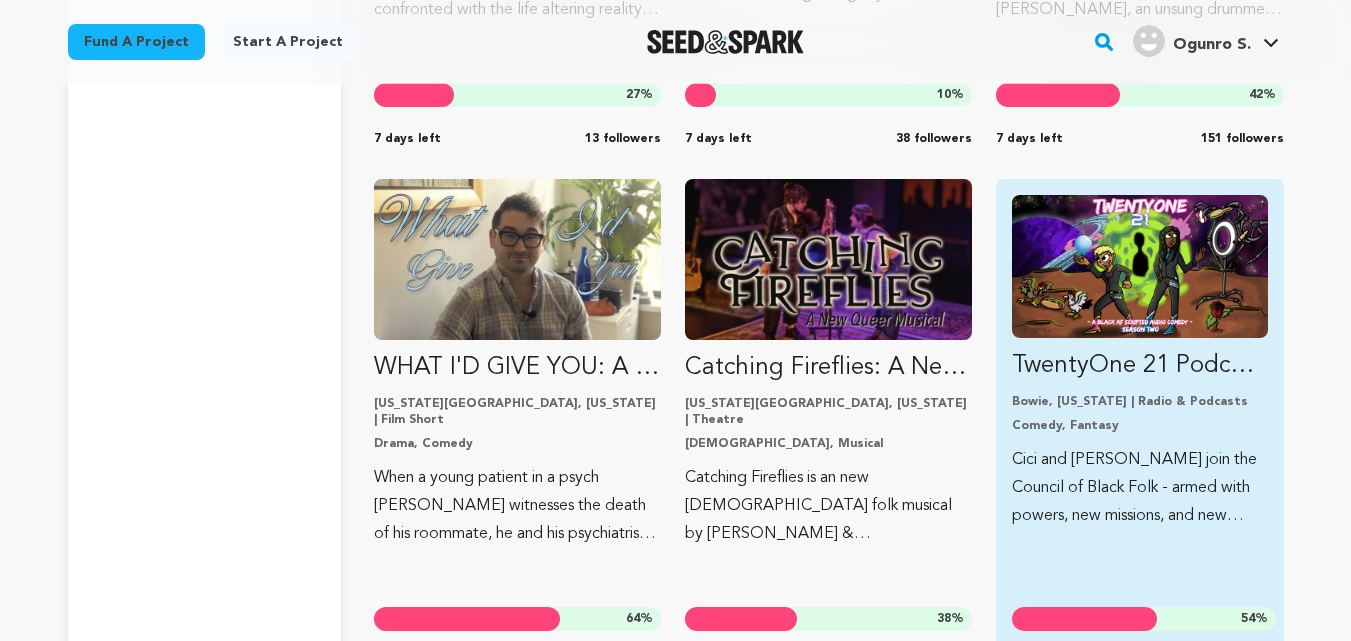 click on "Fund a project
Filter
View All Projects
Filter Options
Genre" at bounding box center (676, -15337) 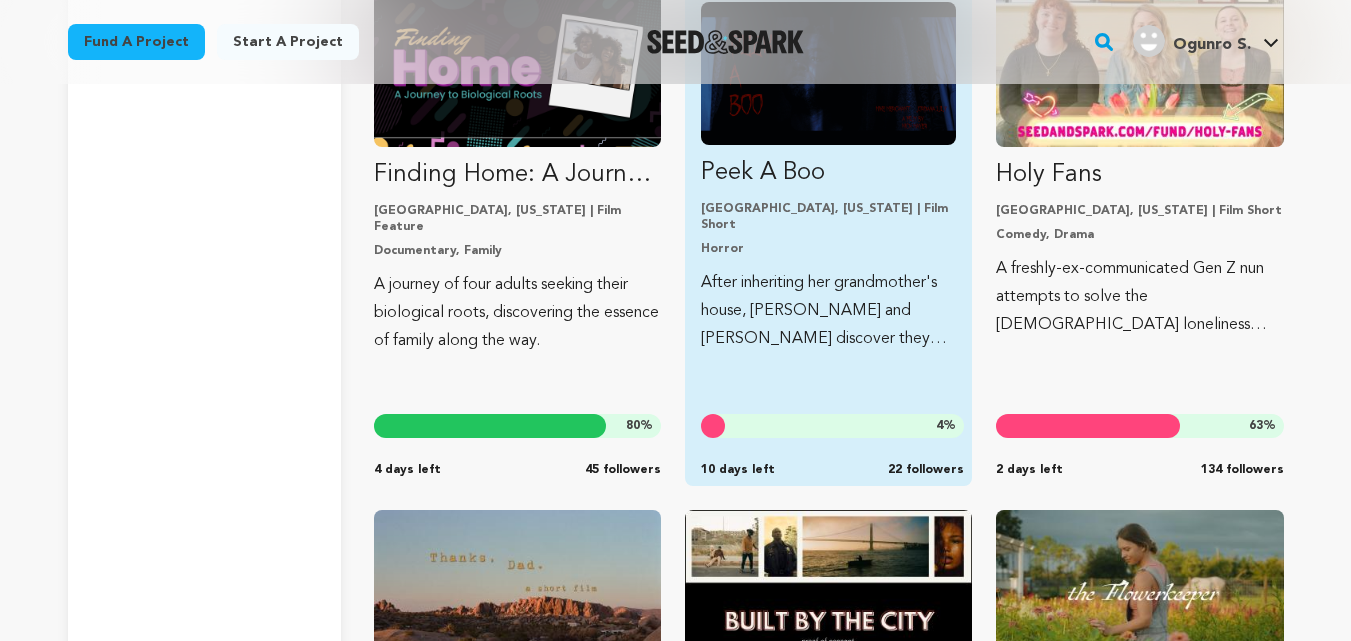 scroll, scrollTop: 32275, scrollLeft: 0, axis: vertical 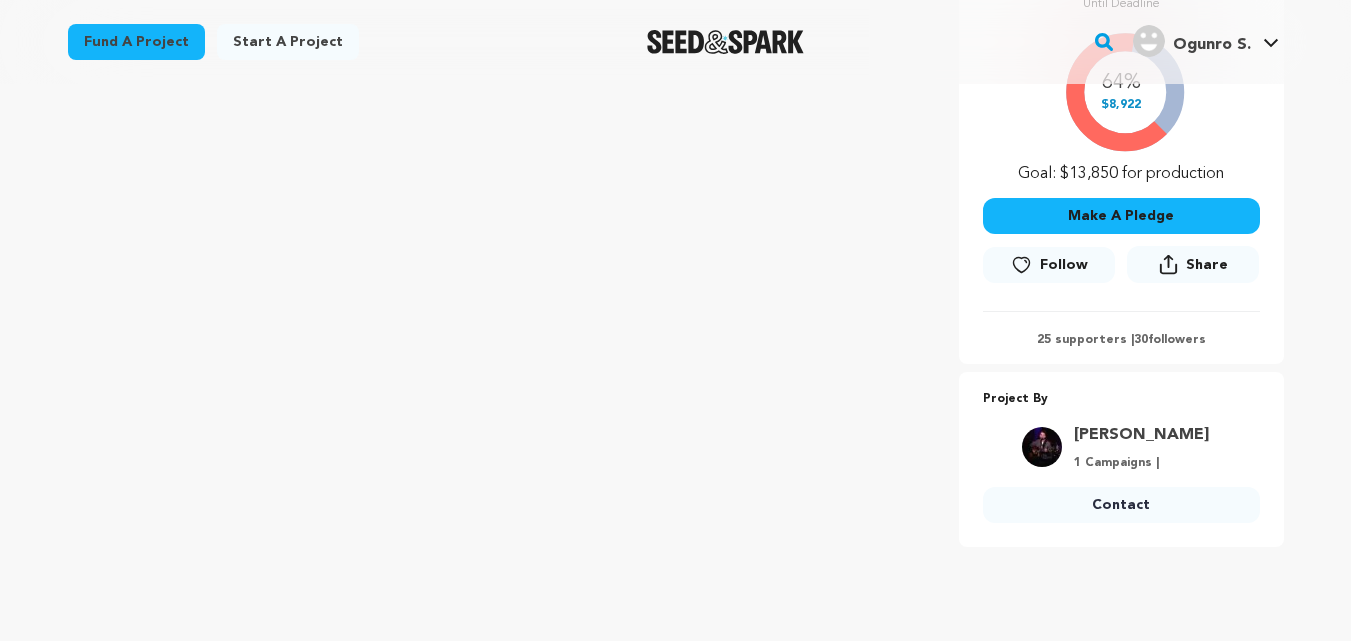 click on "Contact" at bounding box center [1121, 505] 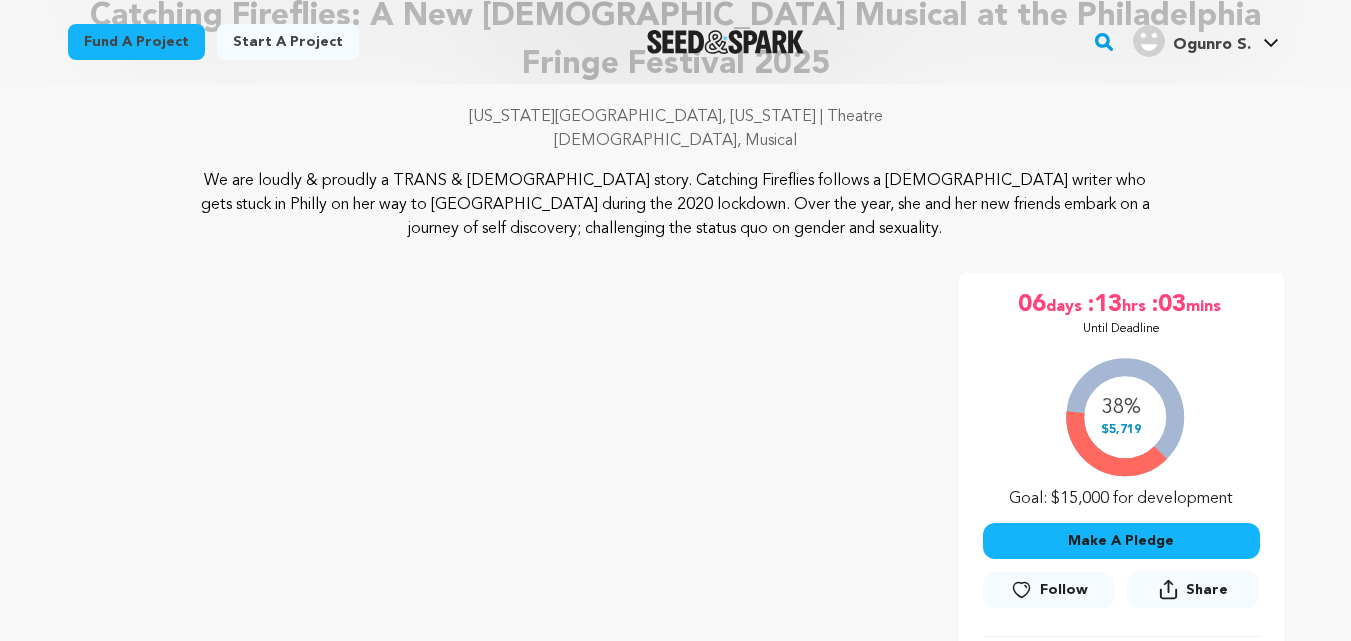 scroll, scrollTop: 184, scrollLeft: 0, axis: vertical 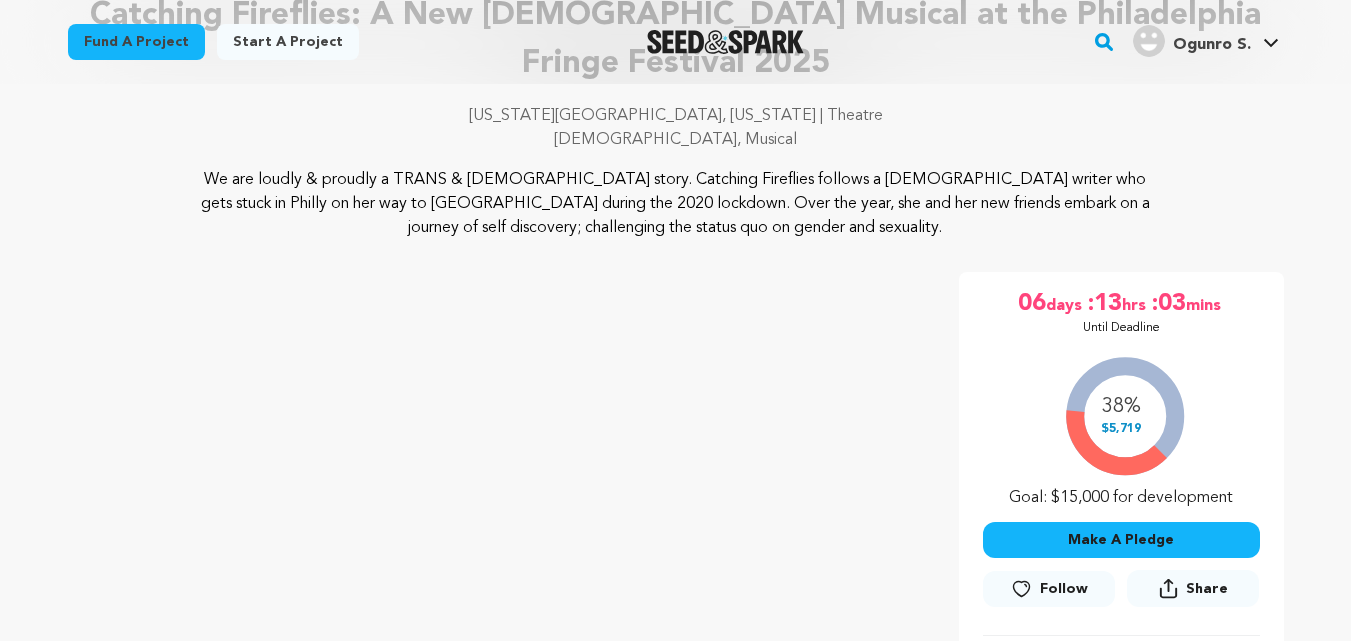drag, startPoint x: 1075, startPoint y: 537, endPoint x: 1107, endPoint y: 615, distance: 84.30895 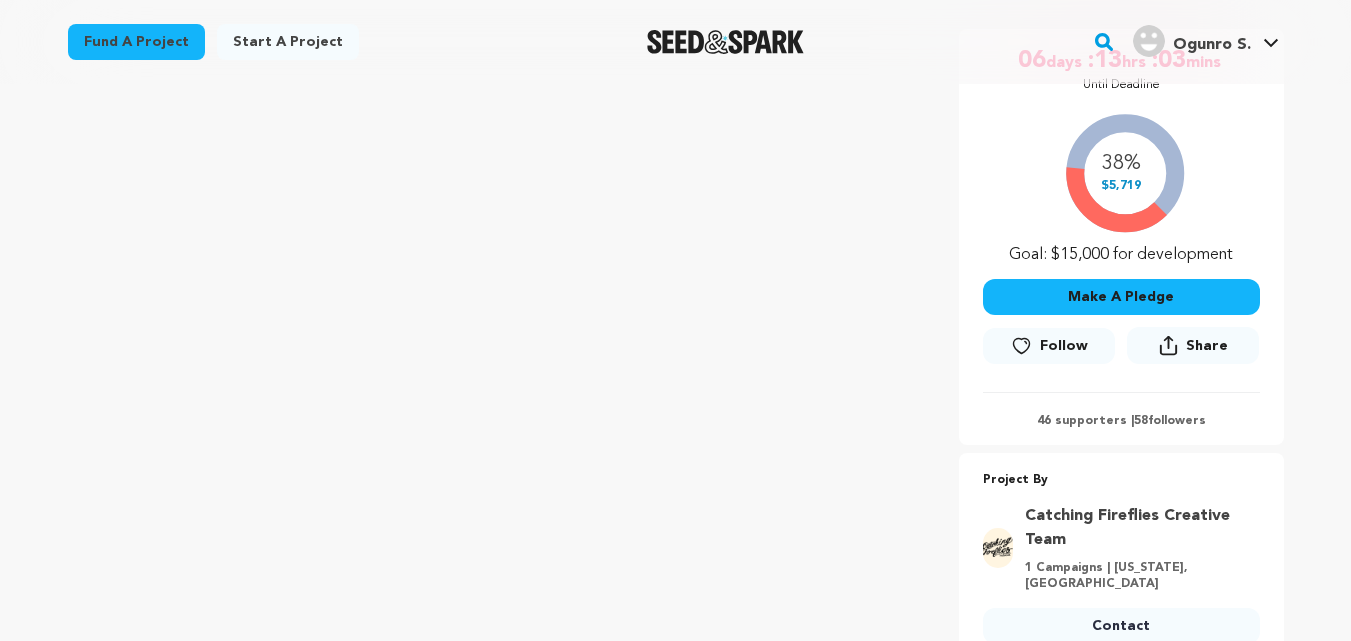 scroll, scrollTop: 518, scrollLeft: 0, axis: vertical 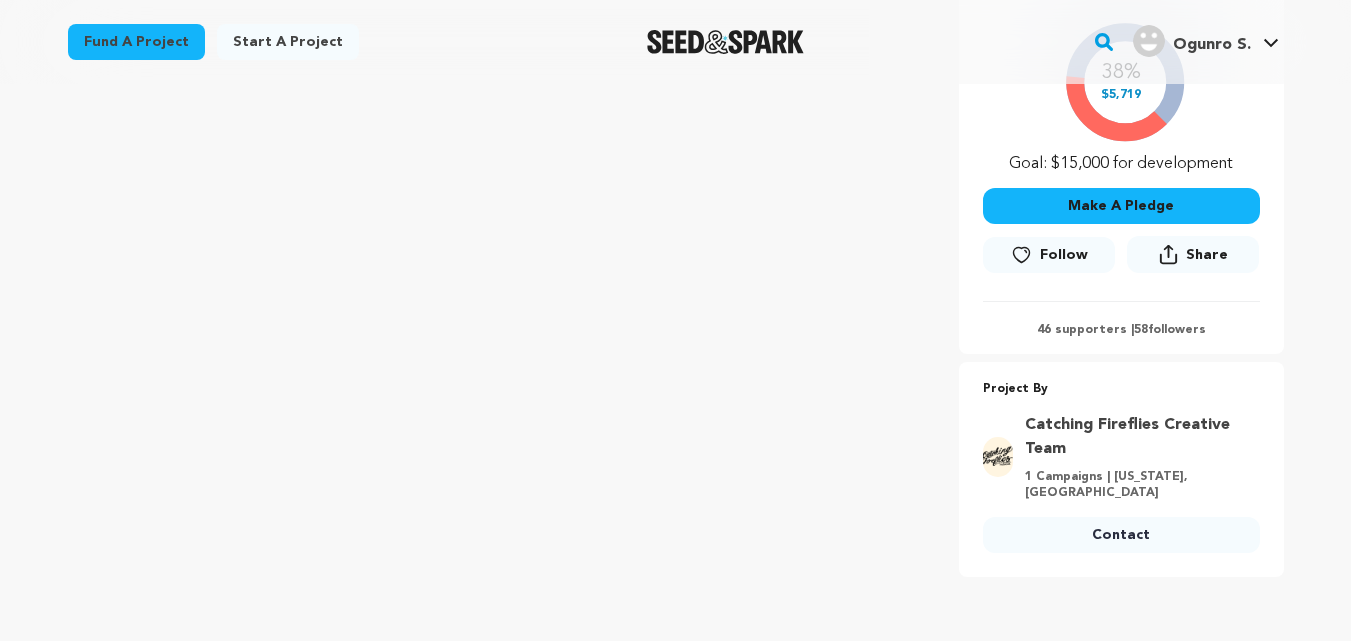 click on "Contact" at bounding box center [1121, 535] 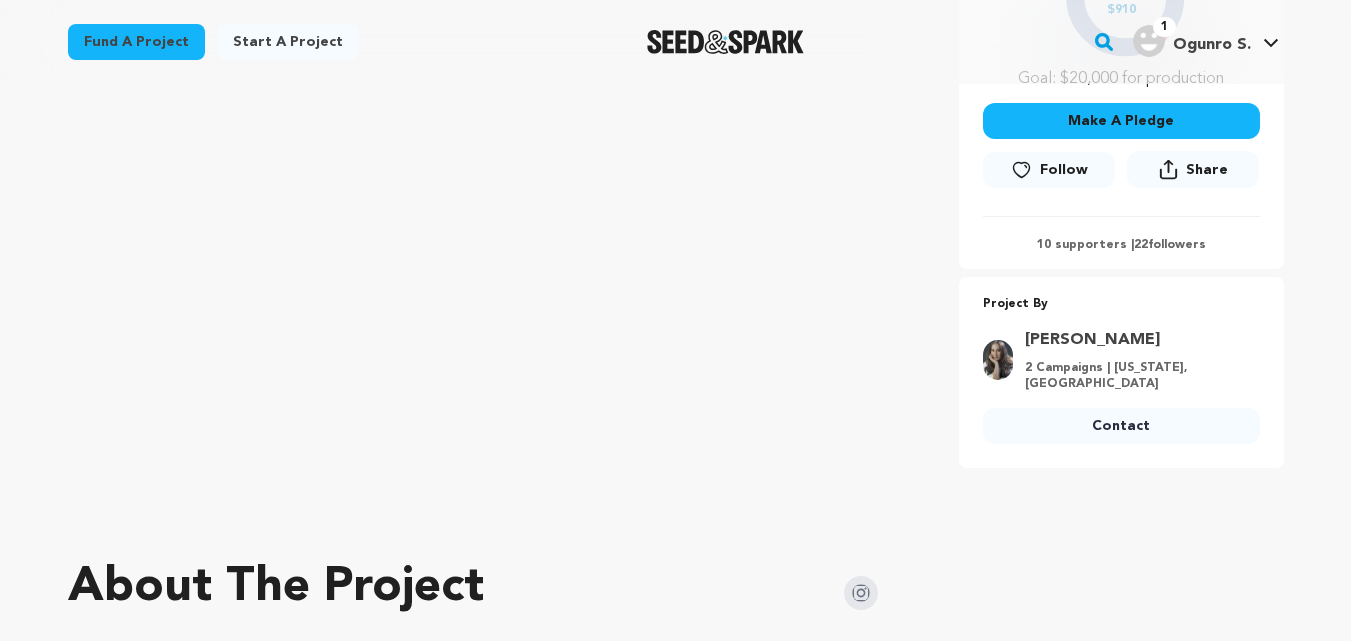 scroll, scrollTop: 556, scrollLeft: 0, axis: vertical 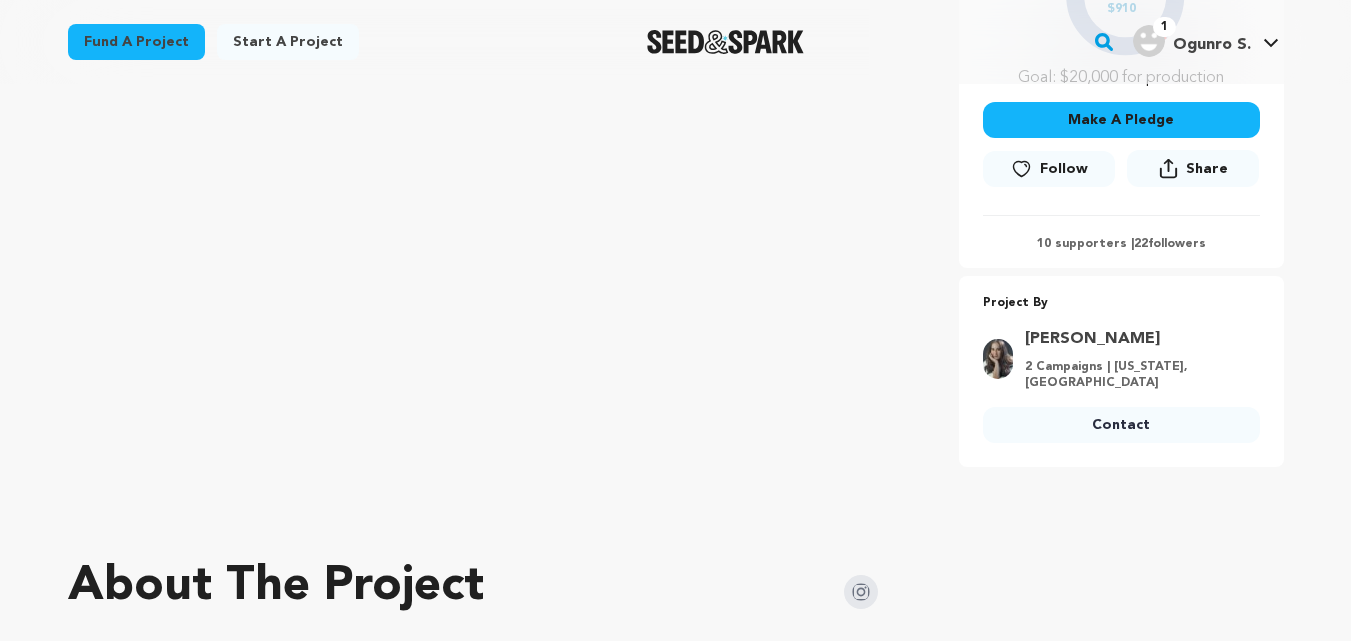 click on "Contact" at bounding box center (1121, 425) 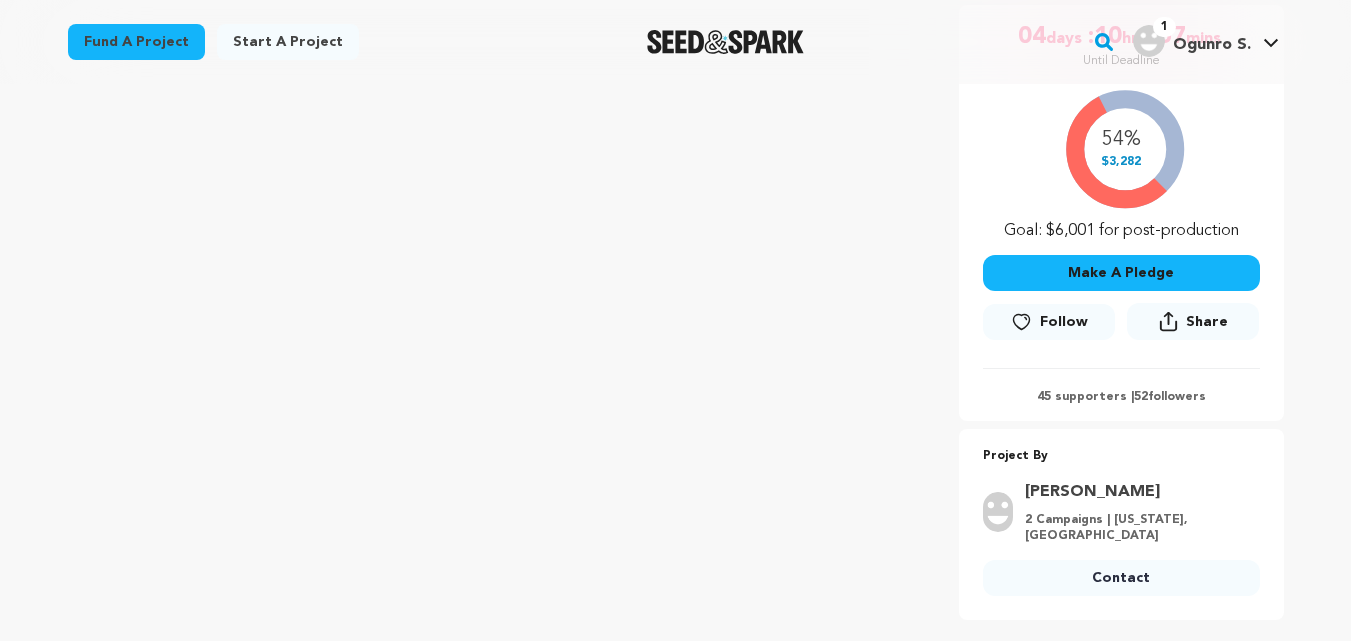 scroll, scrollTop: 380, scrollLeft: 0, axis: vertical 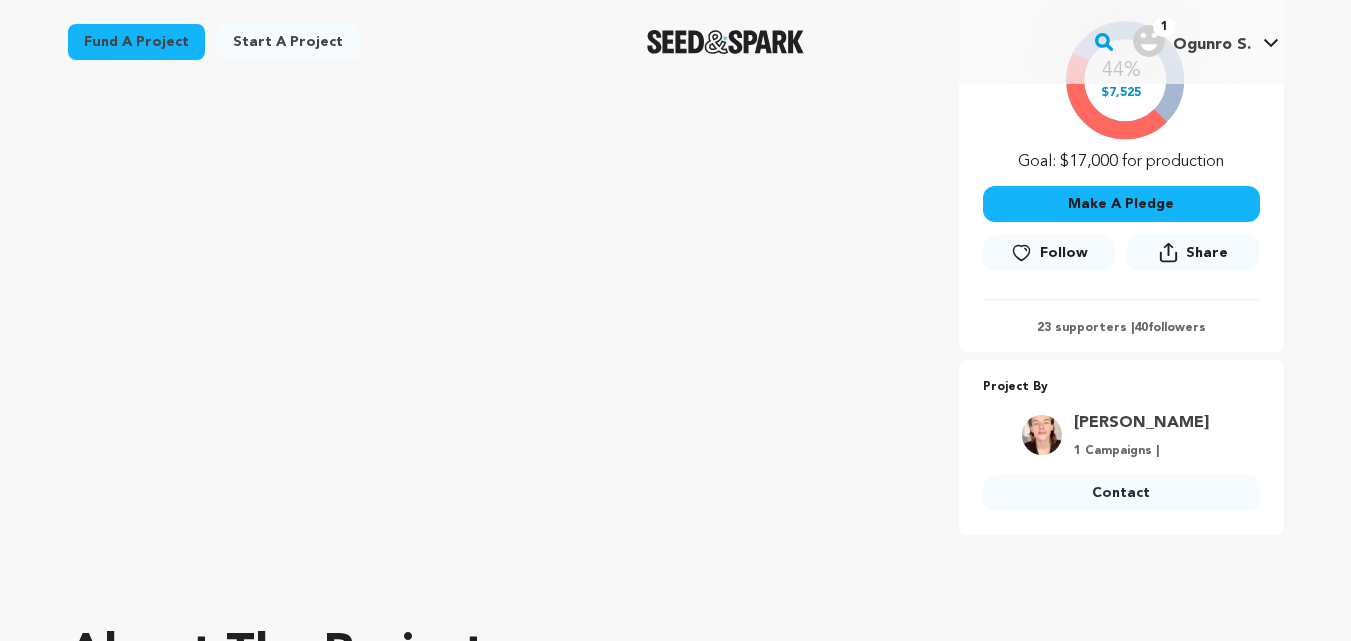 click on "Contact" at bounding box center (1121, 493) 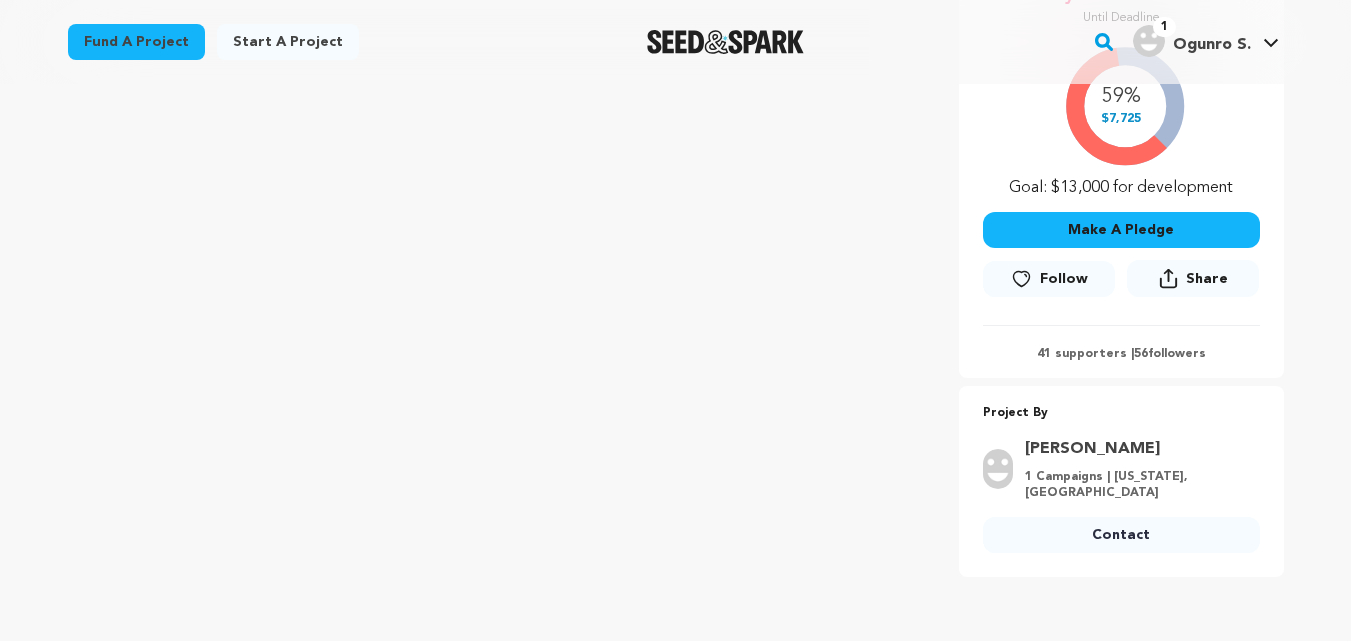 scroll, scrollTop: 423, scrollLeft: 0, axis: vertical 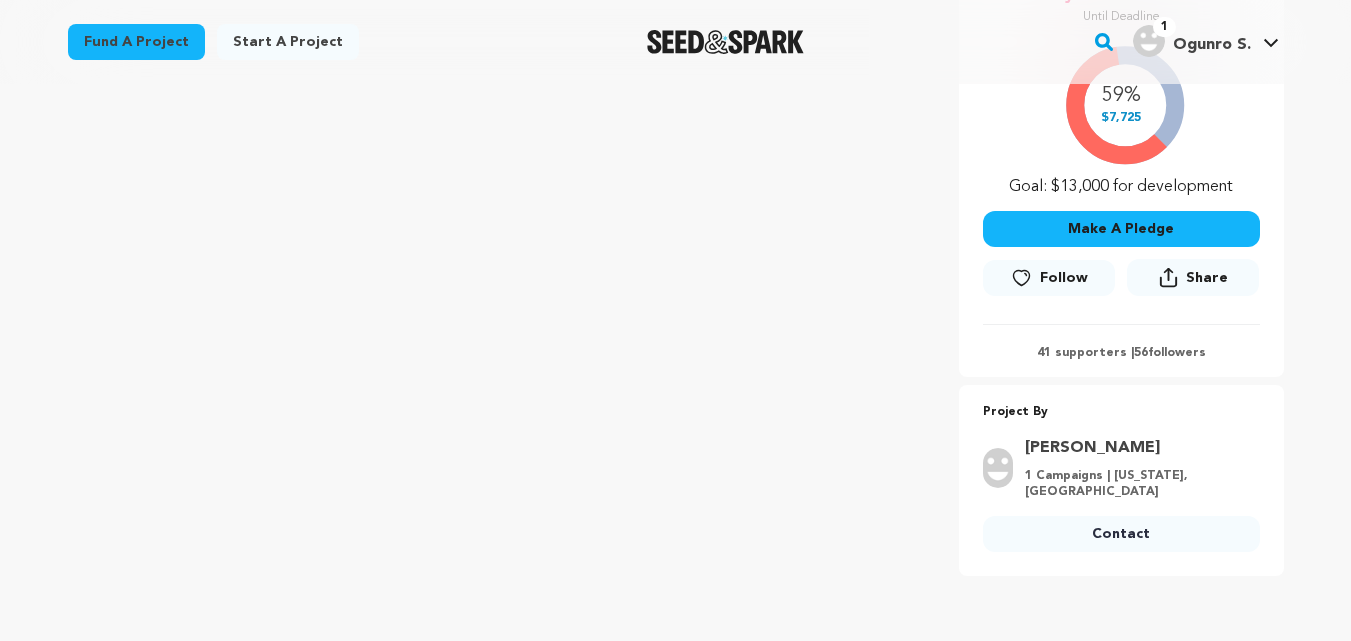 click on "Contact" at bounding box center [1121, 534] 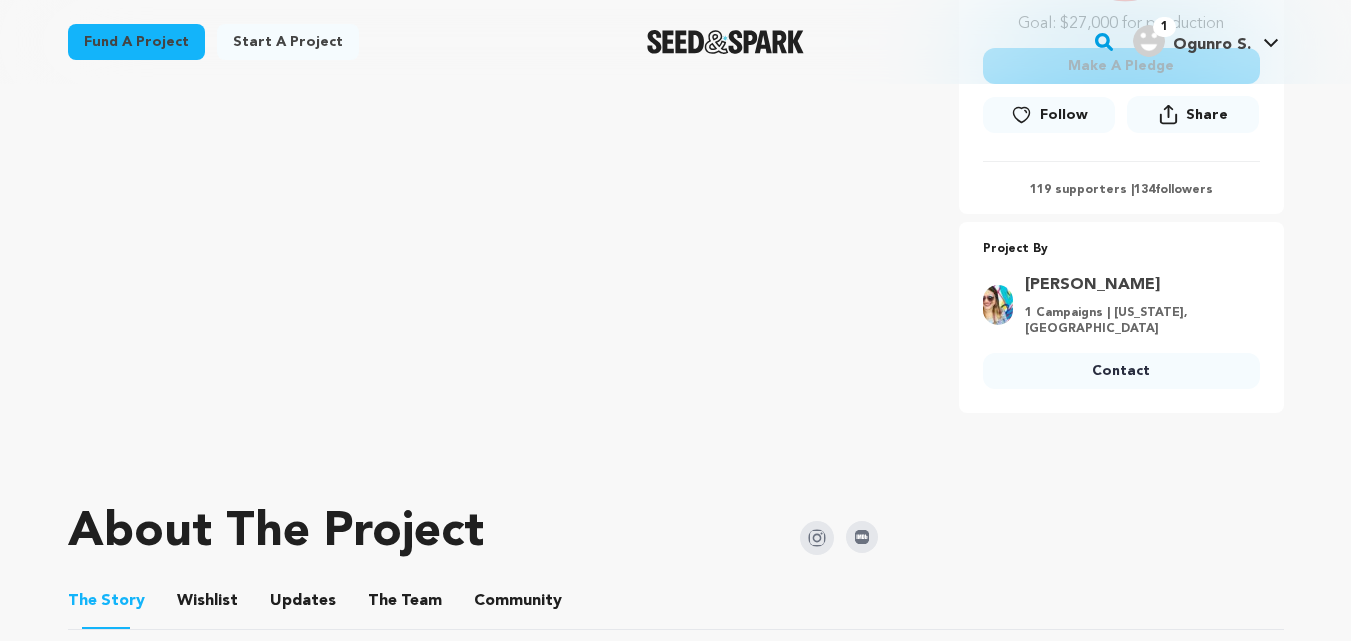 scroll, scrollTop: 587, scrollLeft: 0, axis: vertical 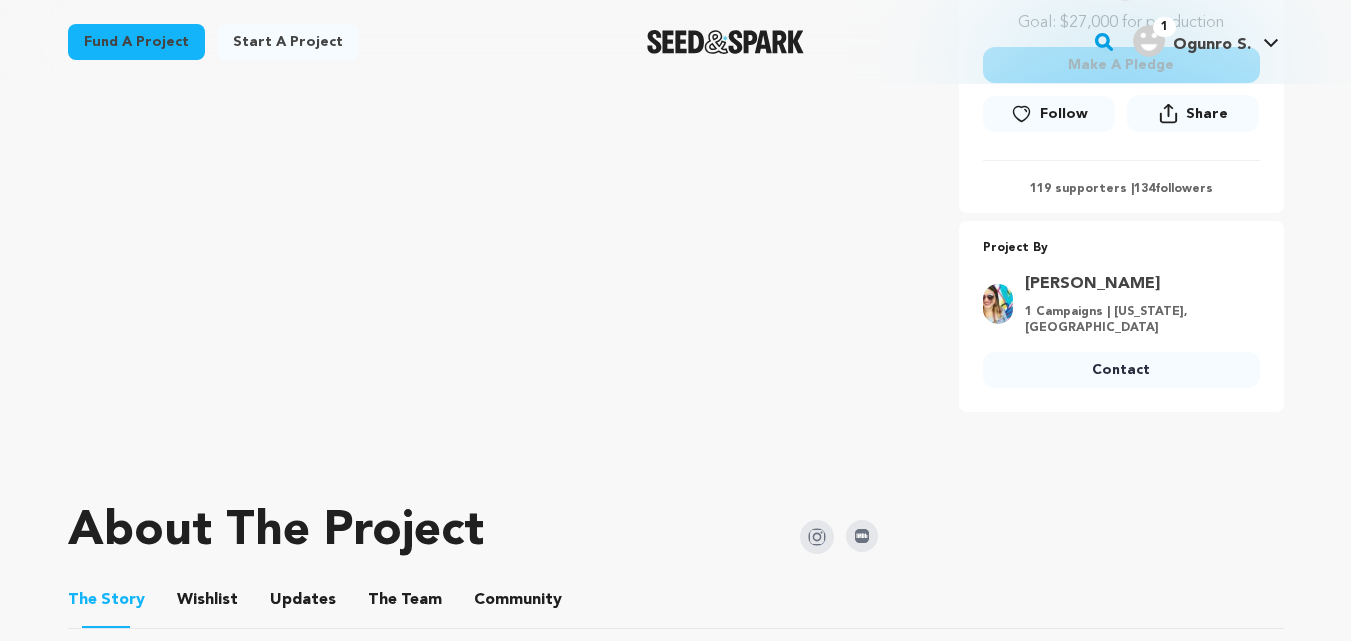 click on "Contact" at bounding box center (1121, 370) 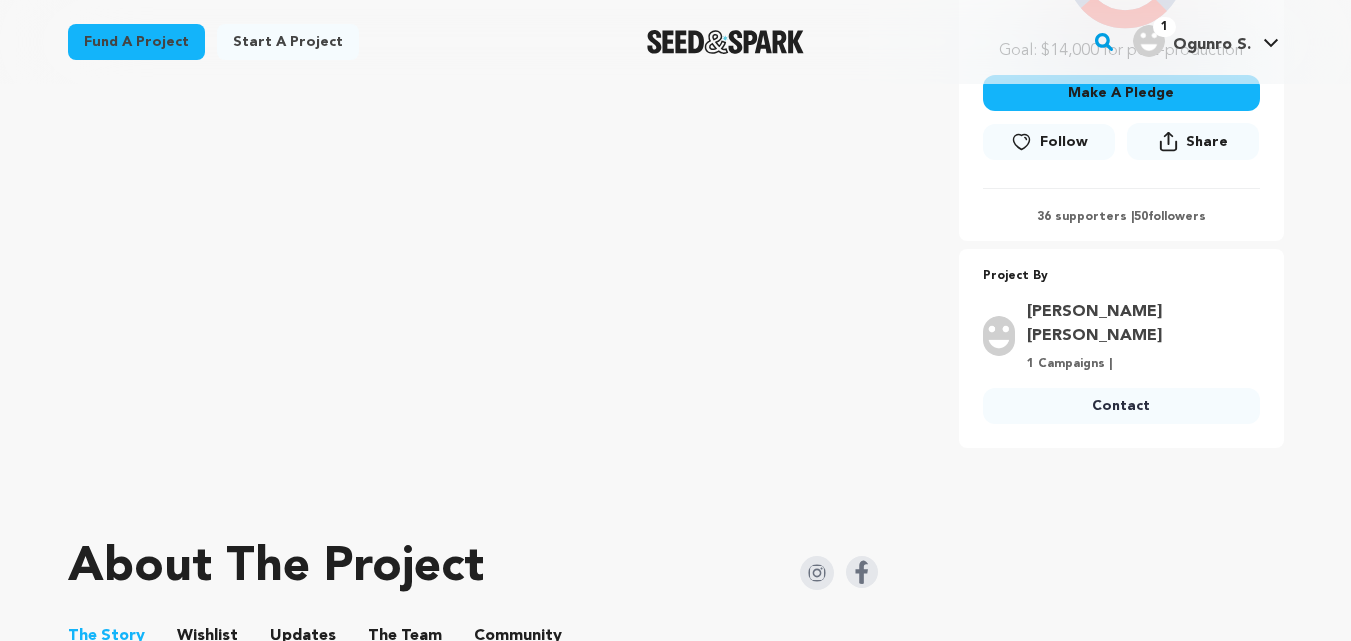 scroll, scrollTop: 562, scrollLeft: 0, axis: vertical 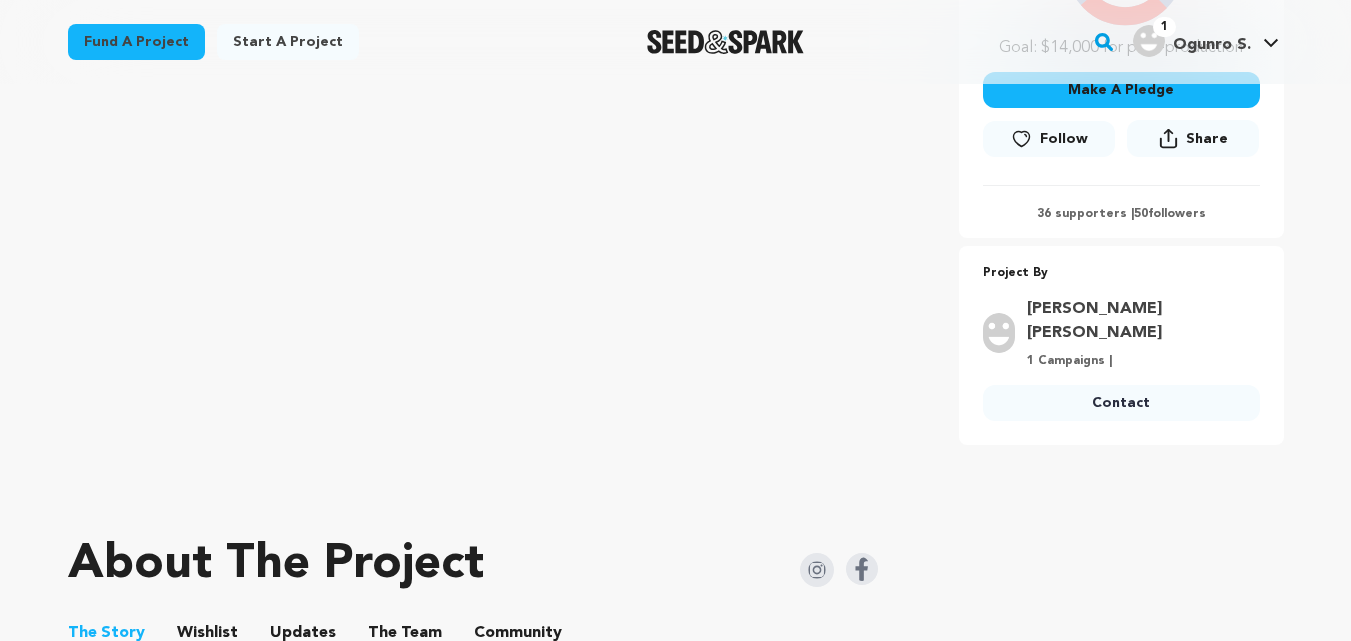 click on "Contact" at bounding box center (1121, 403) 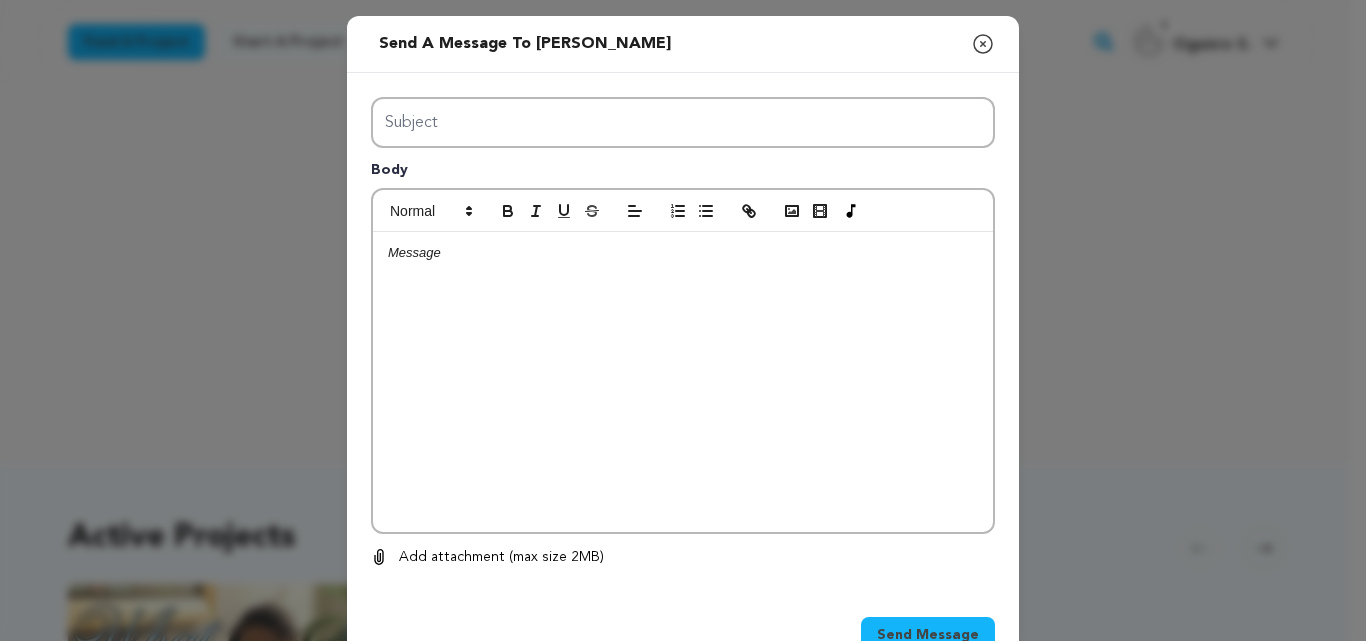 scroll, scrollTop: 0, scrollLeft: 0, axis: both 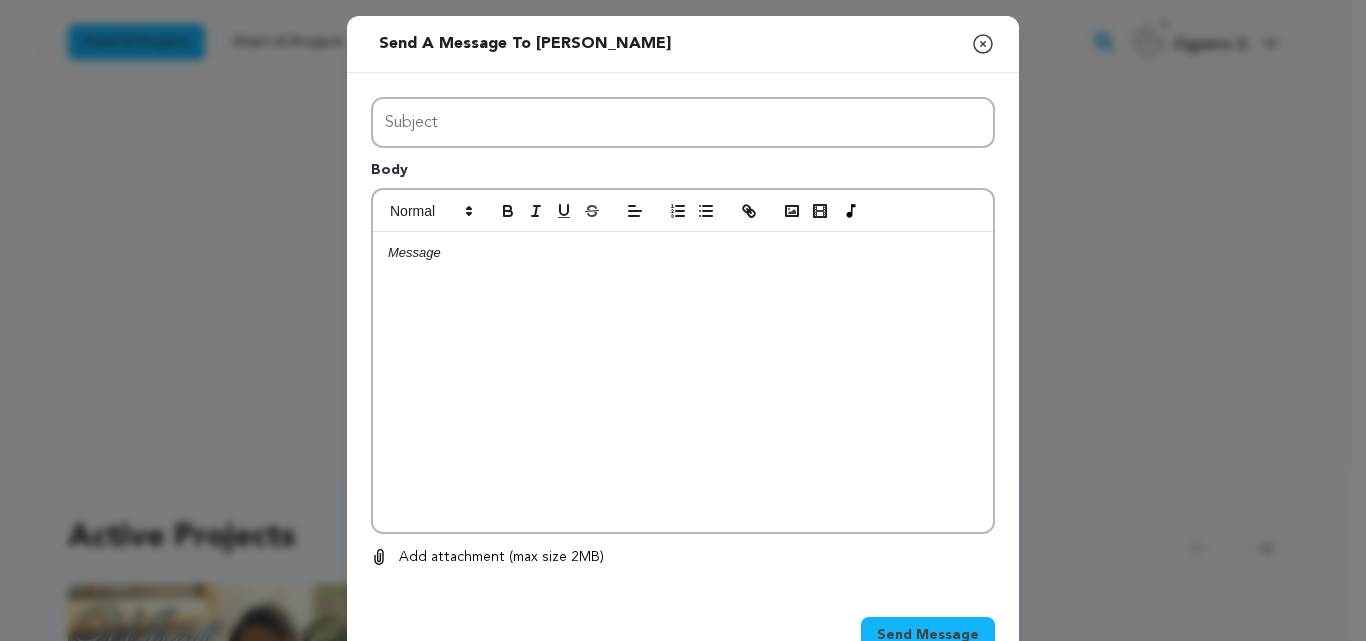 type on "Is this film out on any platform?" 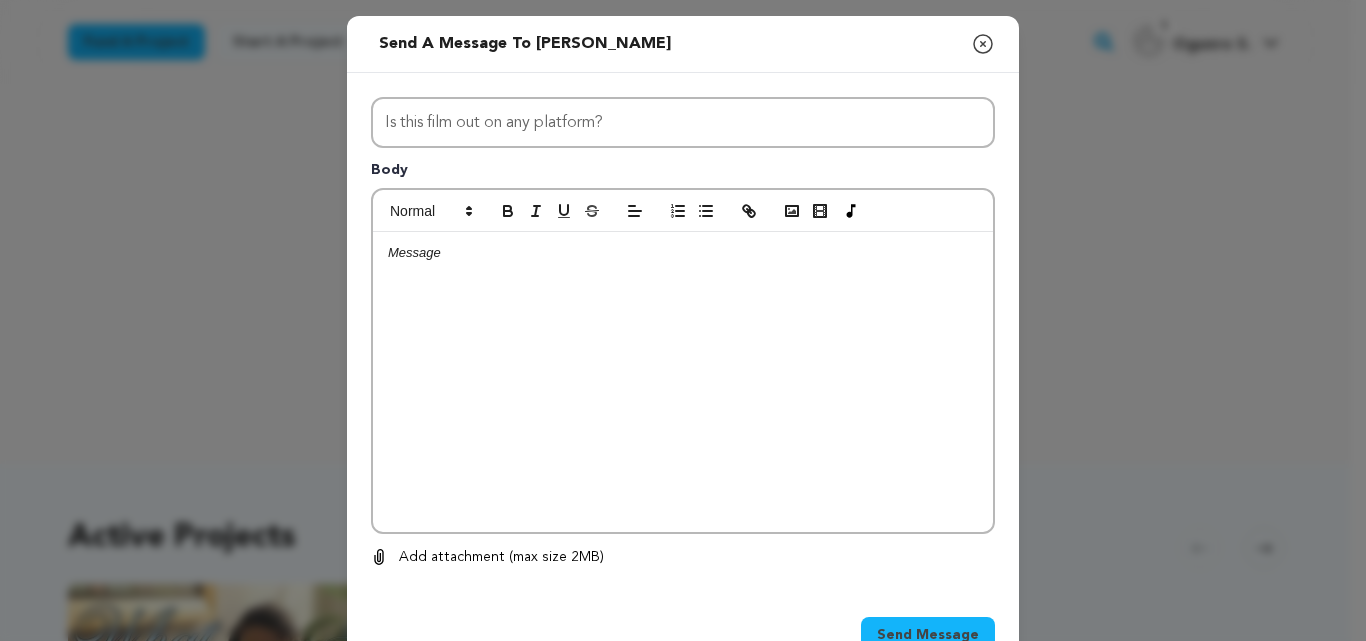 click at bounding box center [683, 382] 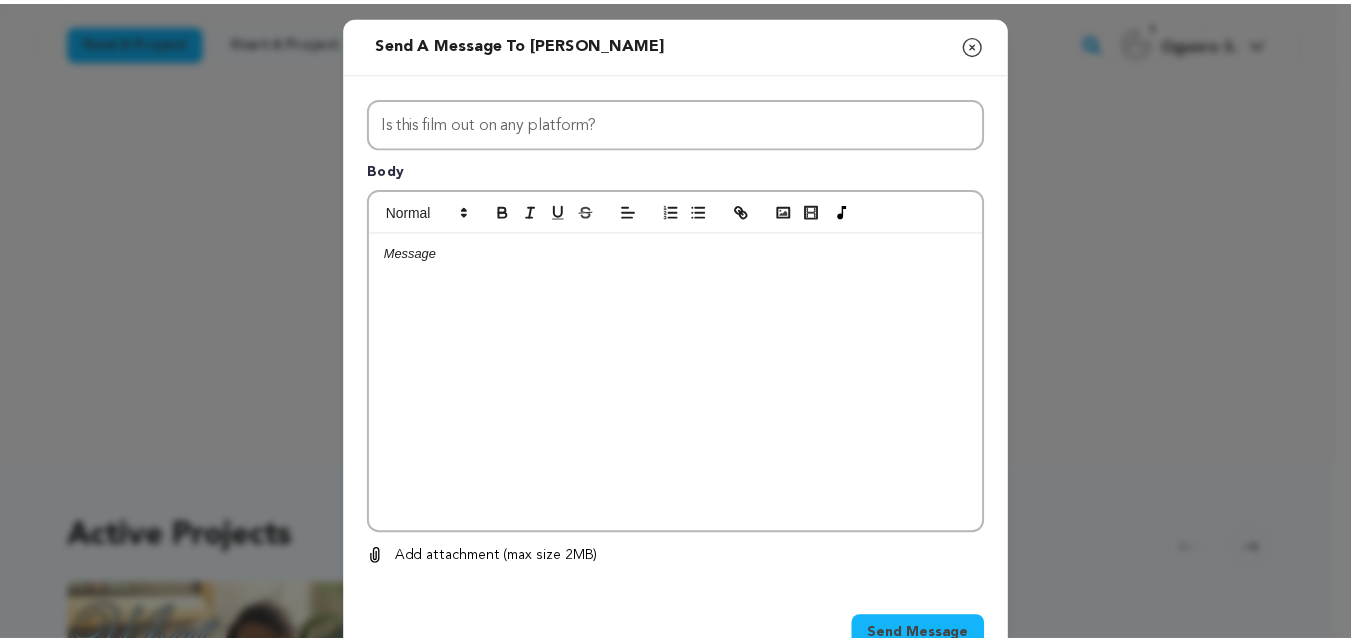 scroll, scrollTop: 0, scrollLeft: 0, axis: both 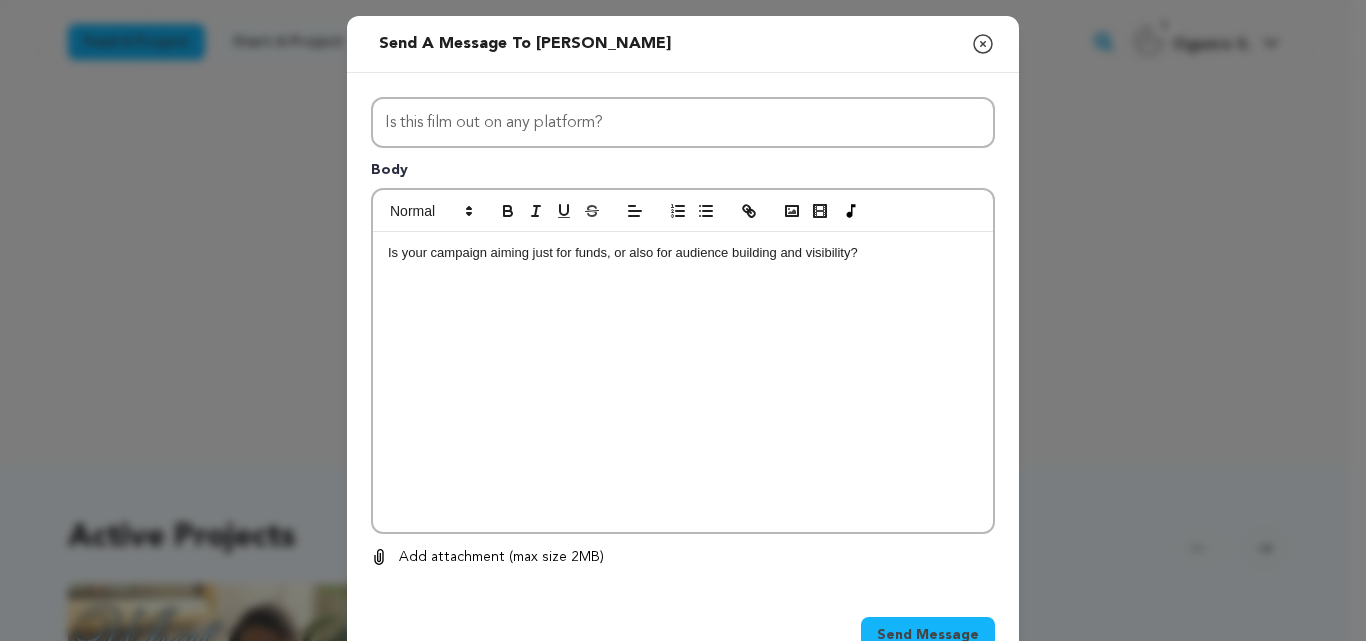 click on "Send Message" at bounding box center (928, 635) 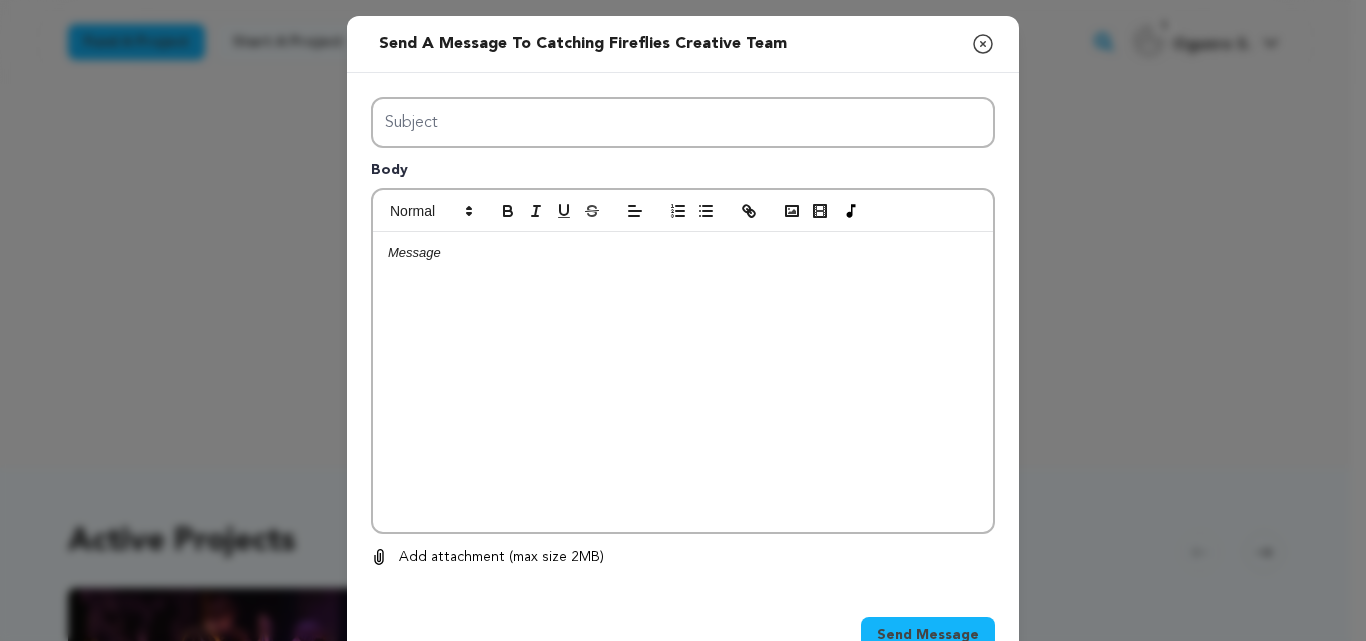 scroll, scrollTop: 0, scrollLeft: 0, axis: both 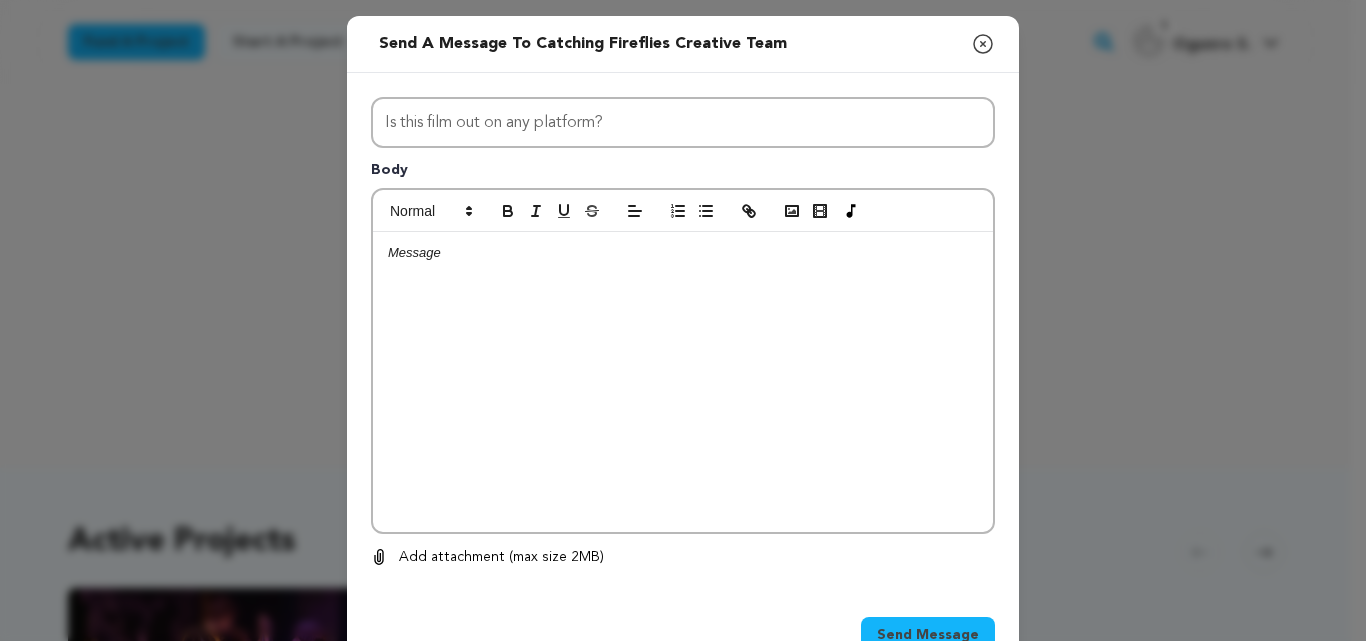 click at bounding box center (683, 382) 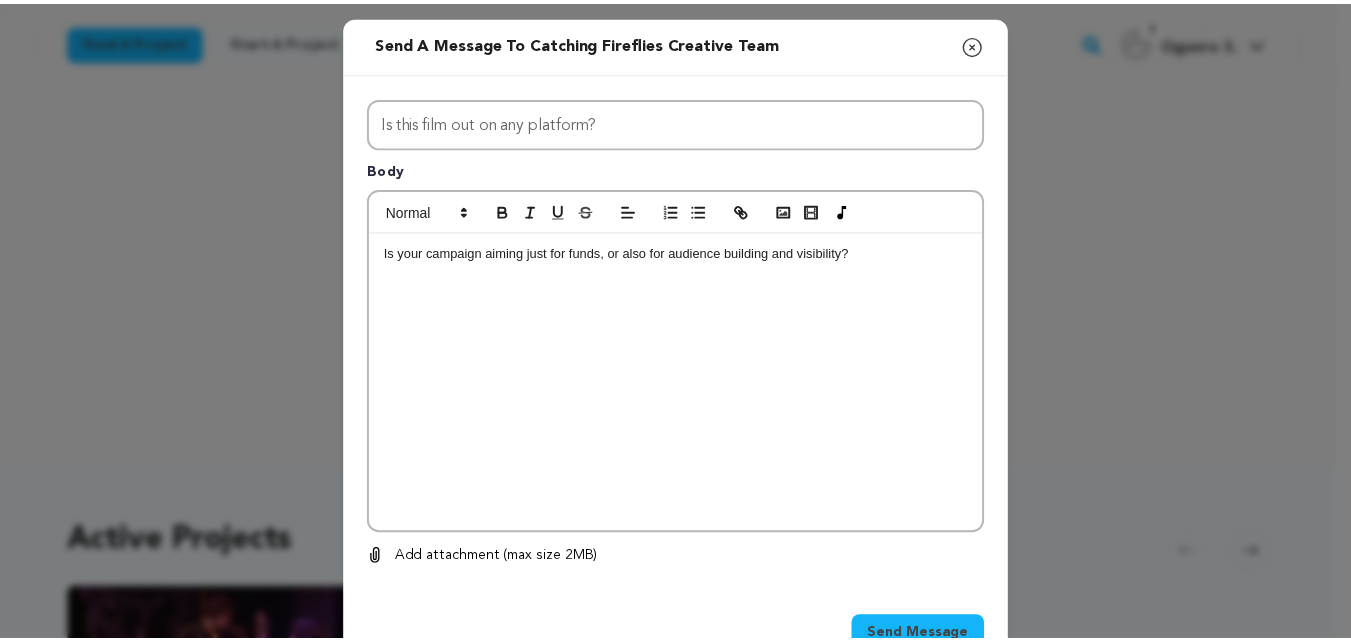 scroll, scrollTop: 0, scrollLeft: 0, axis: both 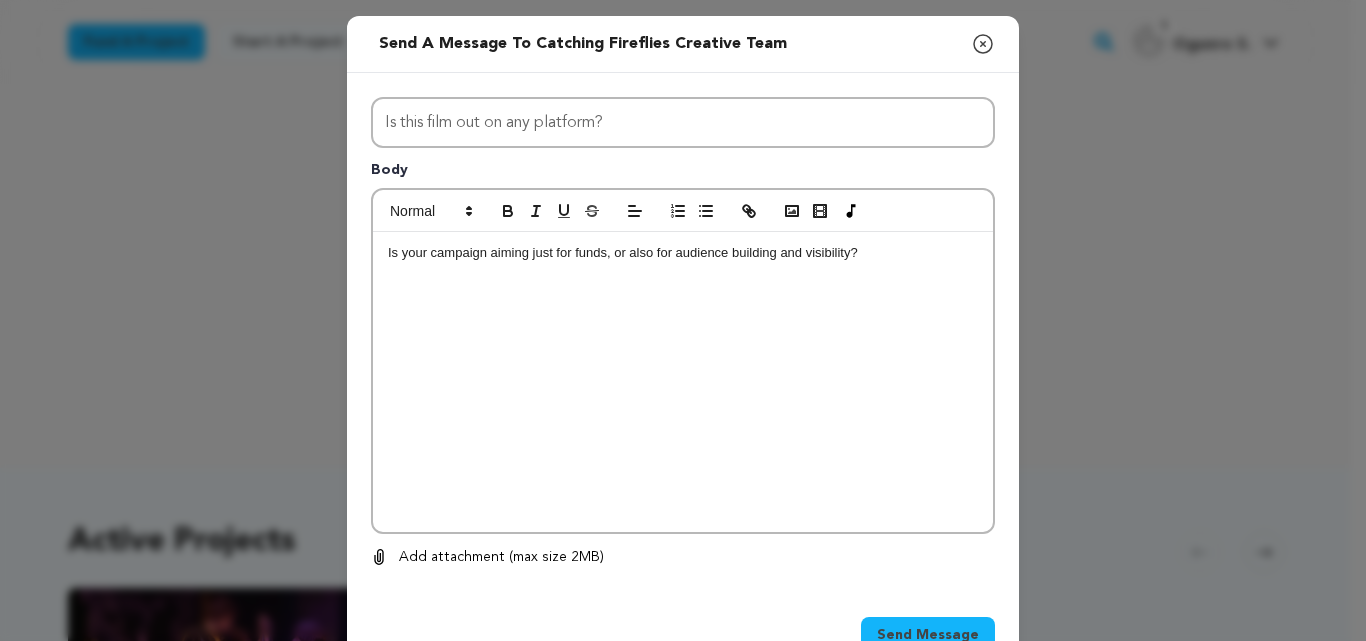 click on "Send Message" at bounding box center (928, 635) 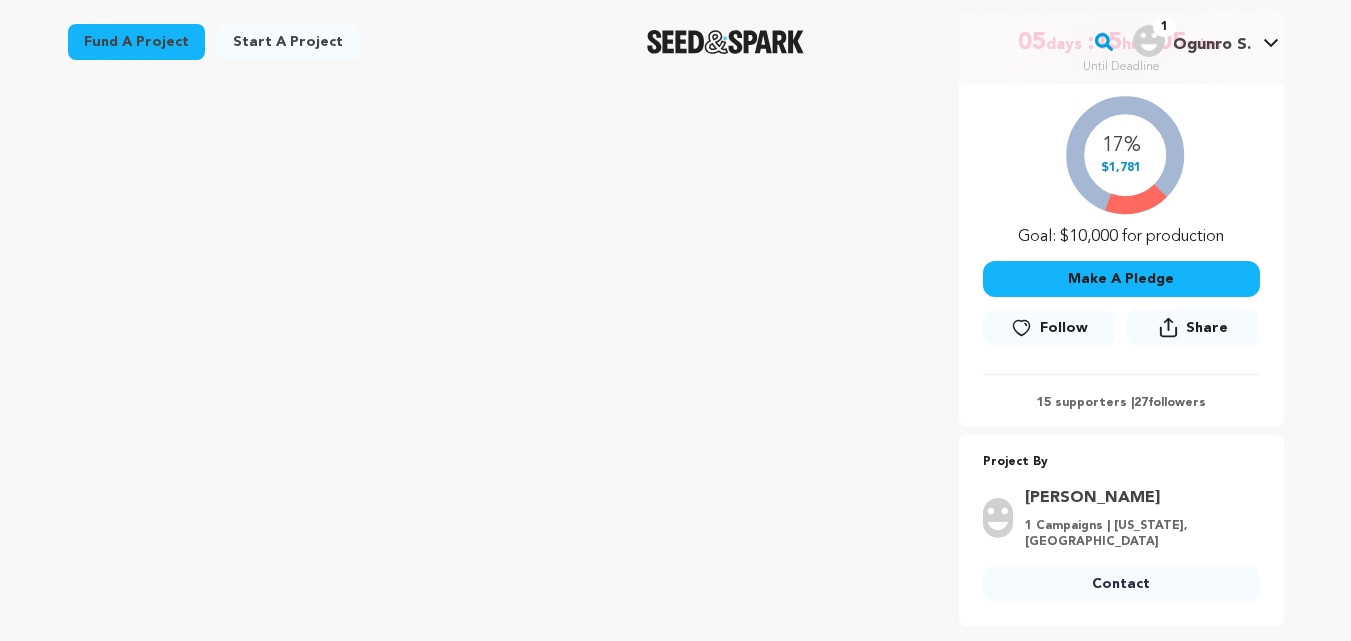 scroll, scrollTop: 374, scrollLeft: 0, axis: vertical 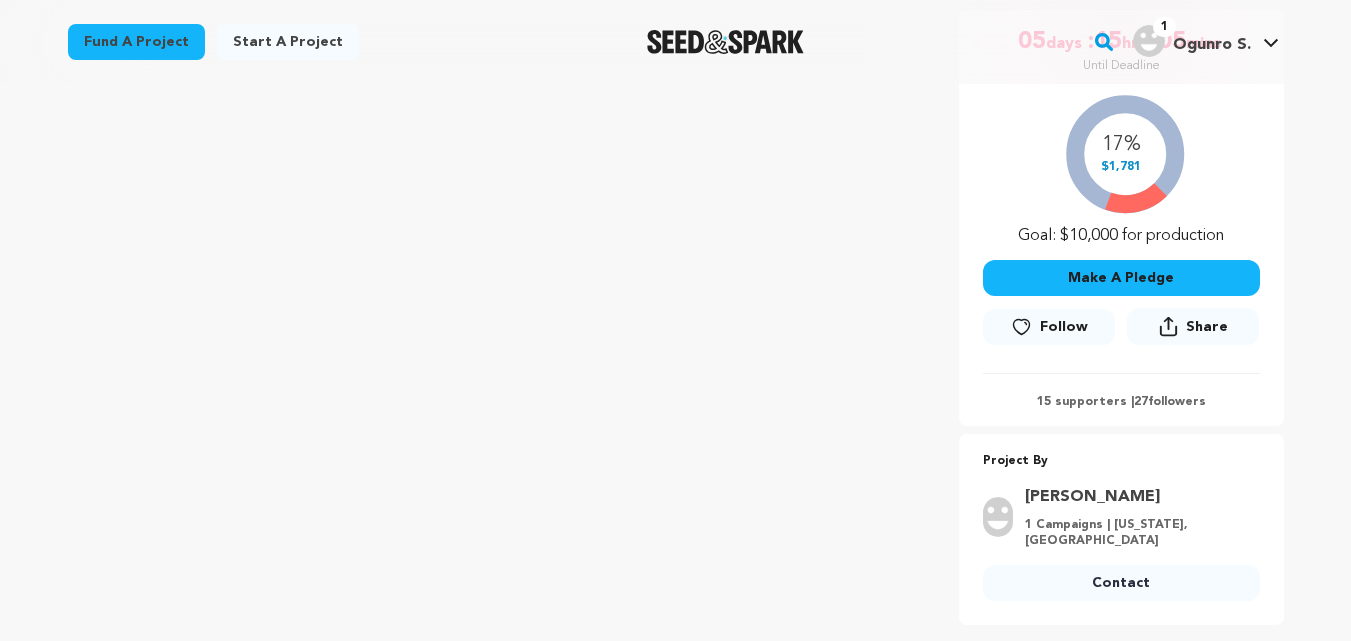 click on "Contact" at bounding box center (1121, 583) 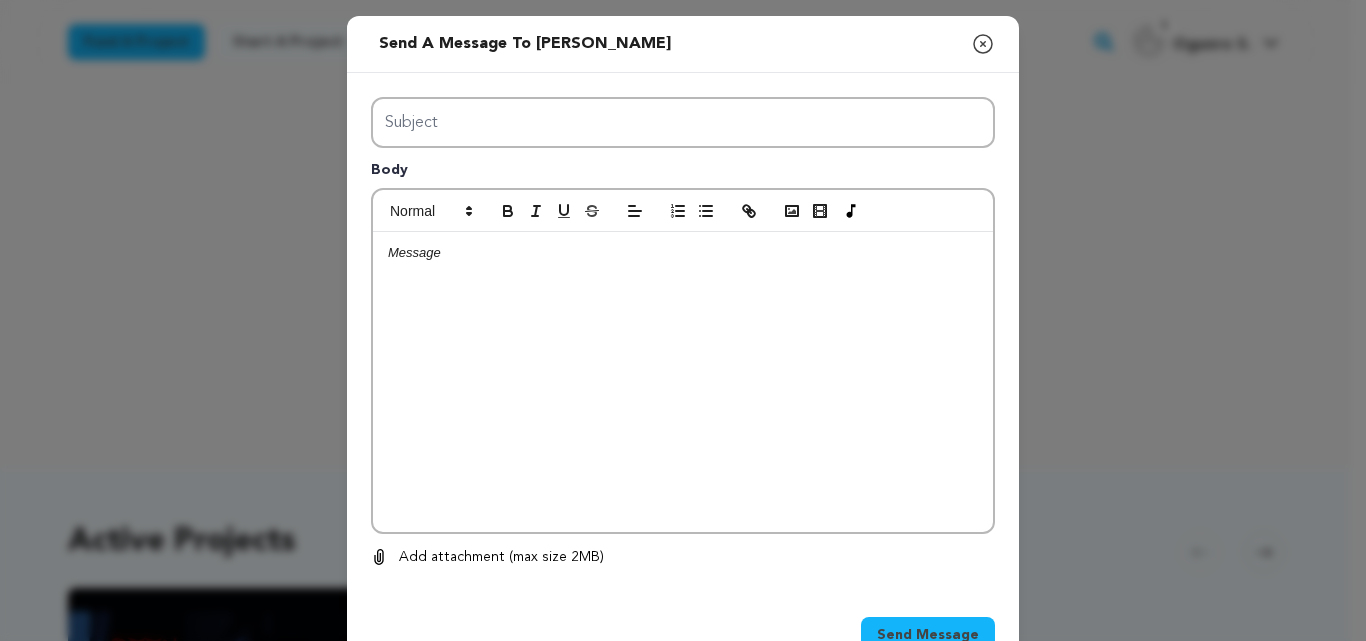 scroll, scrollTop: 0, scrollLeft: 0, axis: both 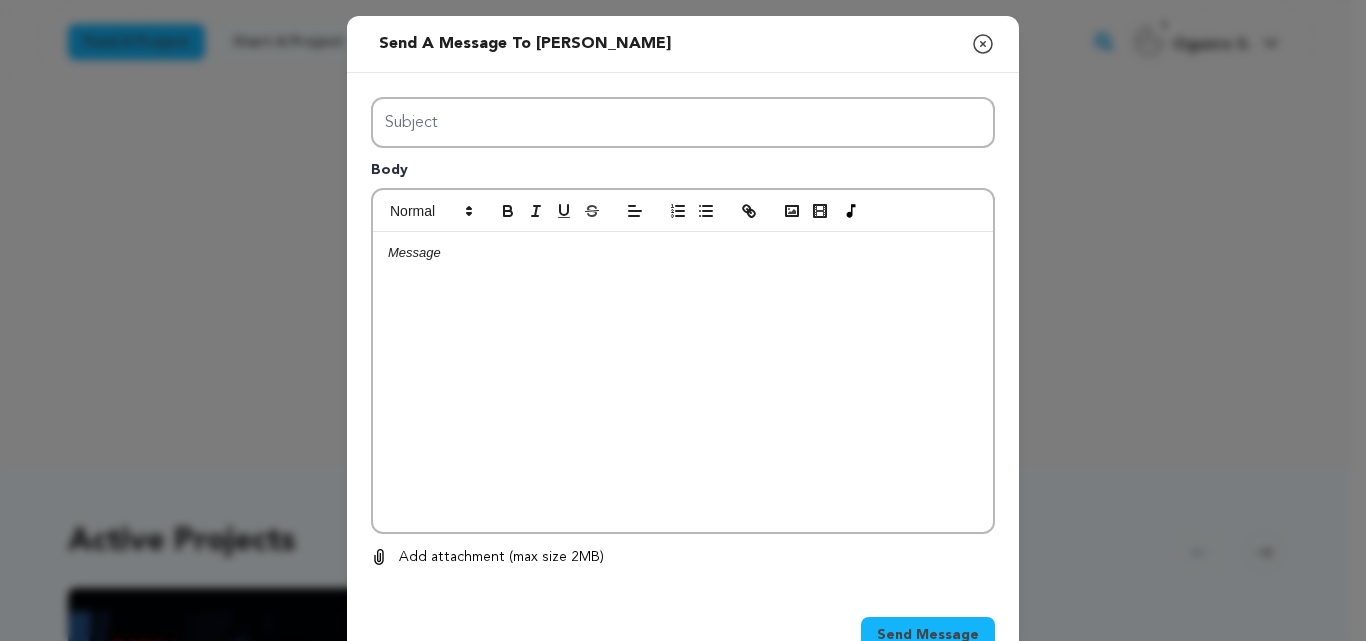 type on "Is this film out on any platform?" 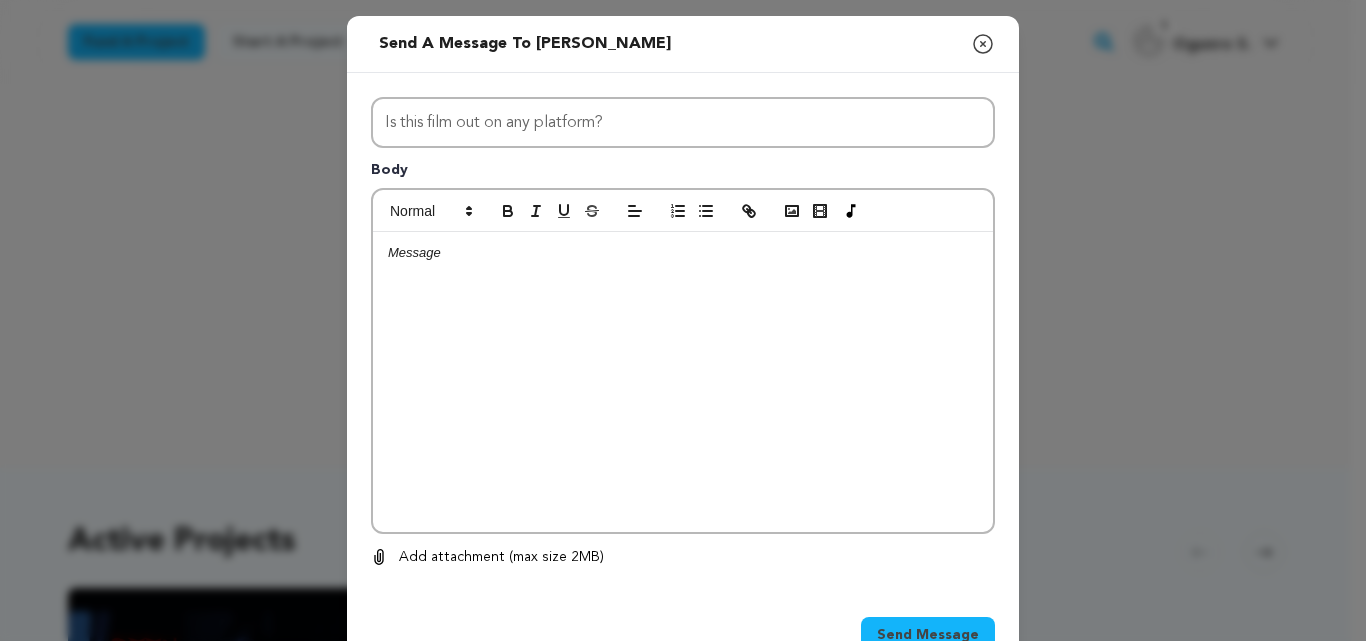click at bounding box center [683, 382] 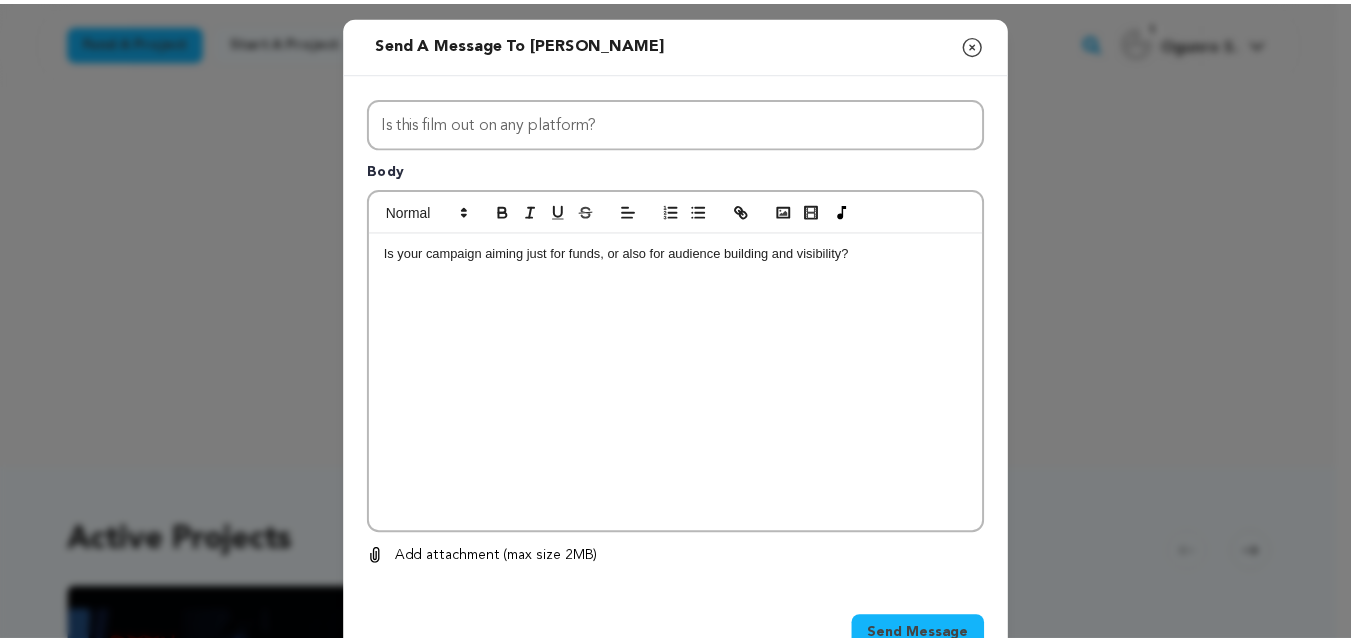 scroll, scrollTop: 0, scrollLeft: 0, axis: both 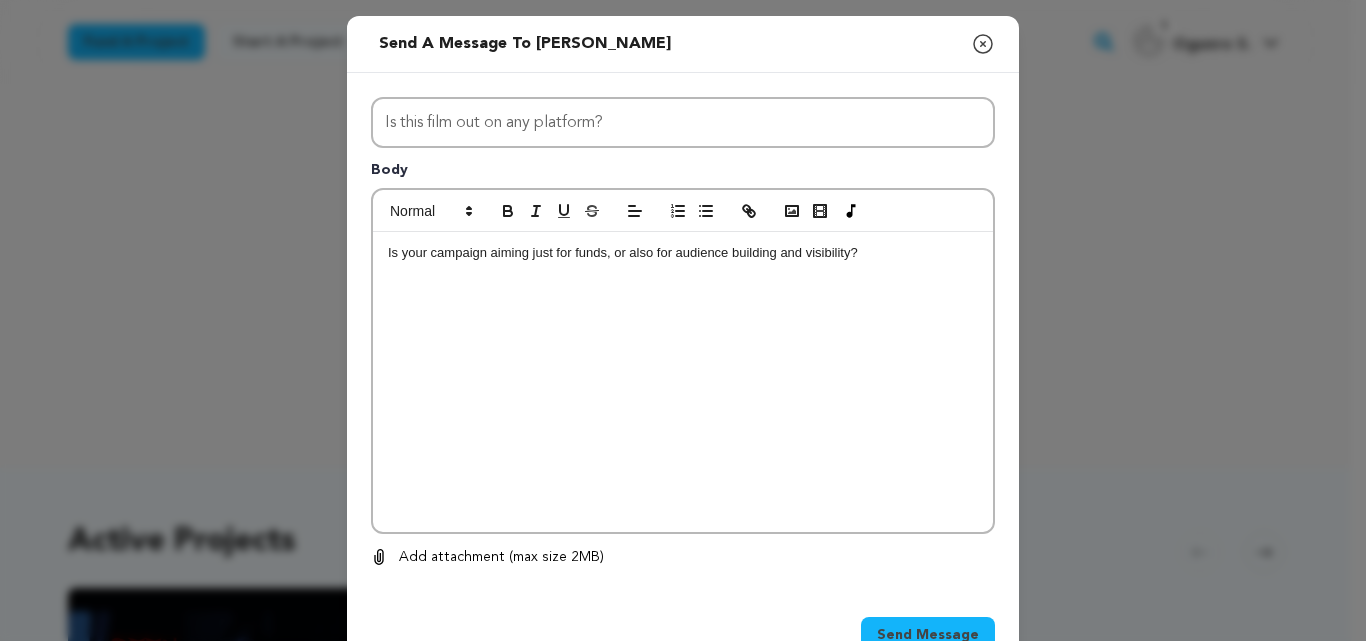 click on "Send Message" at bounding box center [928, 635] 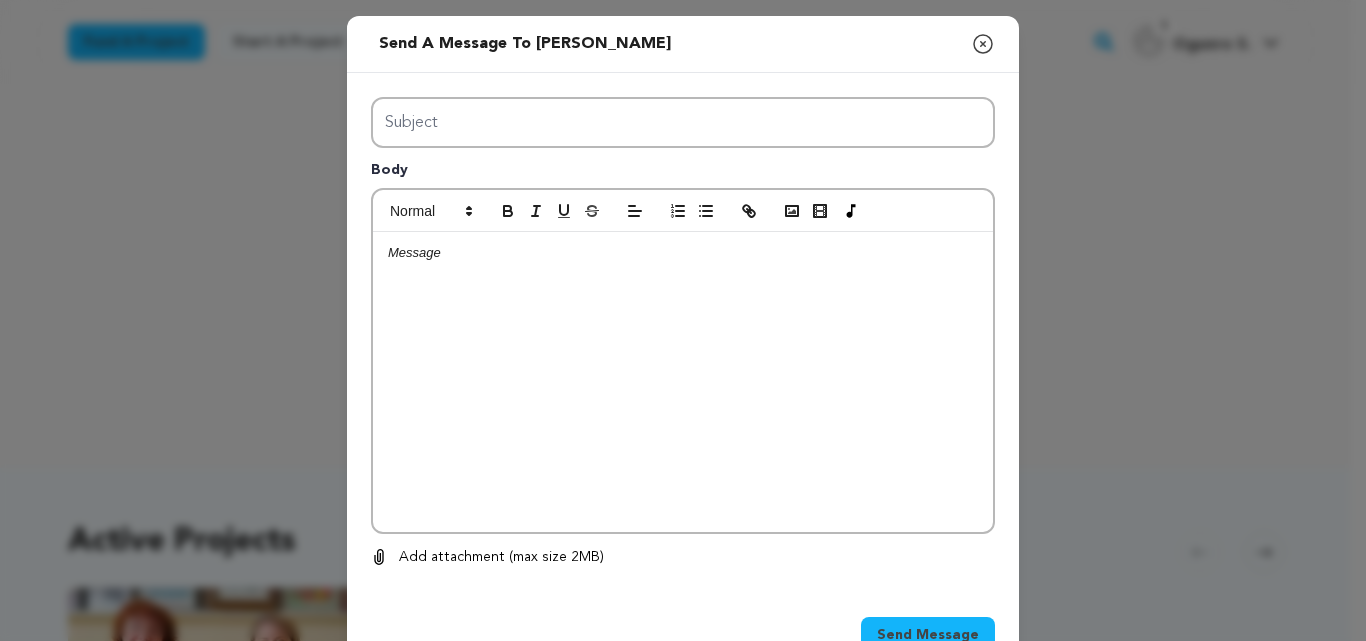 scroll, scrollTop: 0, scrollLeft: 0, axis: both 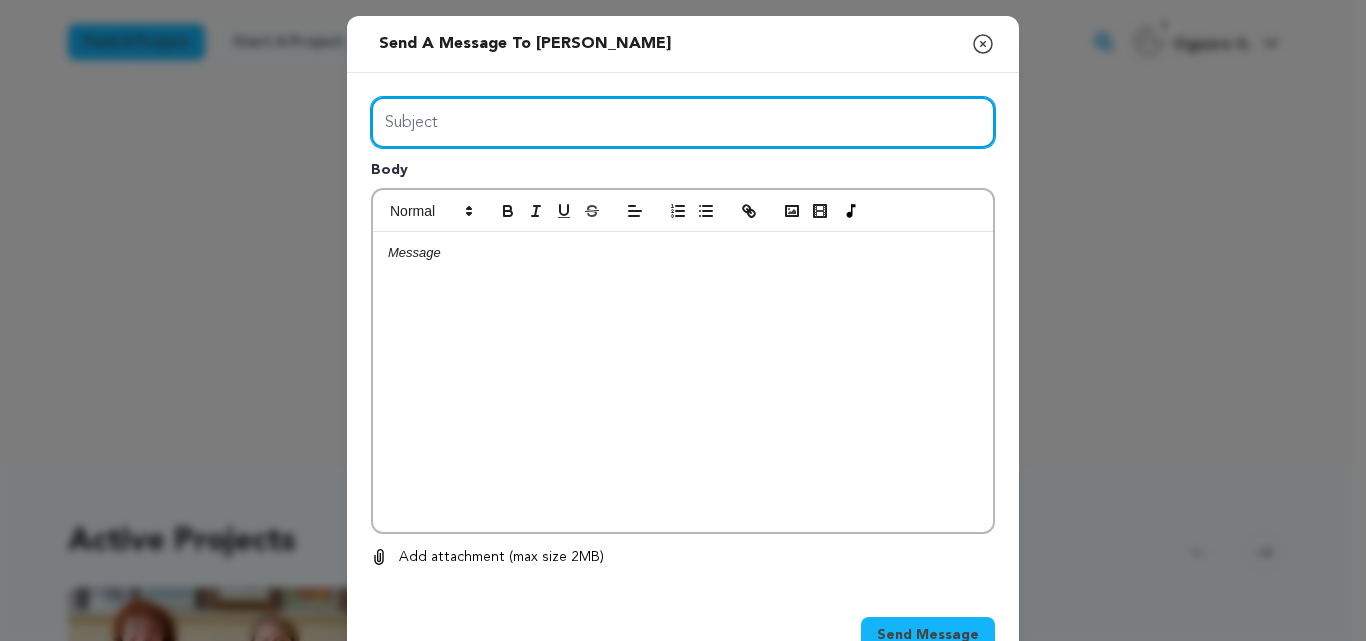 click on "Subject" at bounding box center (683, 122) 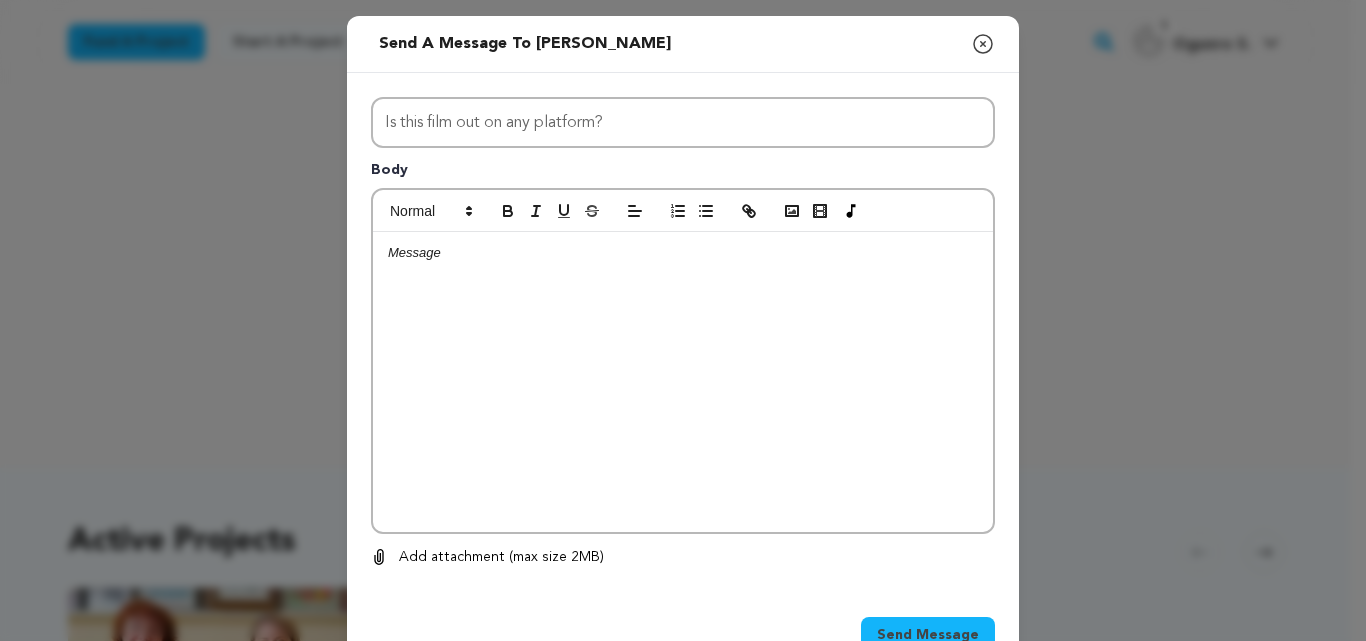 click at bounding box center (683, 382) 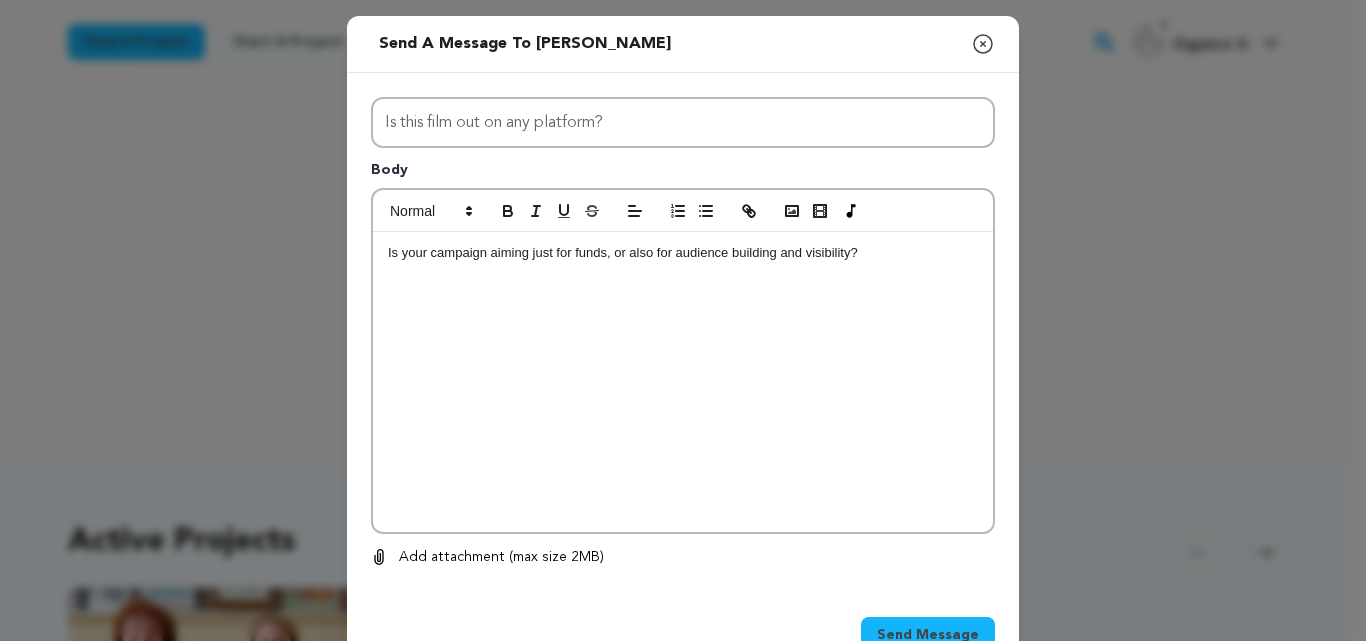 scroll, scrollTop: 0, scrollLeft: 0, axis: both 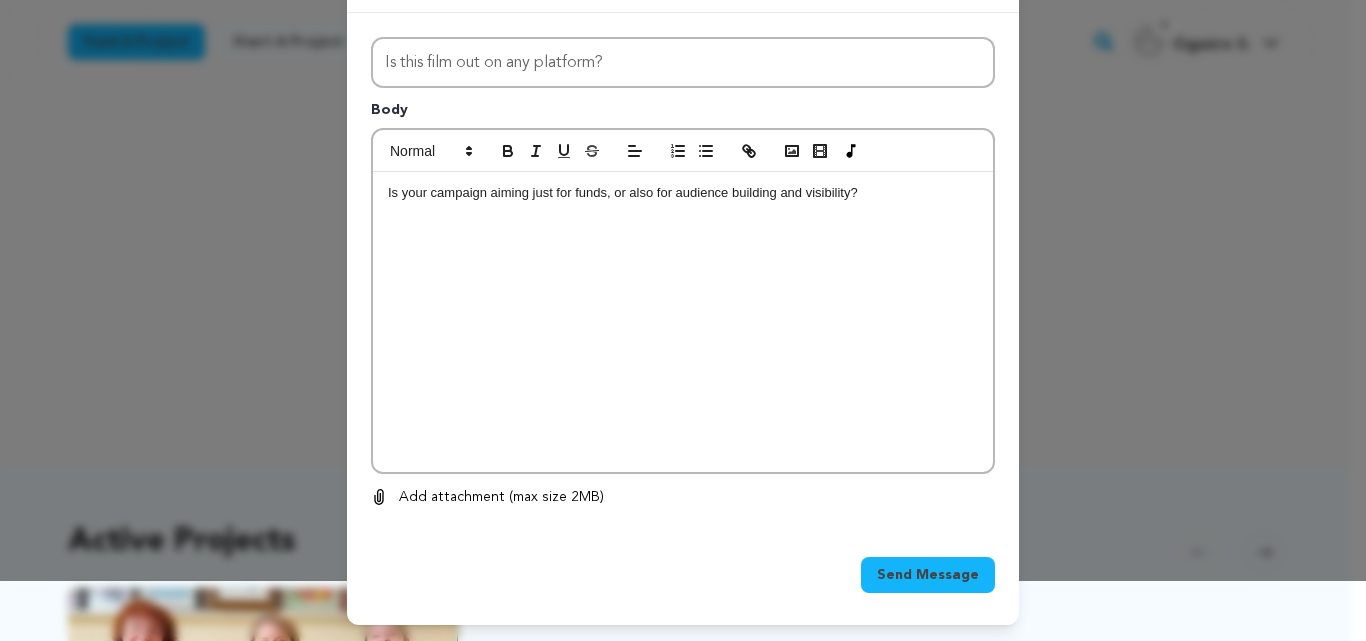 click on "Send Message" at bounding box center [928, 575] 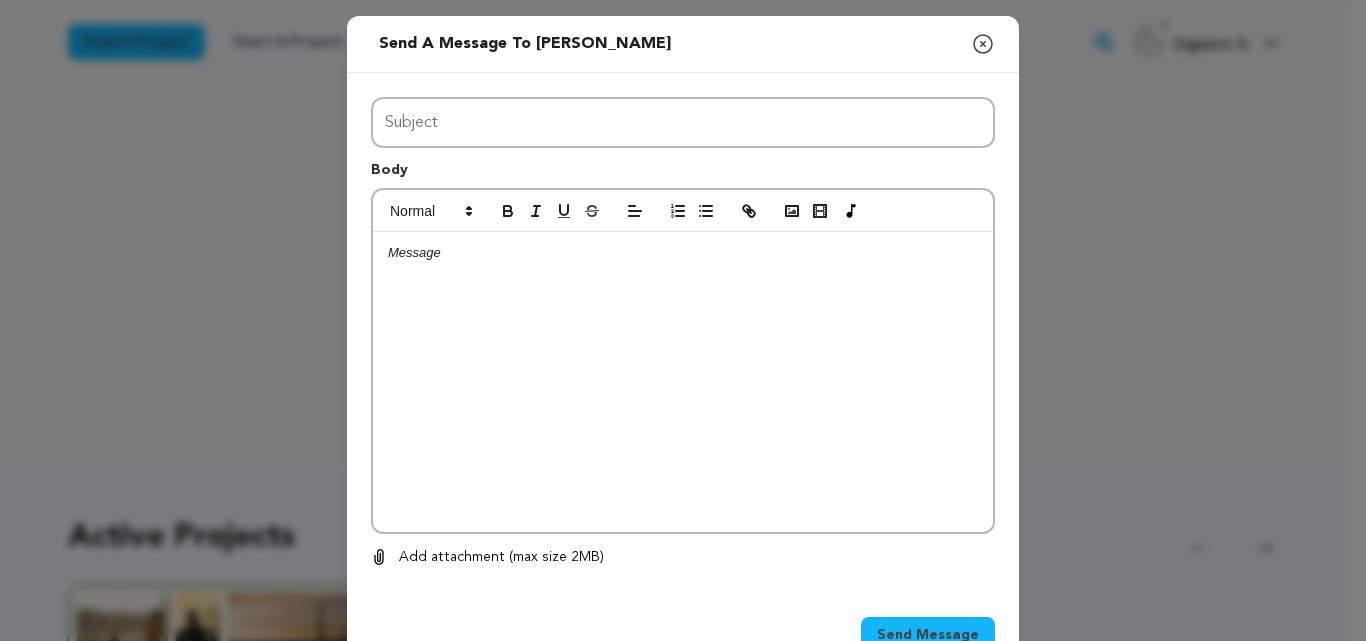 scroll, scrollTop: 0, scrollLeft: 0, axis: both 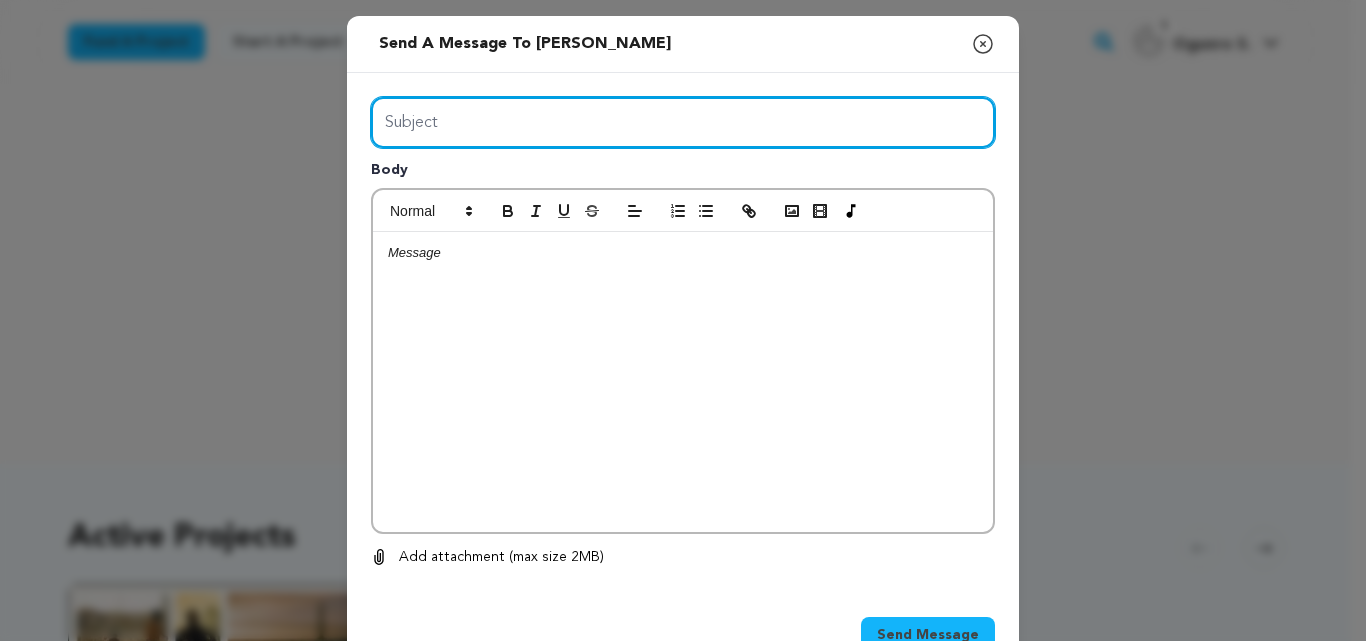 drag, startPoint x: 0, startPoint y: 0, endPoint x: 524, endPoint y: 120, distance: 537.5649 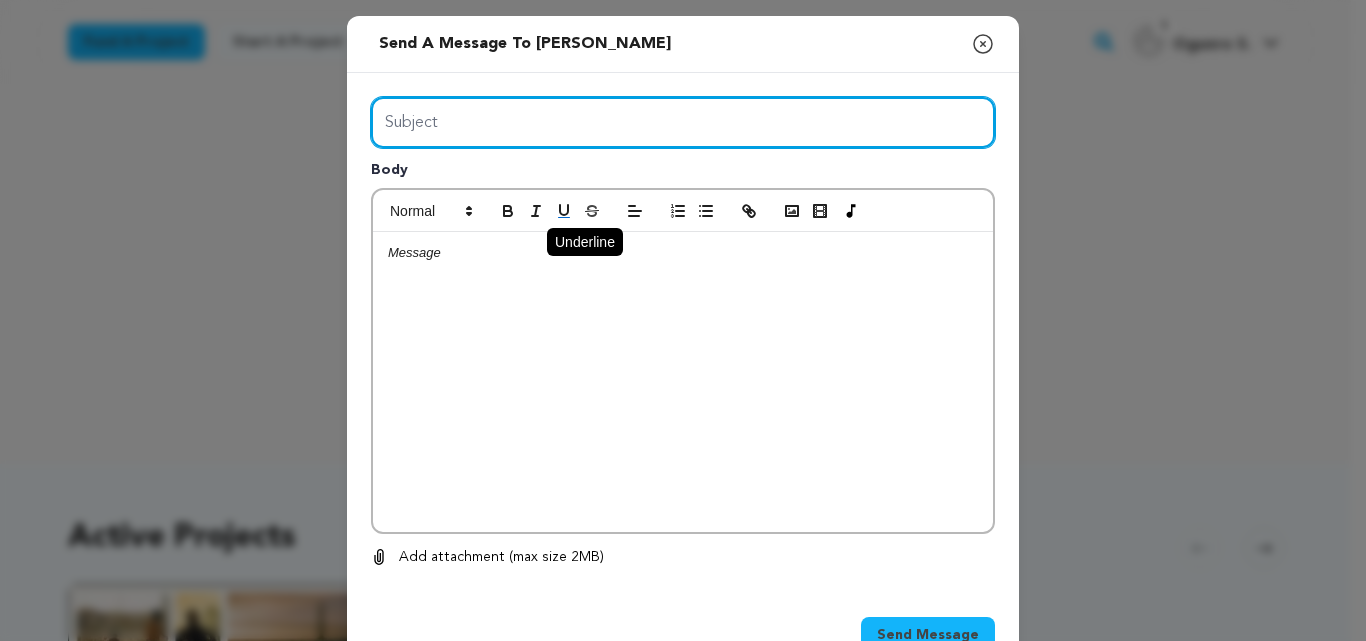 type on "Is this film out on any platform?" 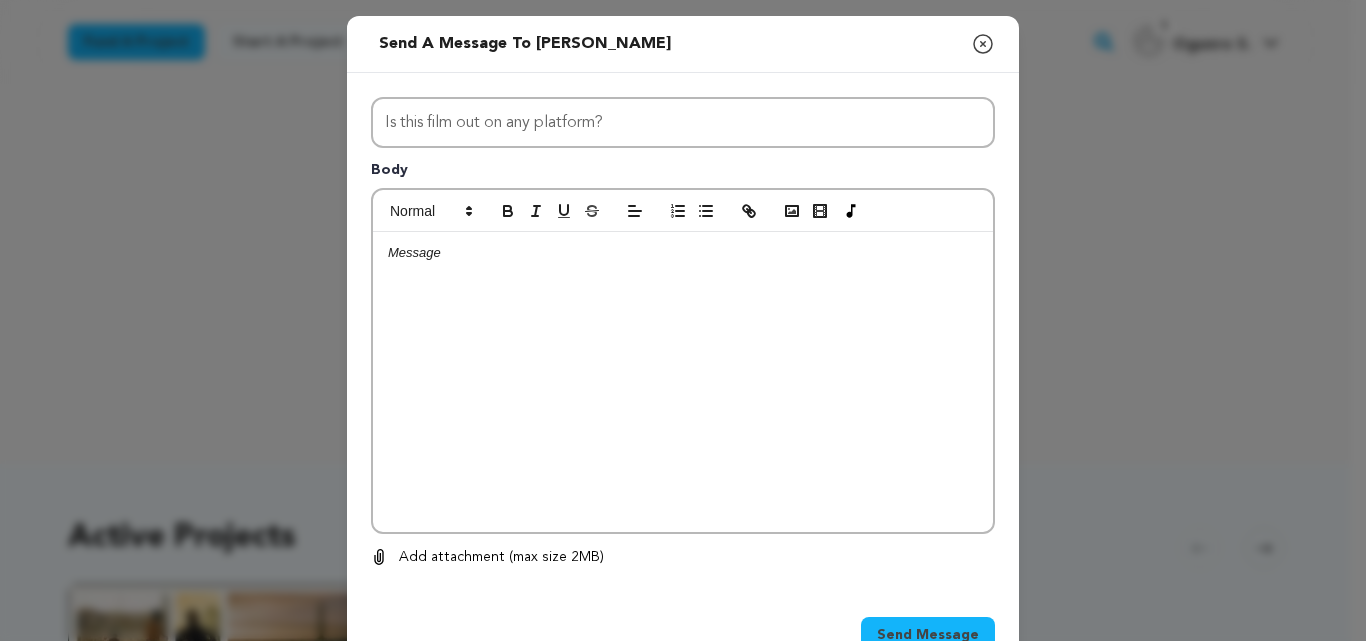 click at bounding box center [683, 382] 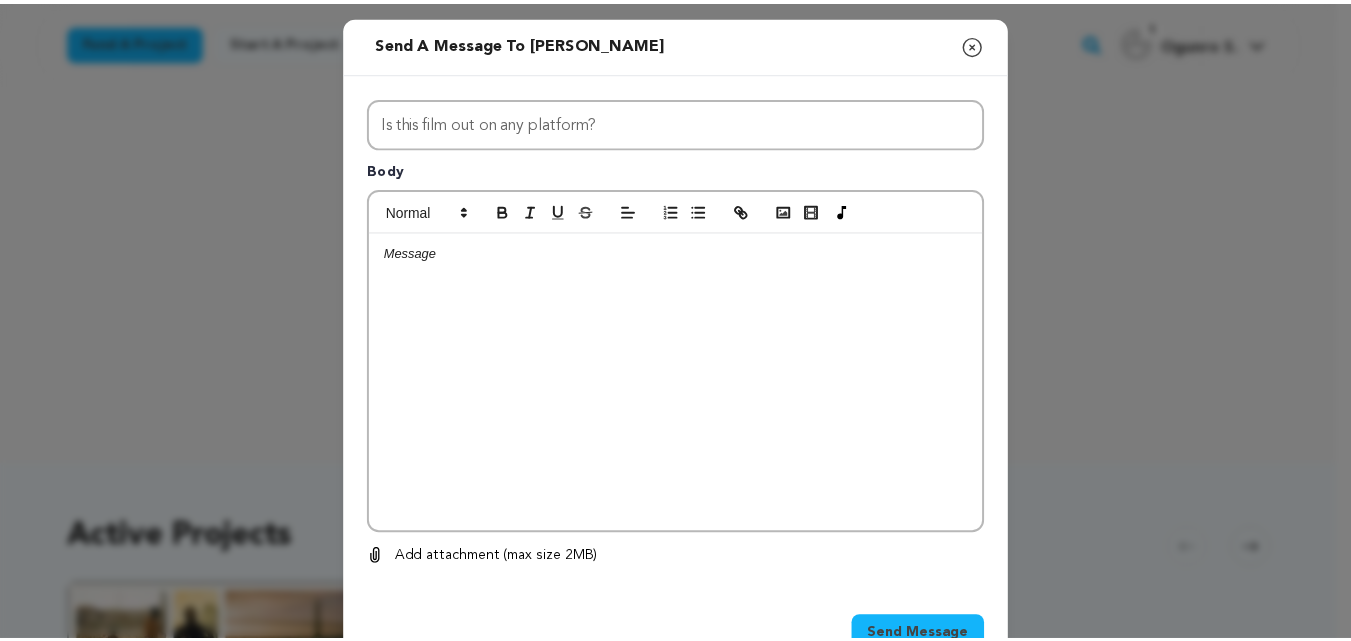 scroll, scrollTop: 0, scrollLeft: 0, axis: both 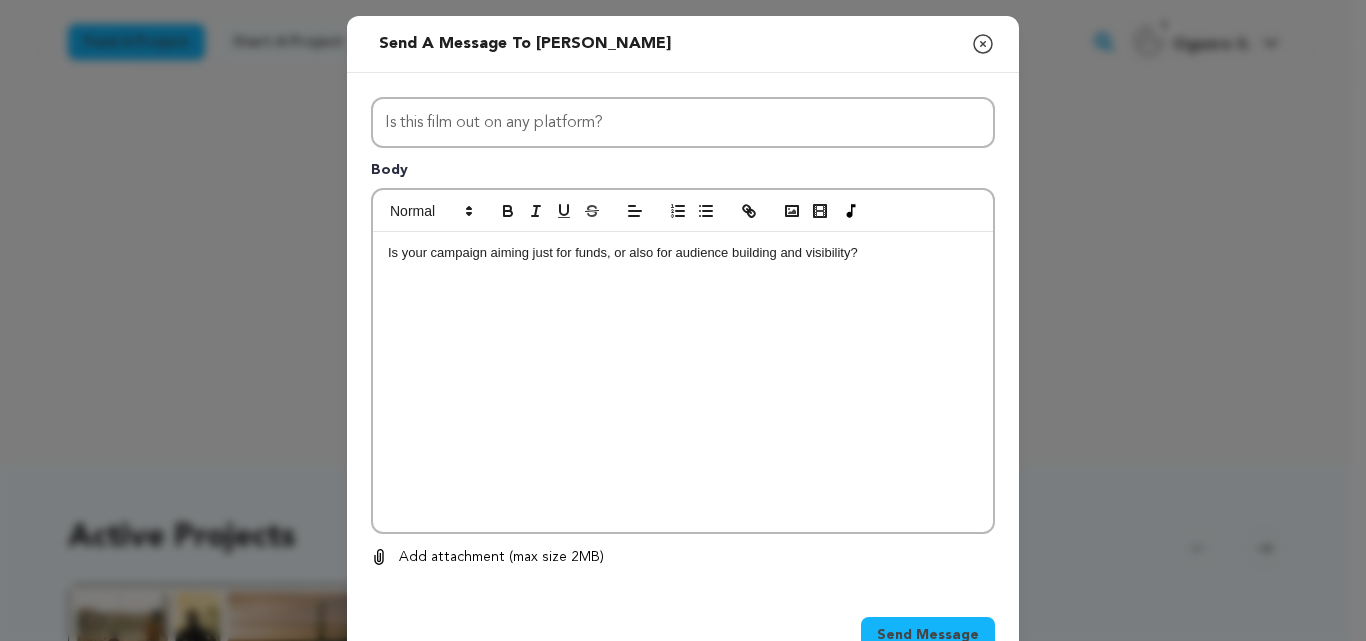 click on "Send Message" at bounding box center (928, 635) 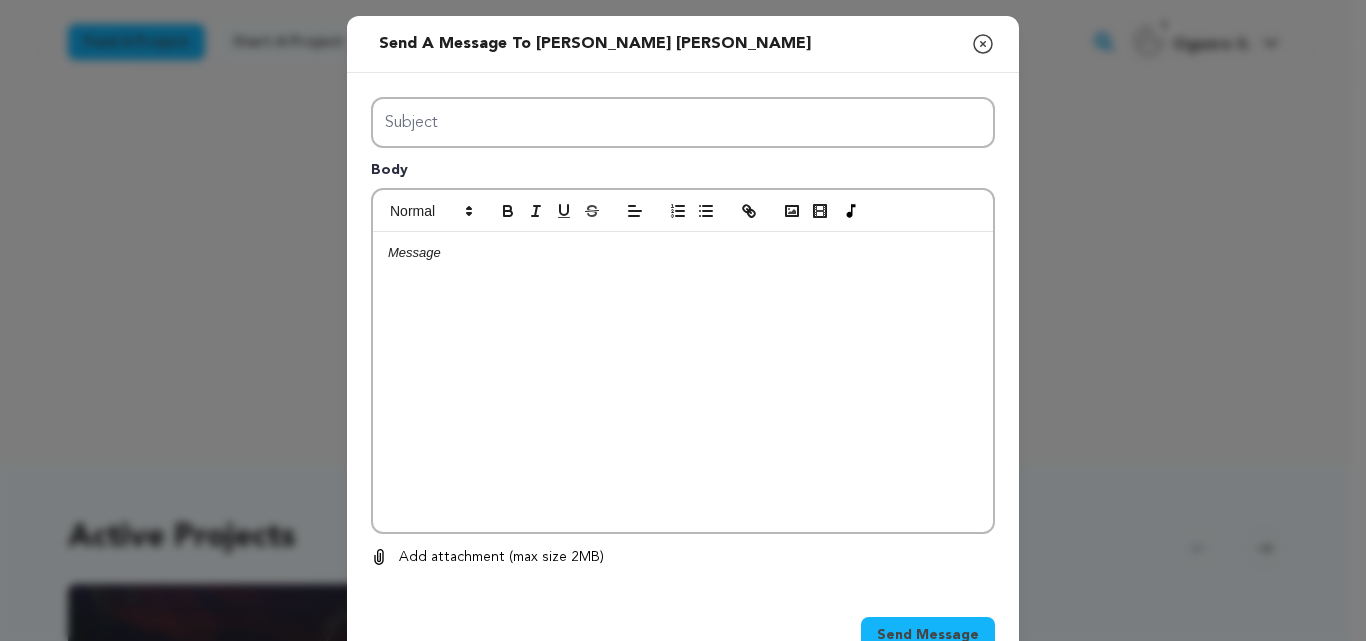 scroll, scrollTop: 0, scrollLeft: 0, axis: both 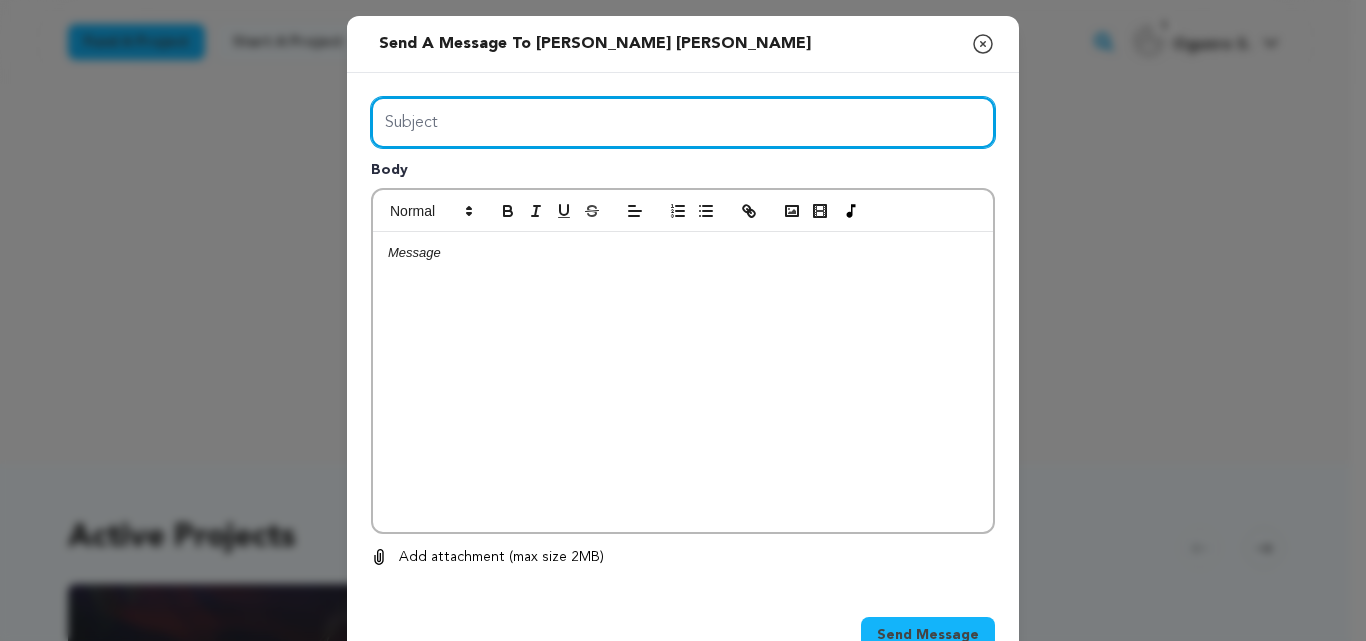 click on "Subject" at bounding box center [683, 122] 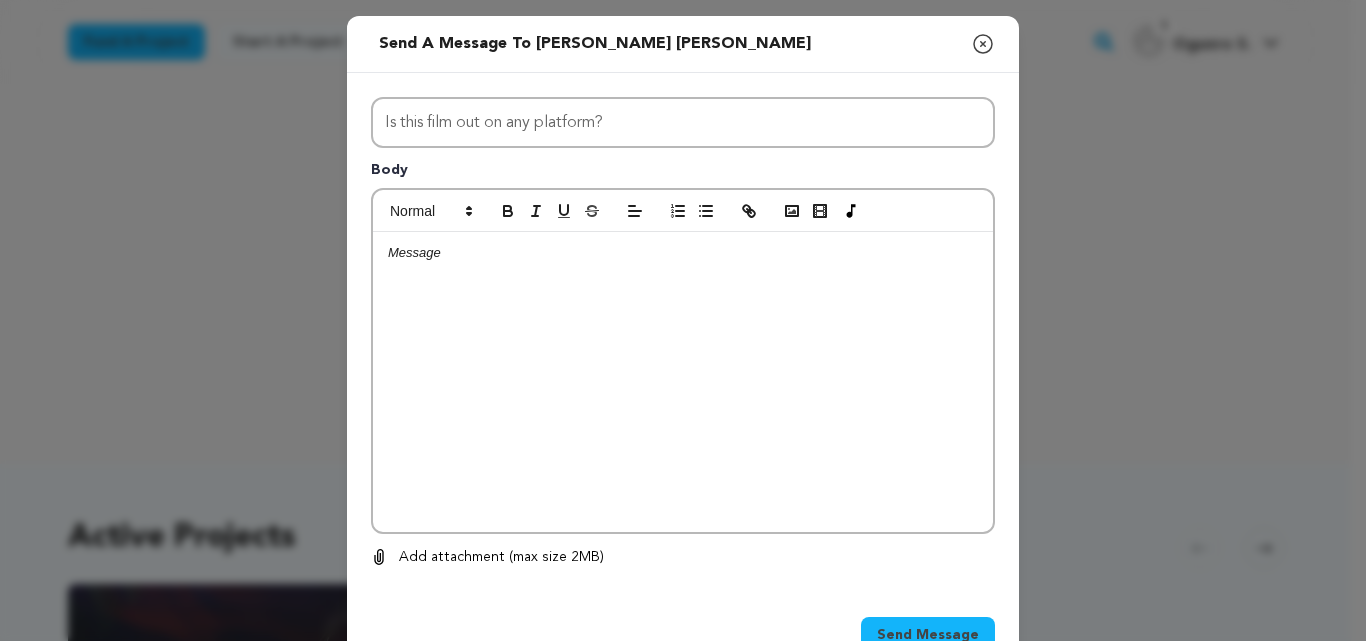 click at bounding box center [683, 382] 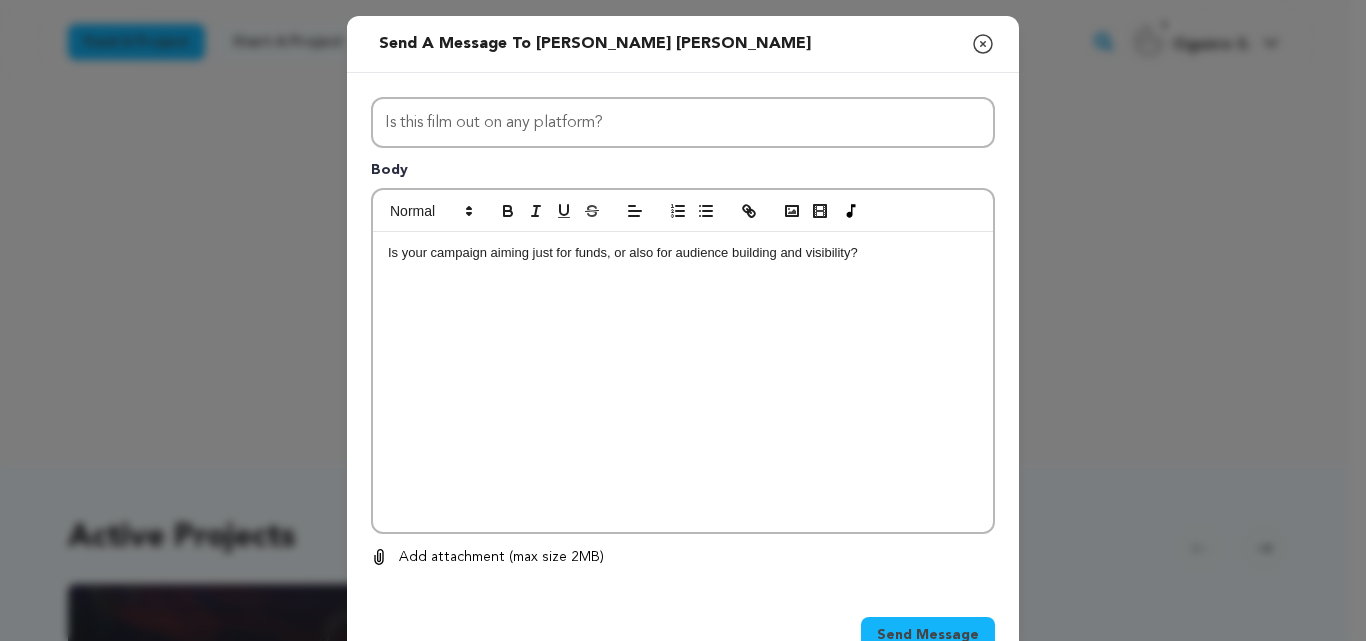 scroll, scrollTop: 0, scrollLeft: 0, axis: both 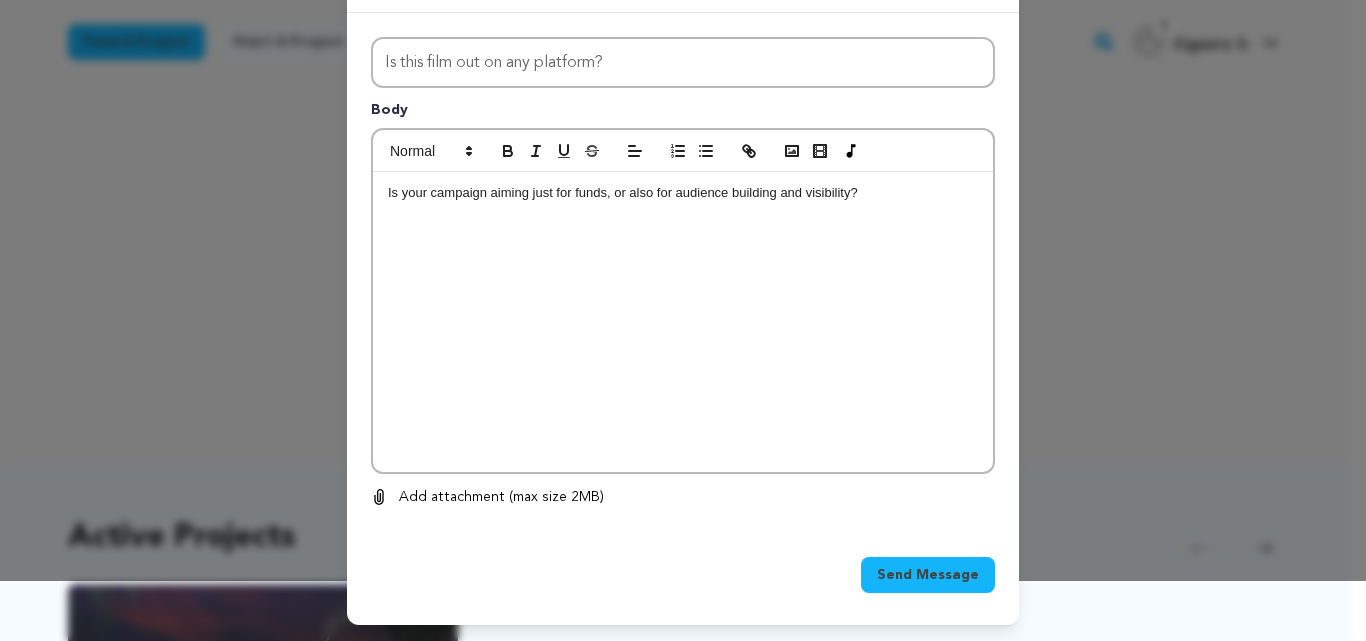 click on "Send Message" at bounding box center [928, 575] 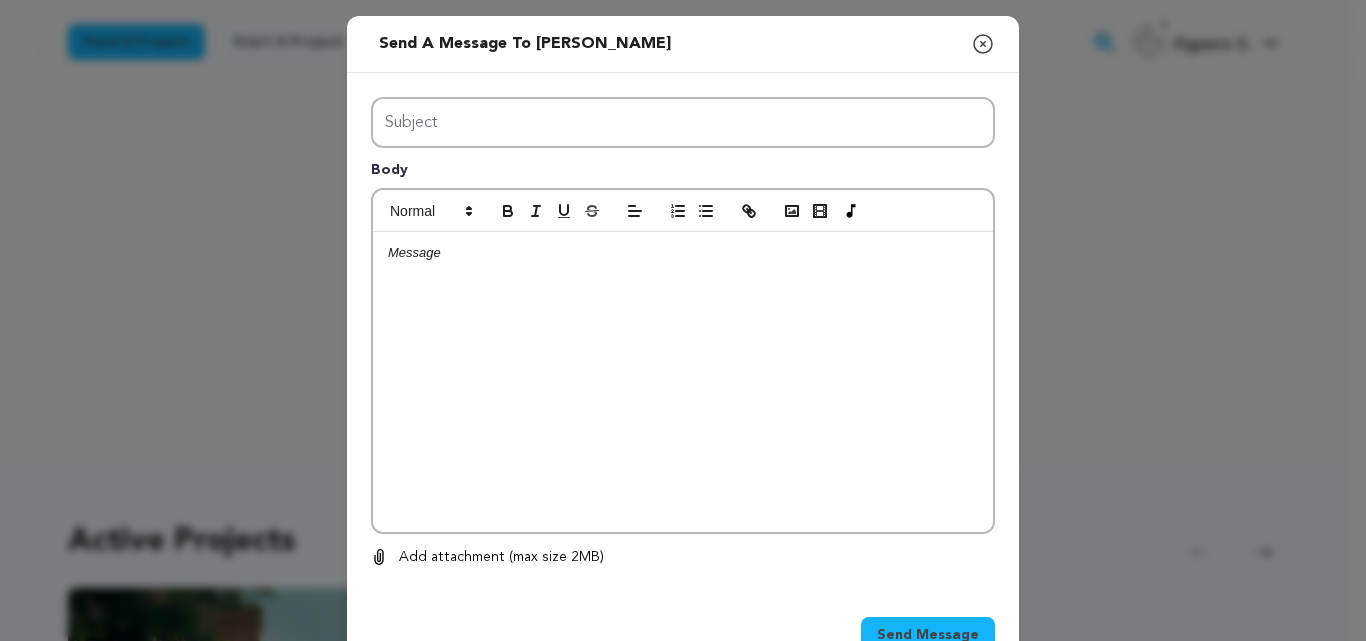 scroll, scrollTop: 0, scrollLeft: 0, axis: both 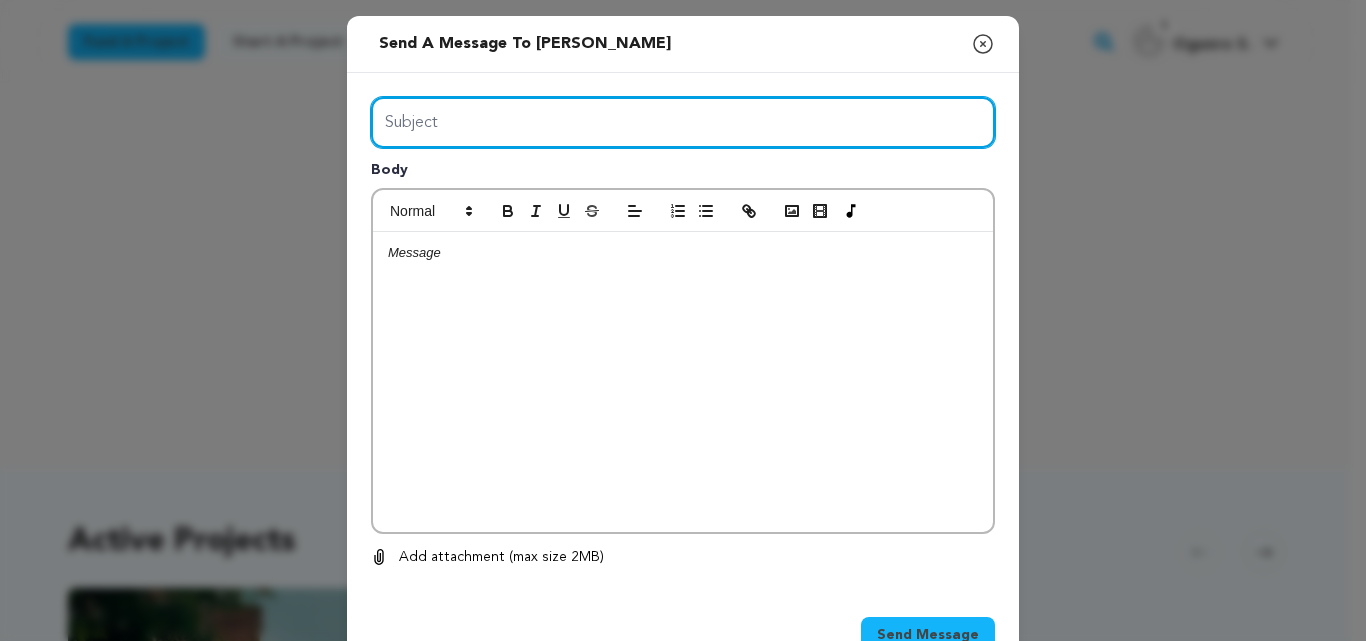 click on "Subject" at bounding box center (683, 122) 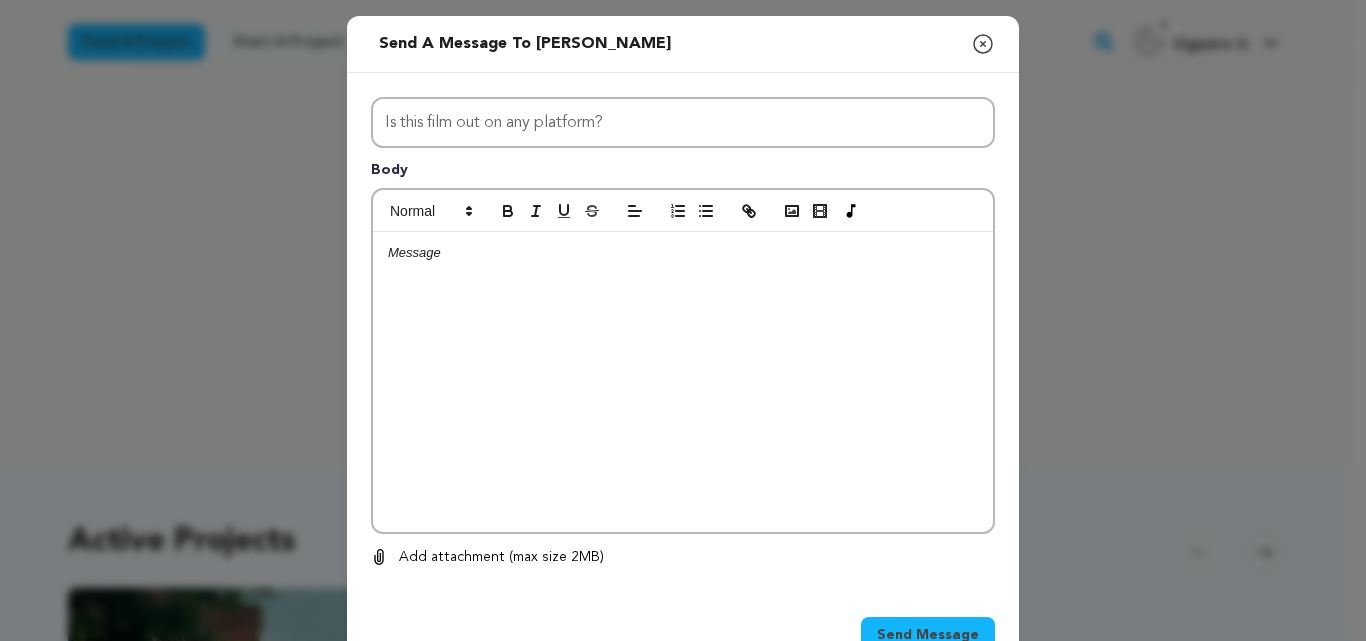 click at bounding box center [683, 382] 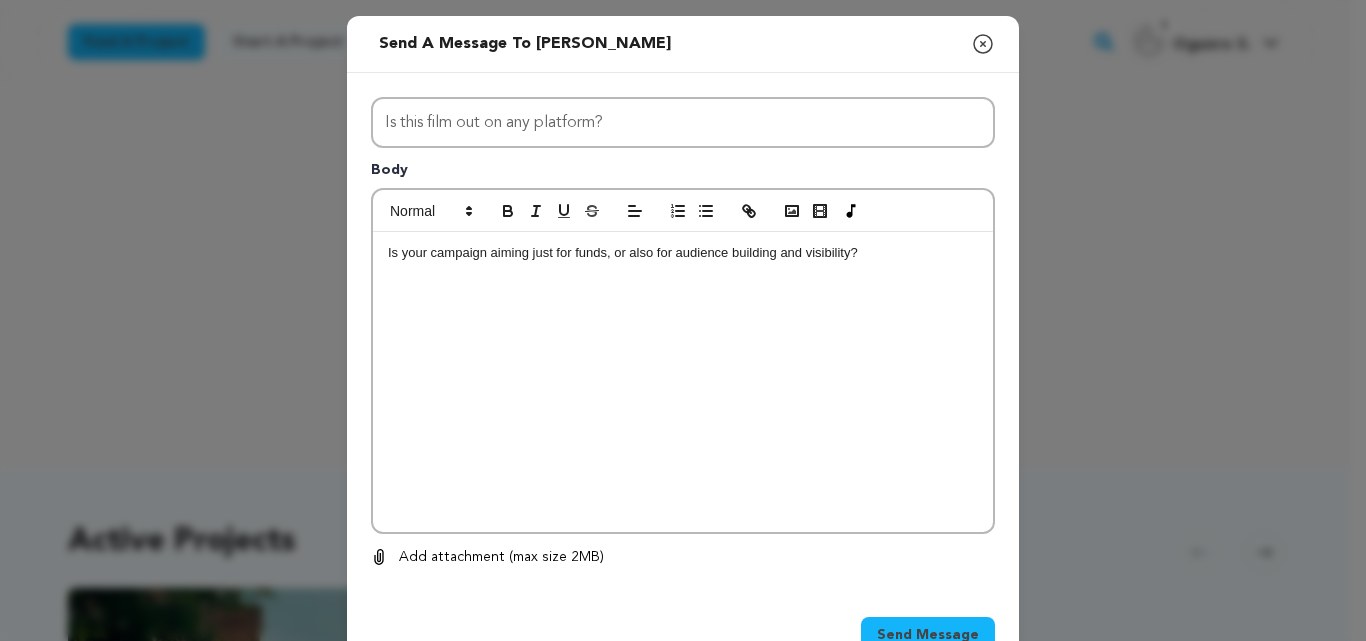 scroll, scrollTop: 0, scrollLeft: 0, axis: both 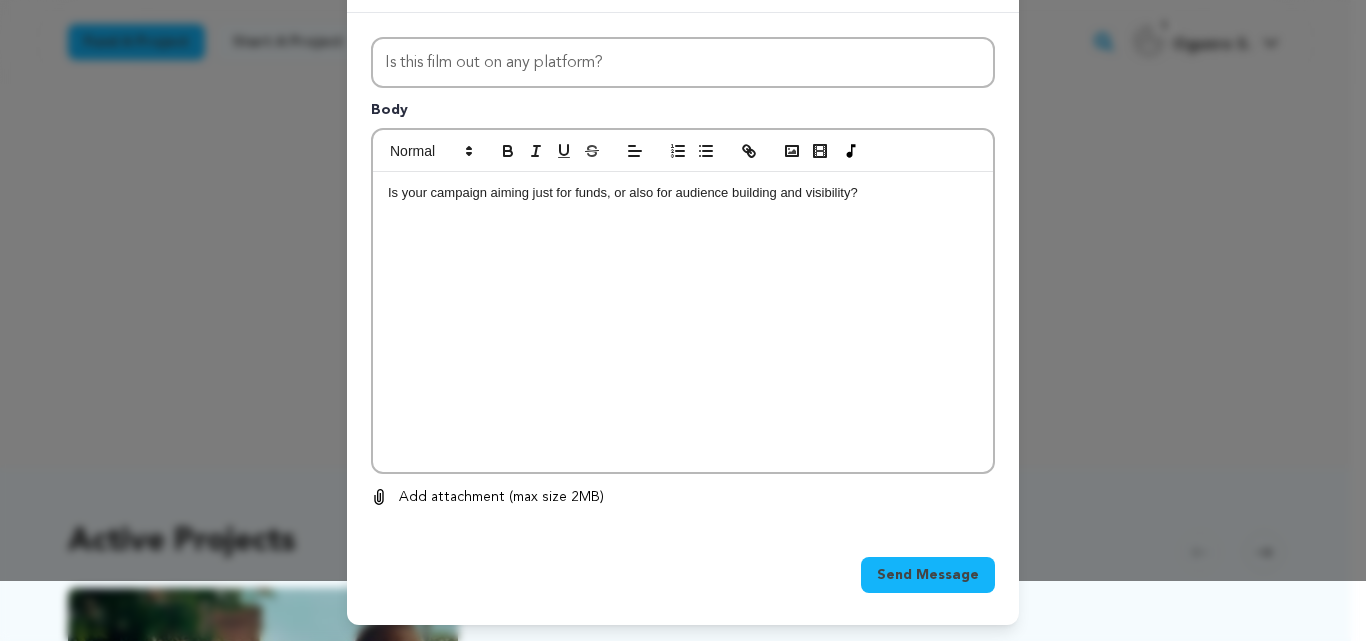 click on "Send Message" at bounding box center (928, 575) 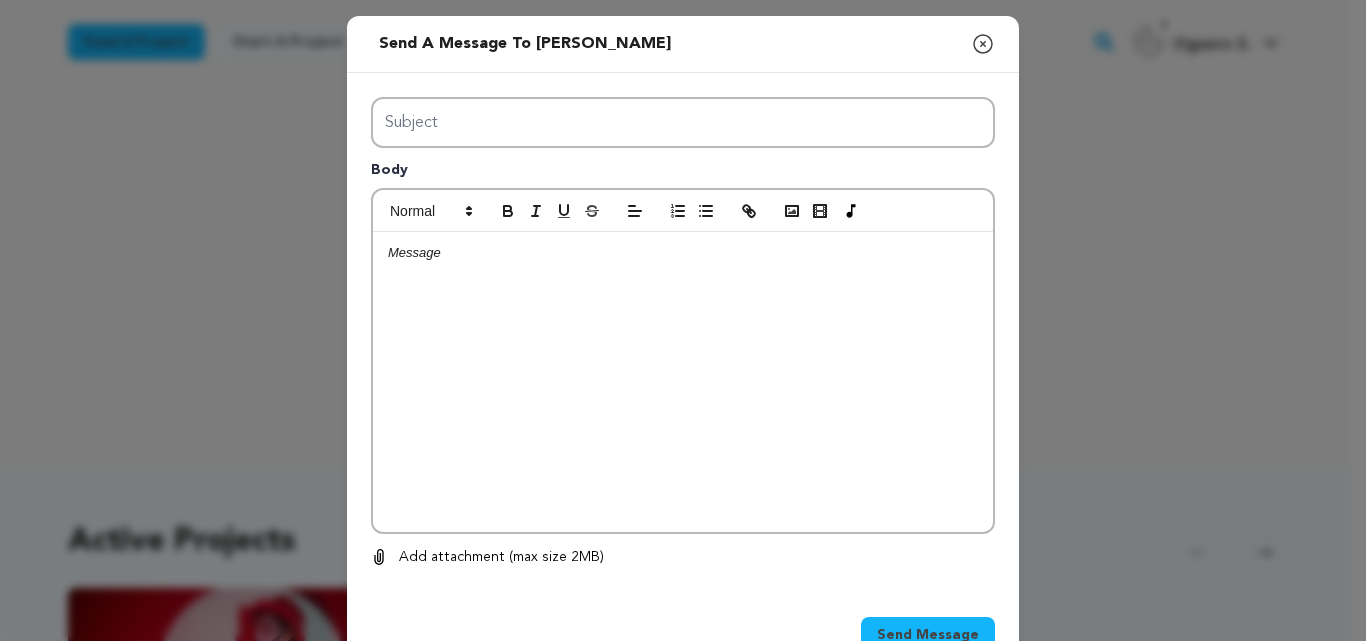 scroll, scrollTop: 0, scrollLeft: 0, axis: both 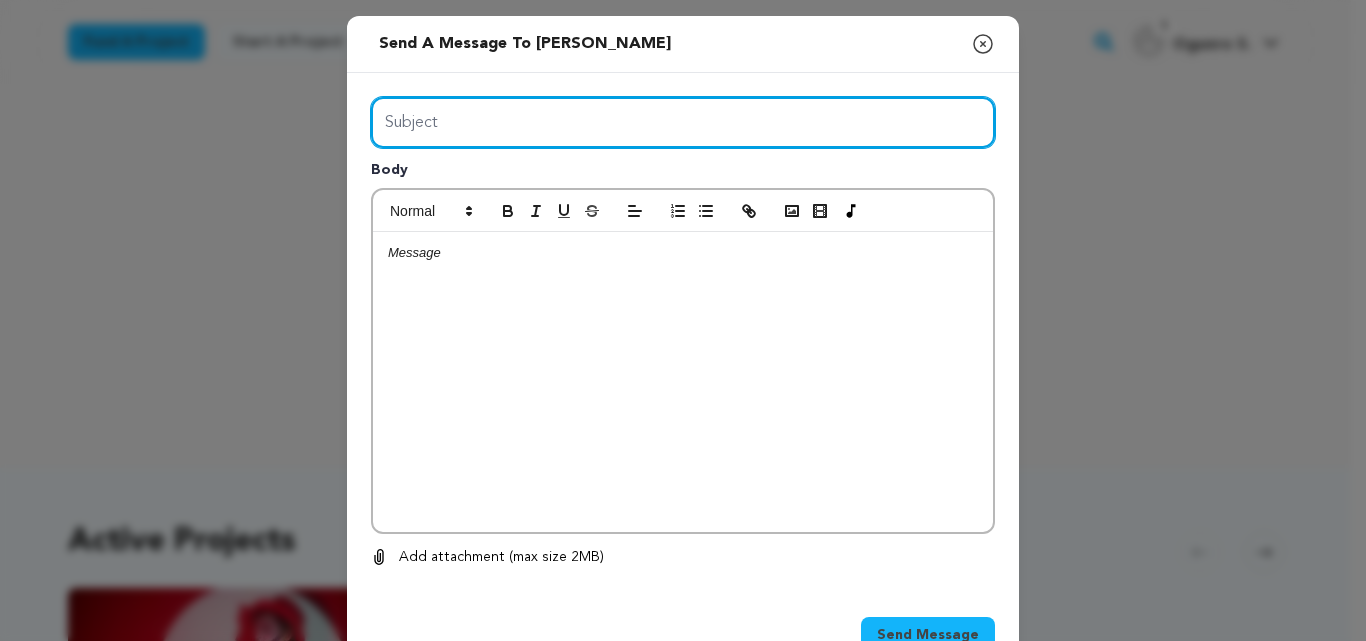 click on "Subject" at bounding box center (683, 122) 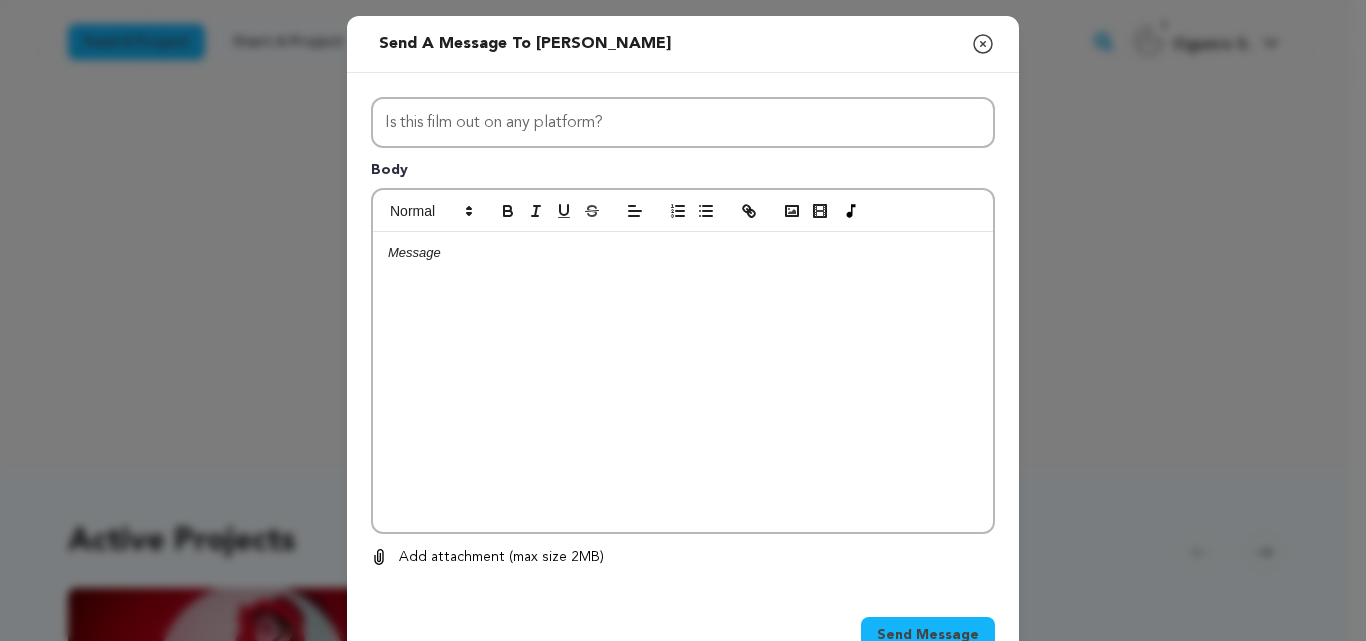 click at bounding box center [683, 382] 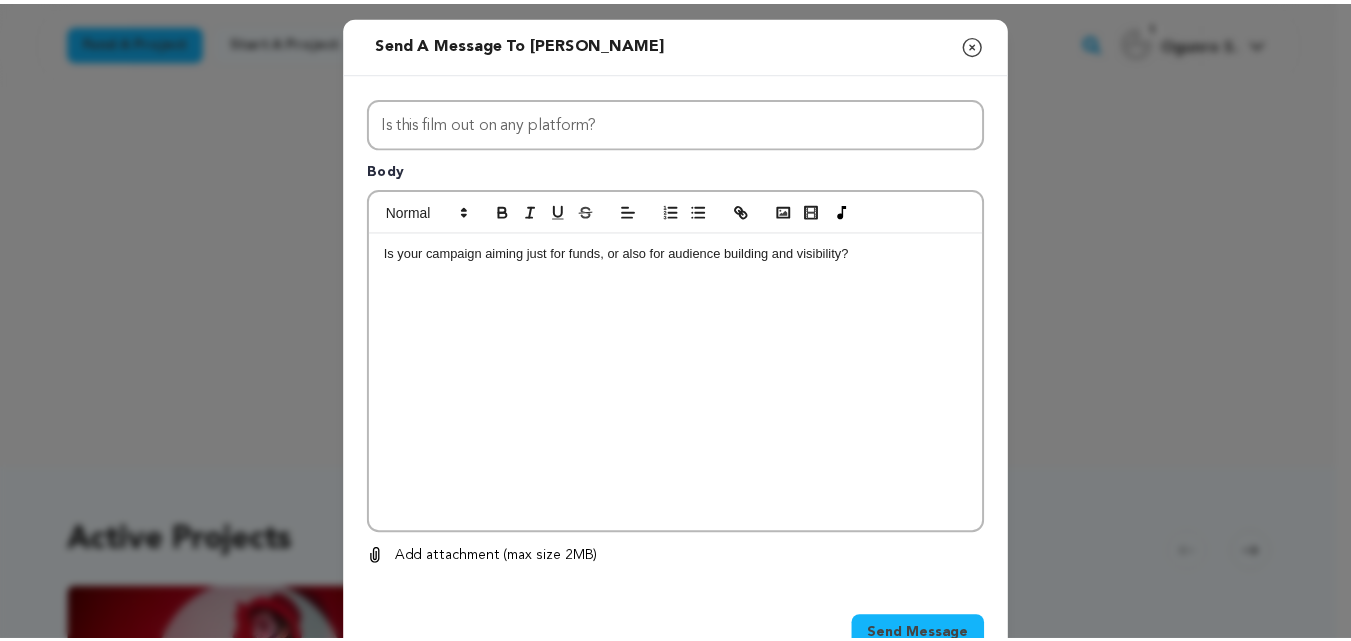 scroll, scrollTop: 0, scrollLeft: 0, axis: both 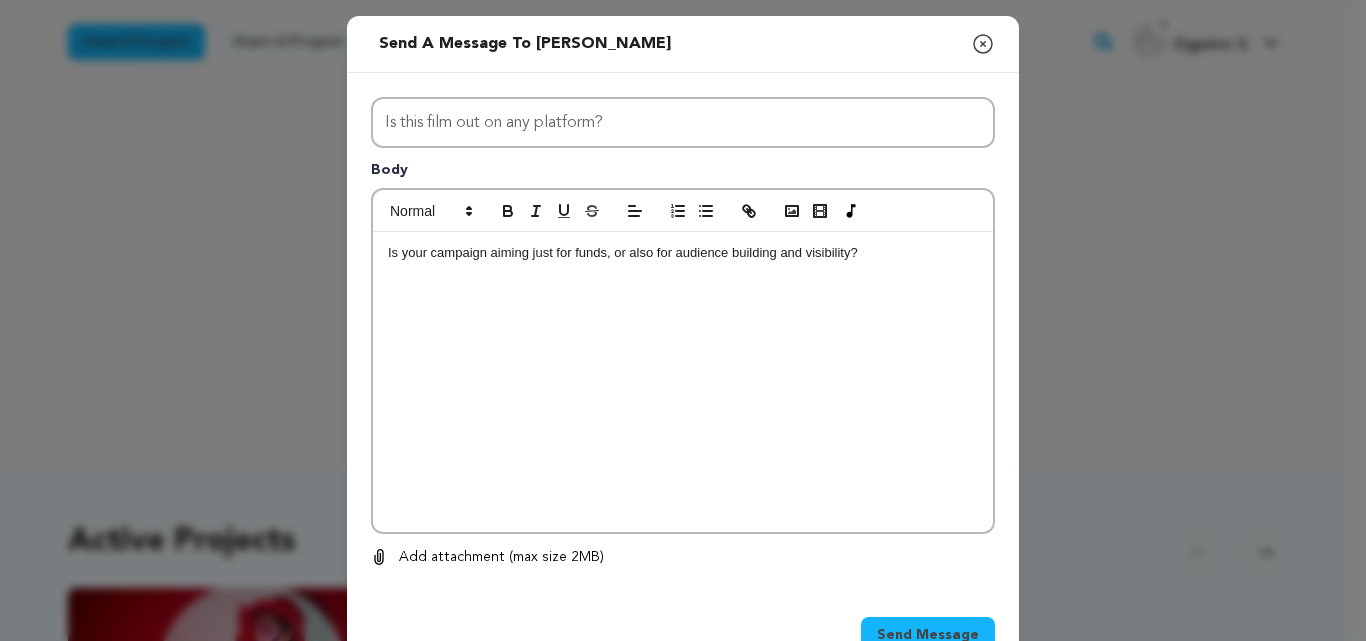 click on "Send Message" at bounding box center [928, 635] 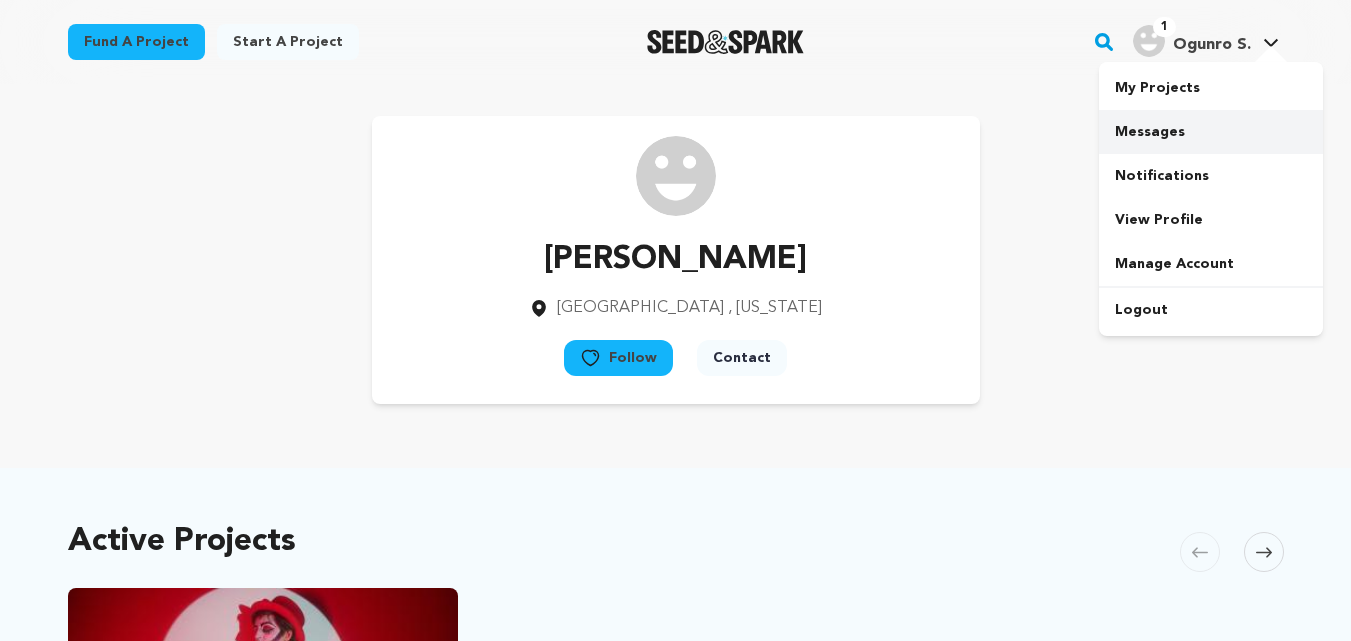 click on "Messages" at bounding box center [1211, 132] 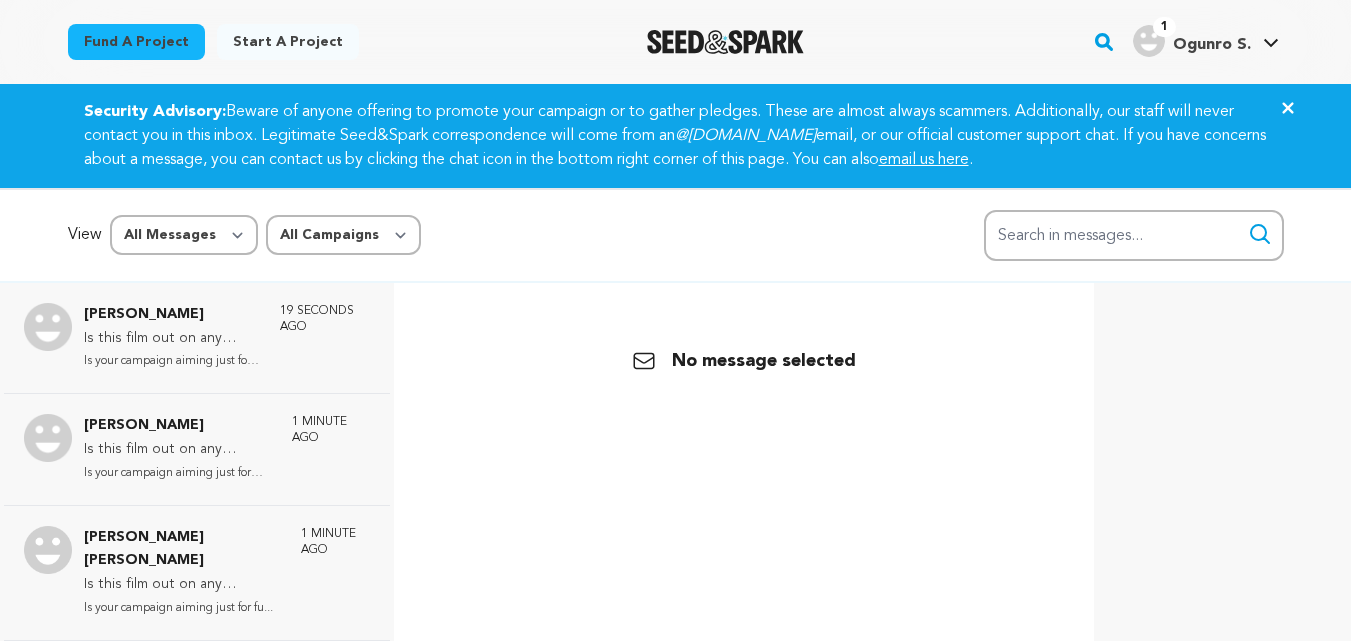 scroll, scrollTop: 0, scrollLeft: 0, axis: both 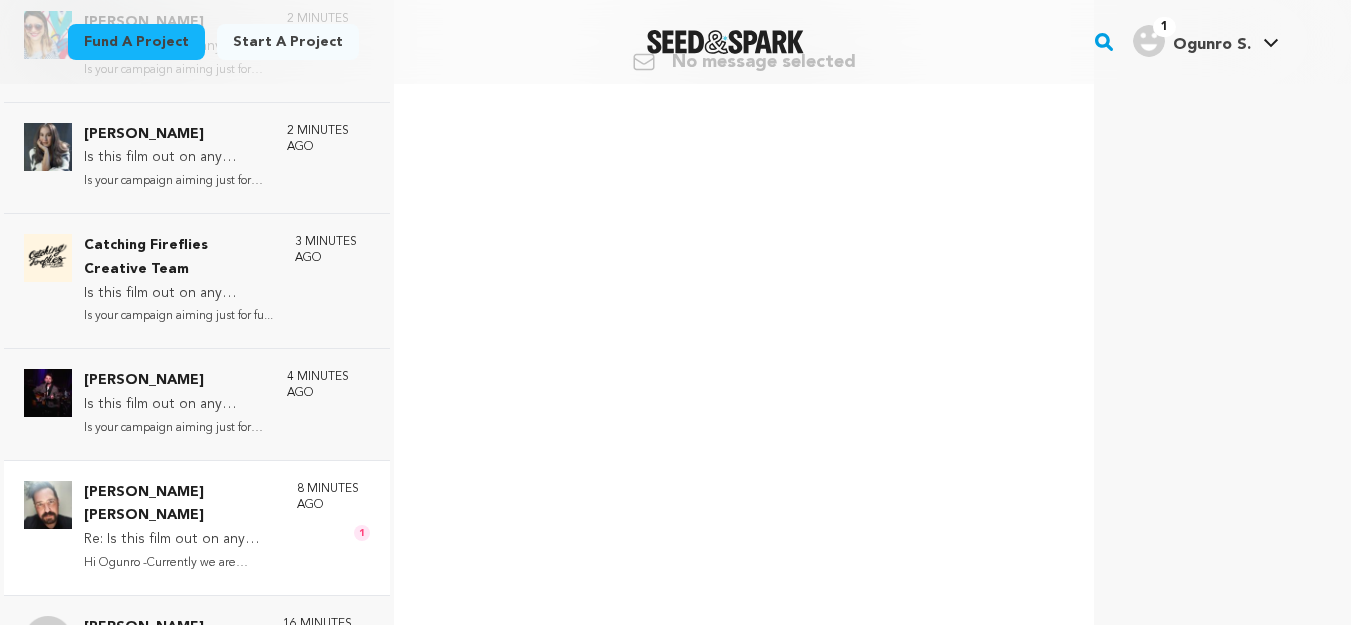 click on "Hi Ogunro -Currently we are aiming..." at bounding box center (180, 563) 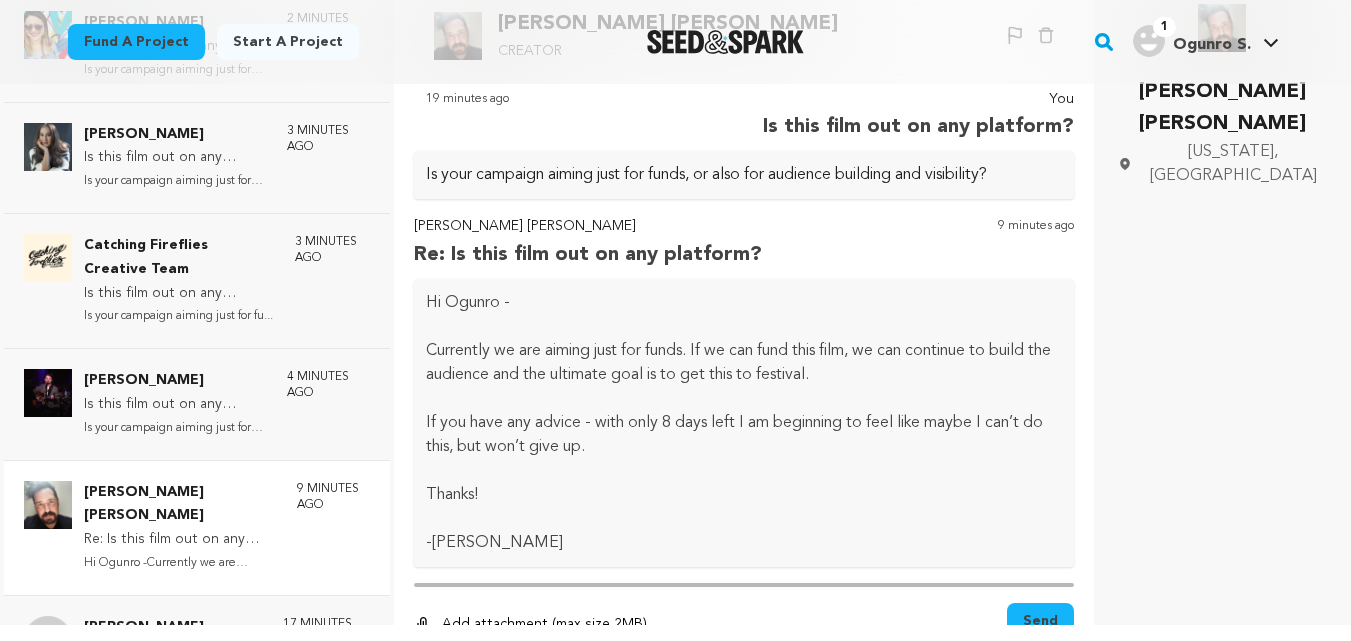 scroll, scrollTop: 78, scrollLeft: 0, axis: vertical 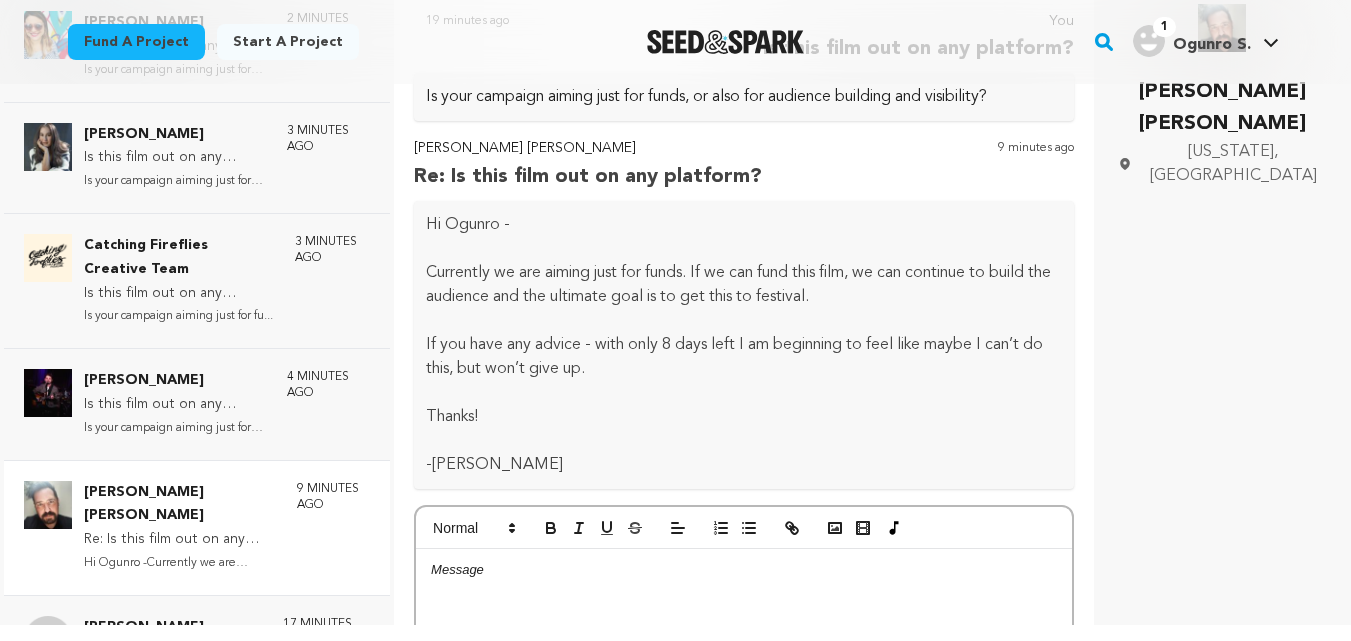 click at bounding box center [744, 699] 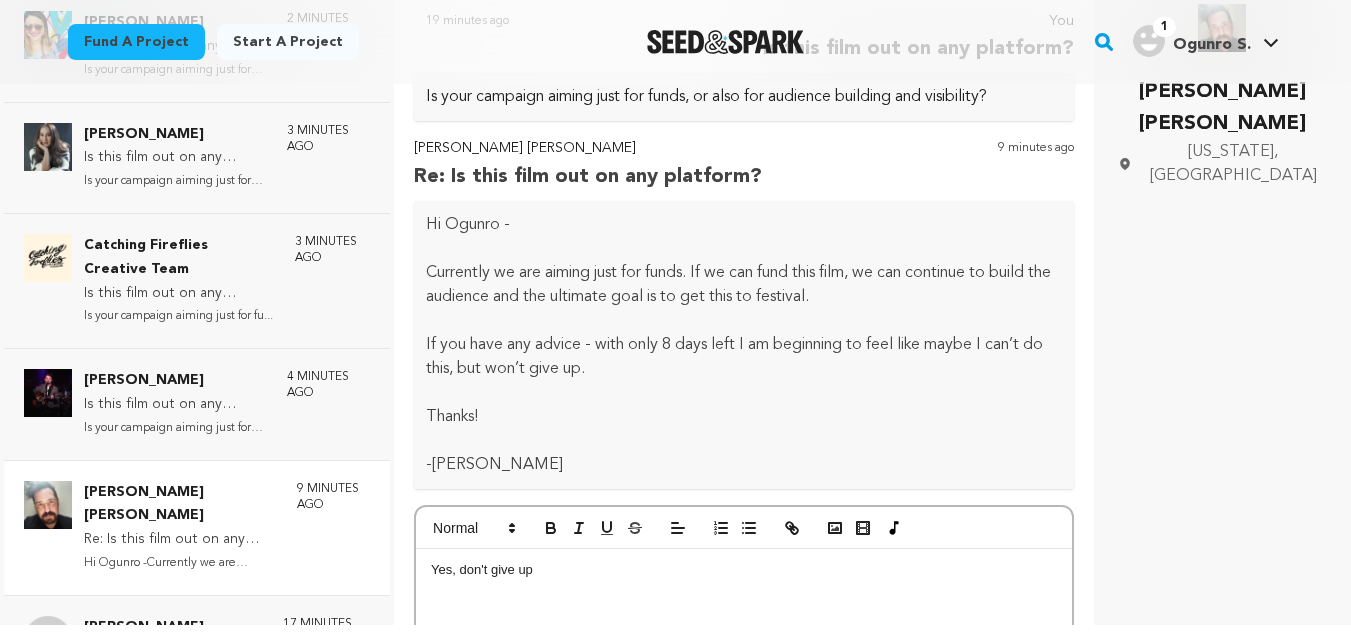 click on "Yes, don't give up" at bounding box center (744, 570) 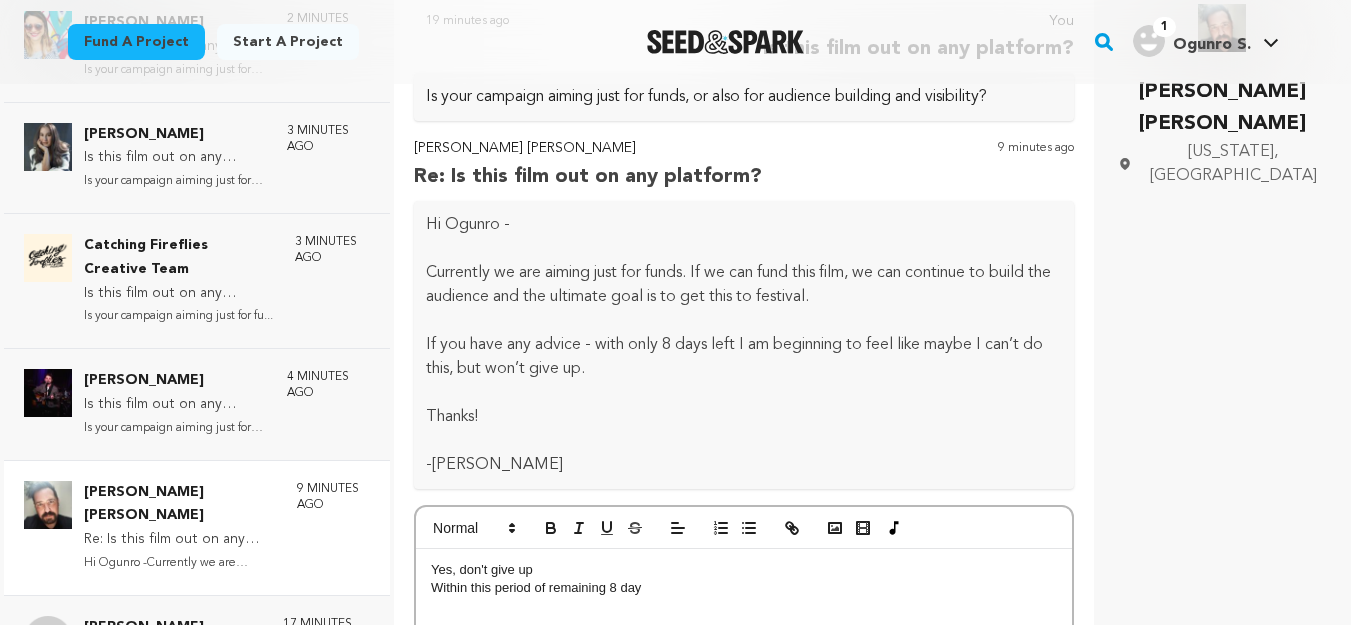 click on "Within this period of remaining 8 day" at bounding box center [744, 588] 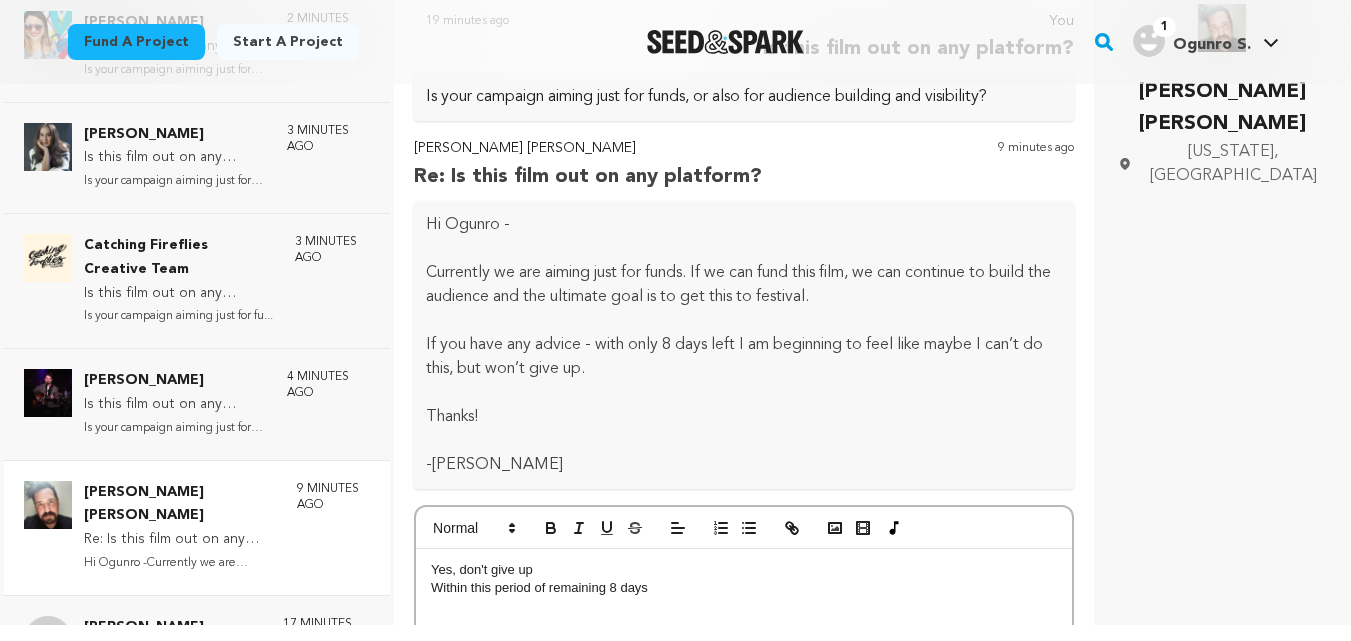 drag, startPoint x: 576, startPoint y: 590, endPoint x: 872, endPoint y: 590, distance: 296 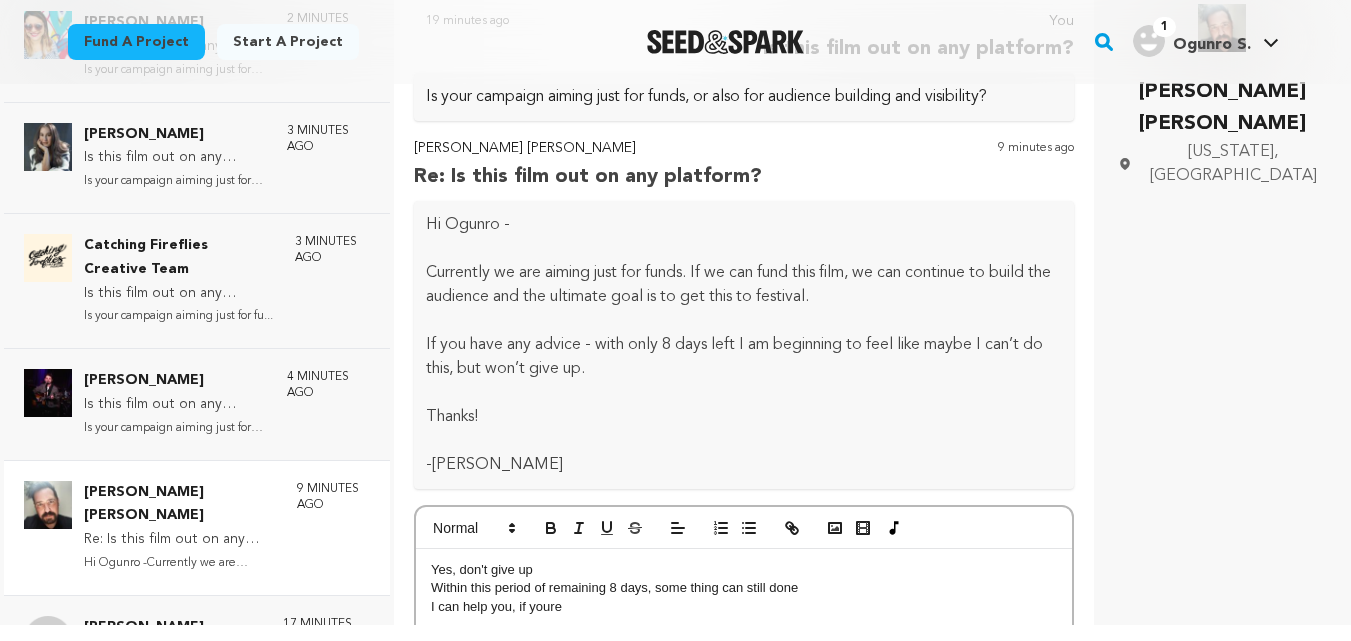 click on "I can help you, if youre" at bounding box center [744, 607] 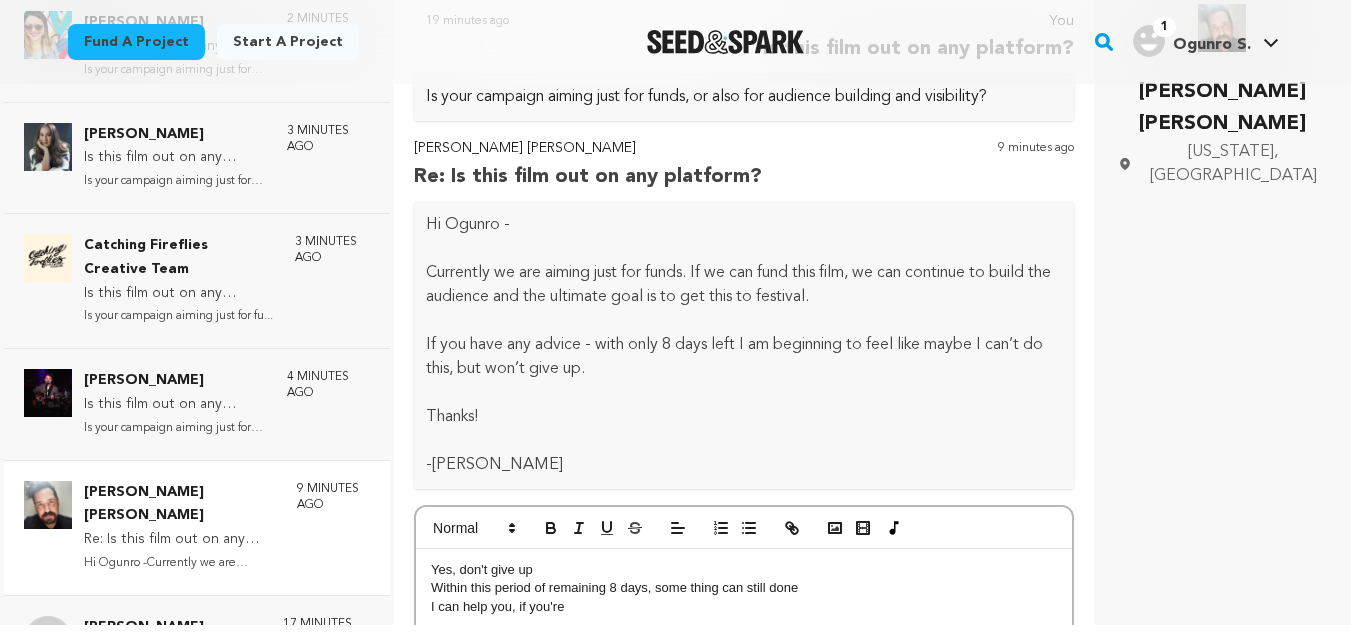 click on "I can help you, if you're" at bounding box center (744, 607) 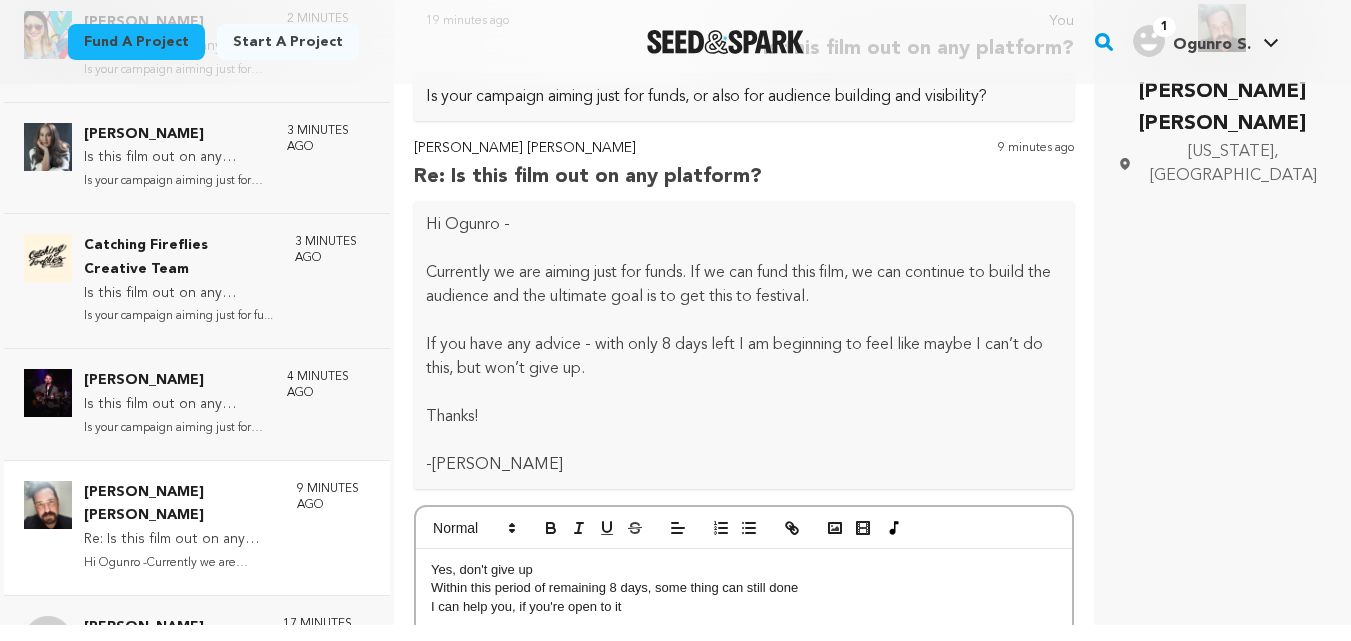 click on "I can help you, if you're open to it" at bounding box center (744, 607) 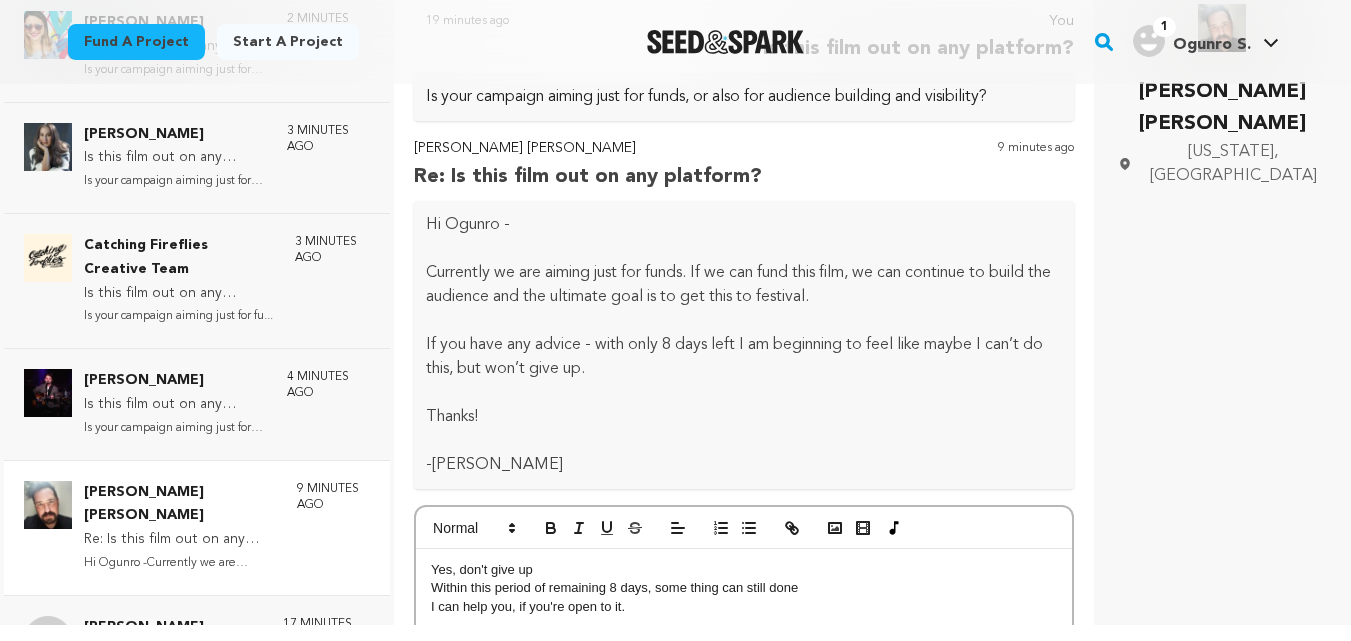 scroll, scrollTop: 104, scrollLeft: 0, axis: vertical 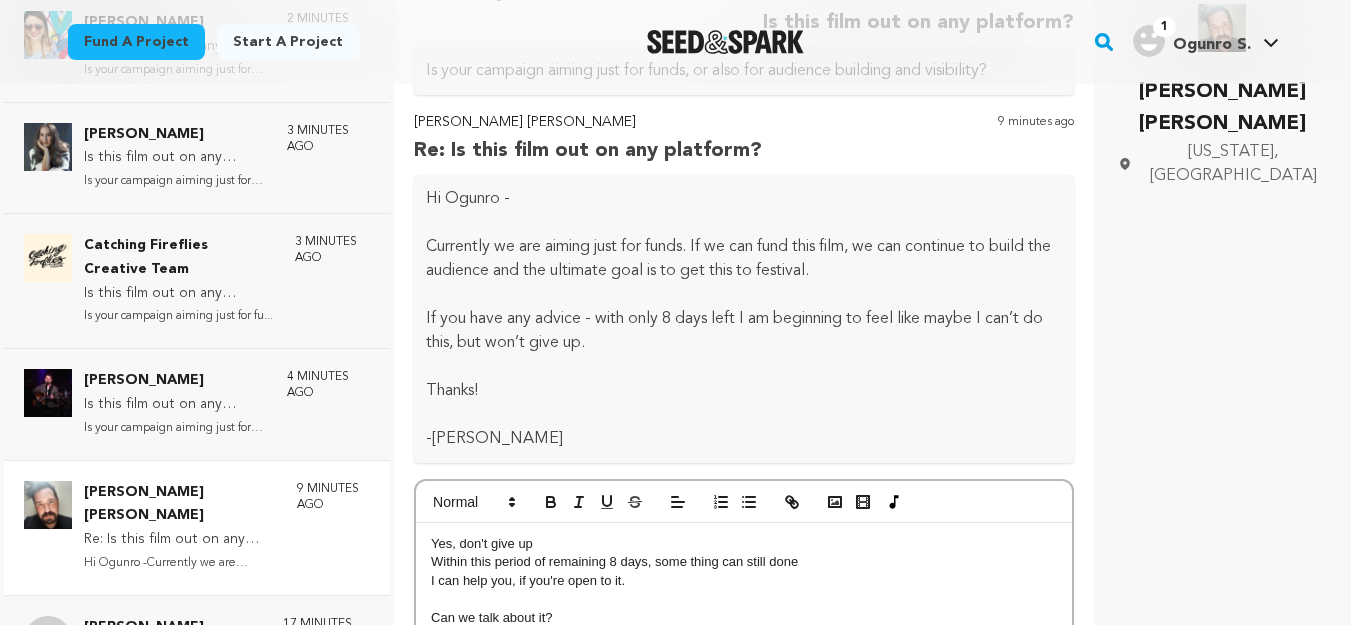 click on "Yes, don't give up" at bounding box center [744, 544] 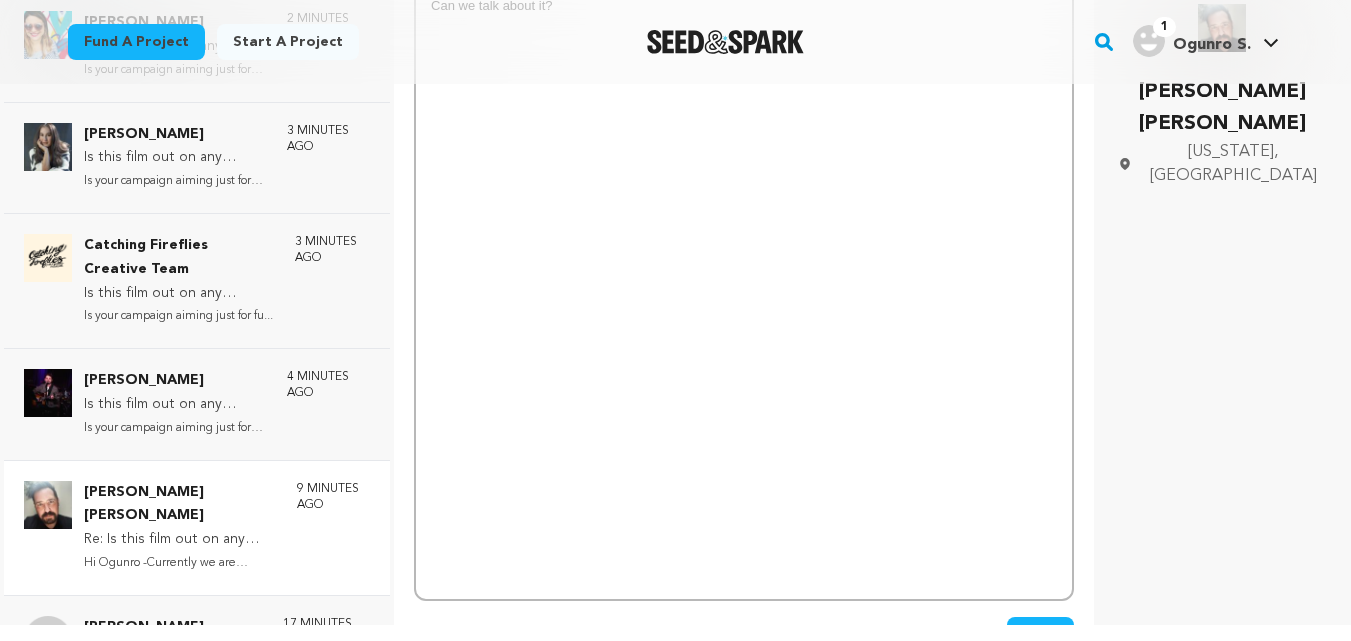 scroll, scrollTop: 808, scrollLeft: 0, axis: vertical 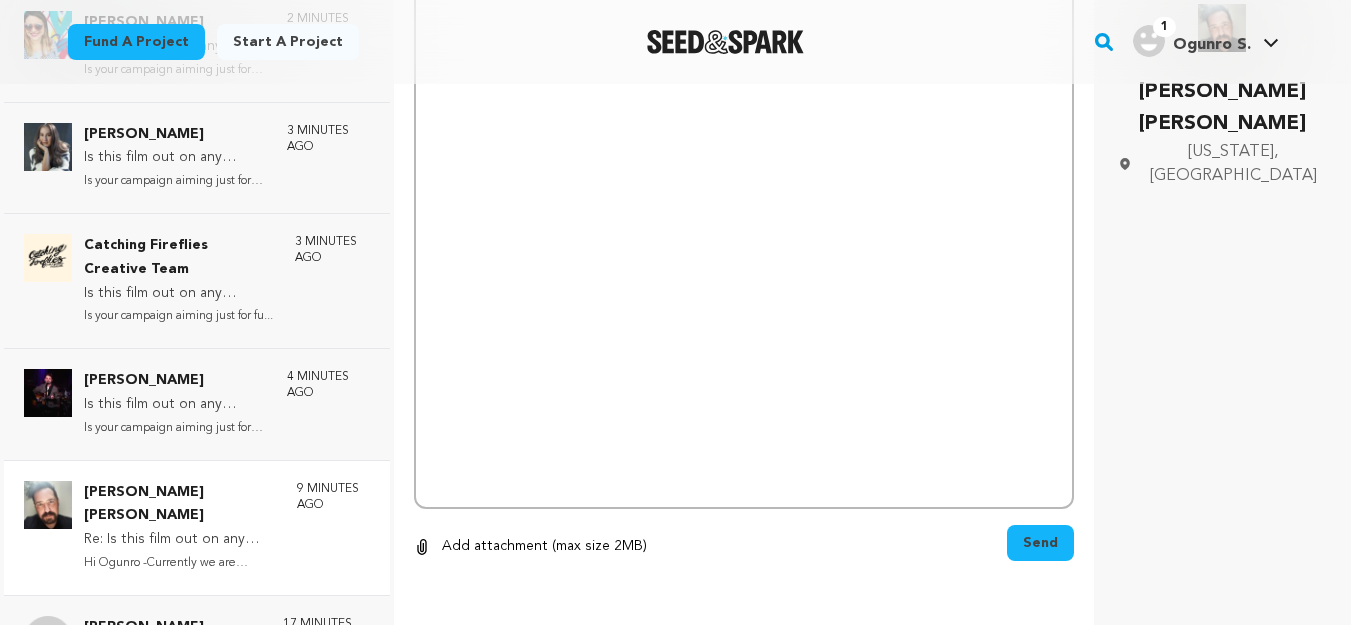 click on "Send" at bounding box center (1040, 543) 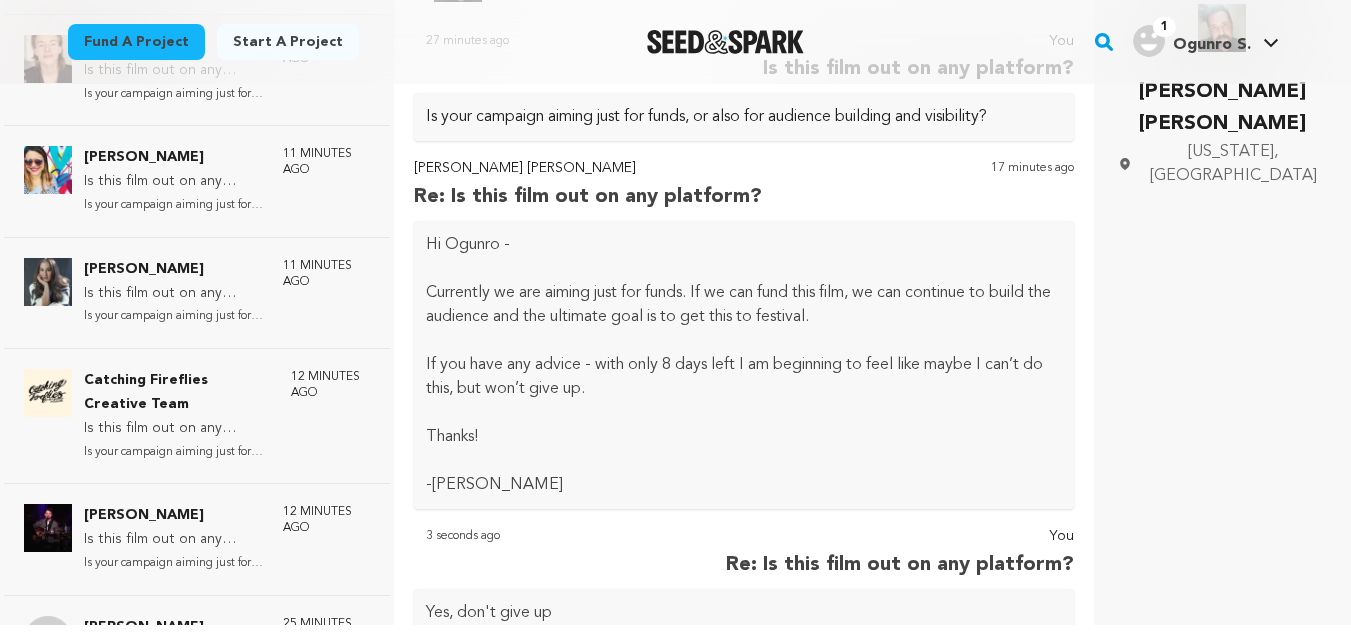scroll, scrollTop: 0, scrollLeft: 0, axis: both 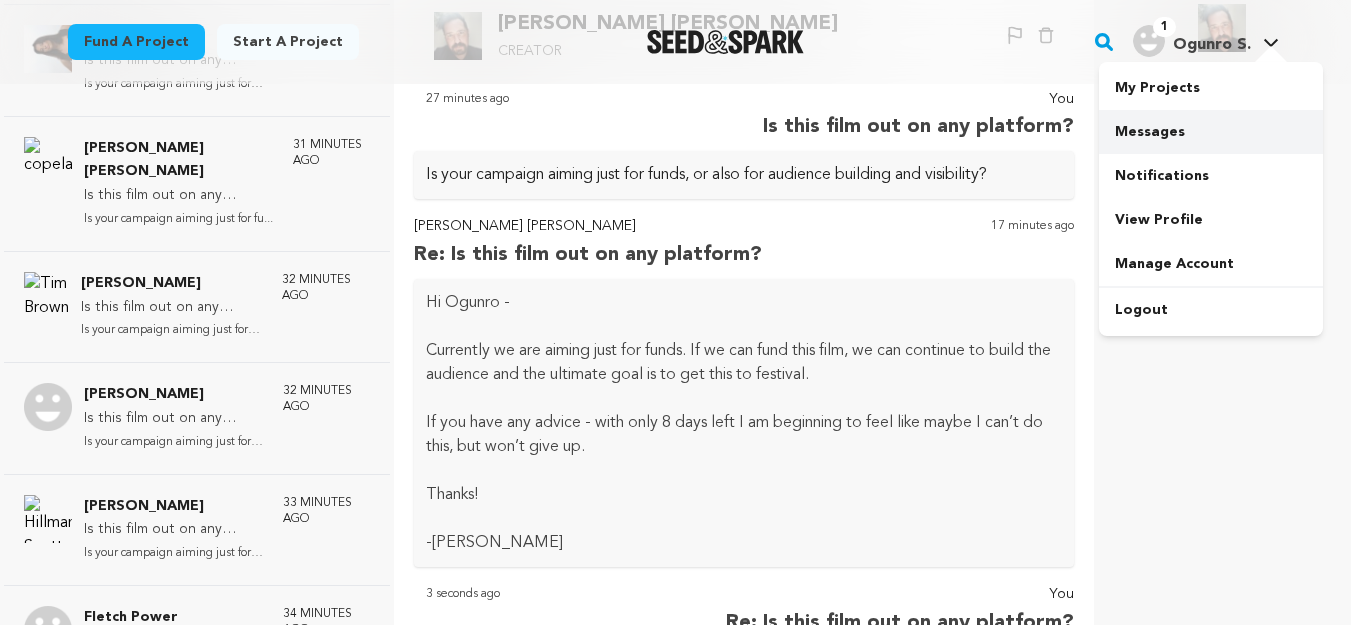 click on "Messages" at bounding box center (1211, 132) 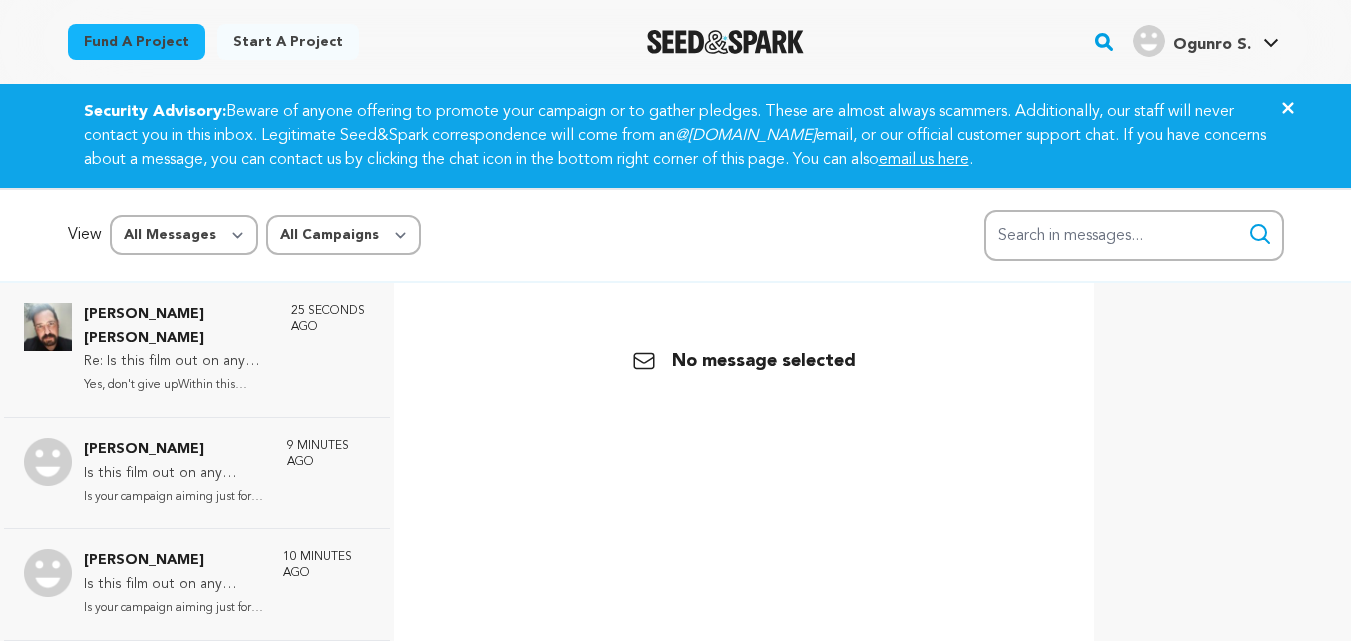 scroll, scrollTop: 0, scrollLeft: 0, axis: both 